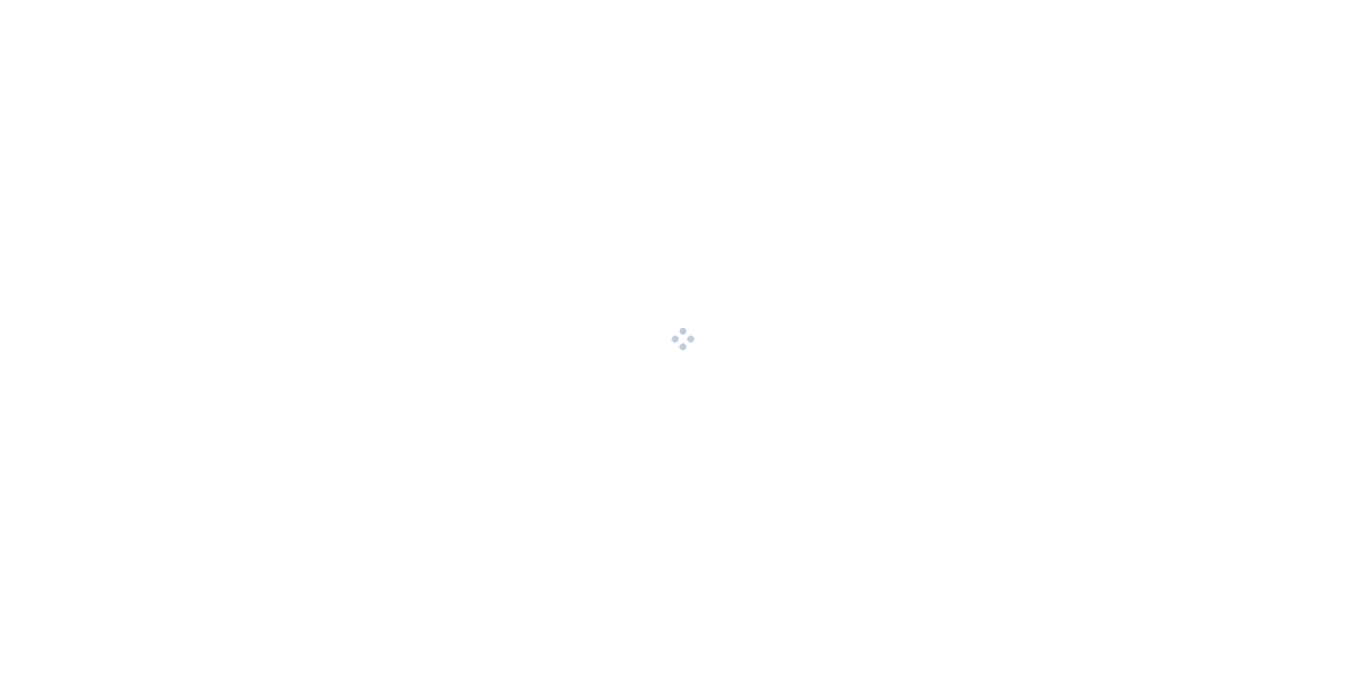 scroll, scrollTop: 0, scrollLeft: 0, axis: both 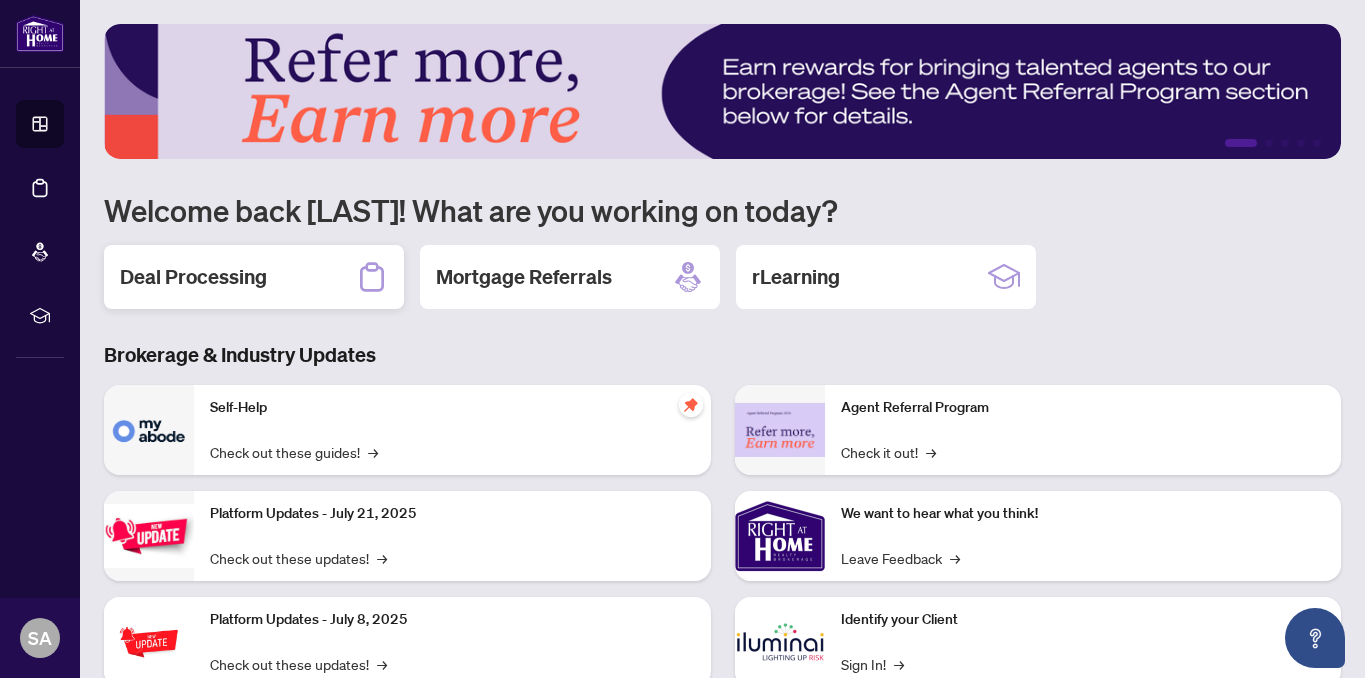 click on "Deal Processing" at bounding box center [254, 277] 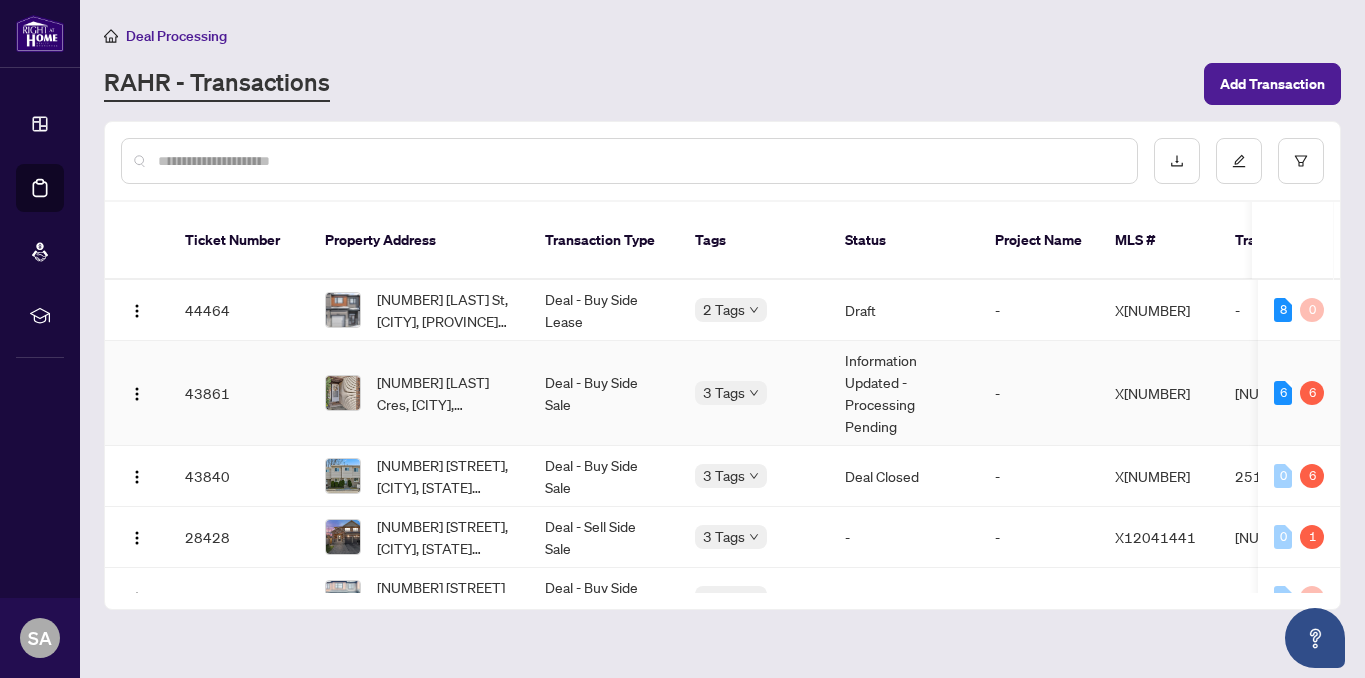 click on "Deal - Buy Side Sale" at bounding box center (604, 393) 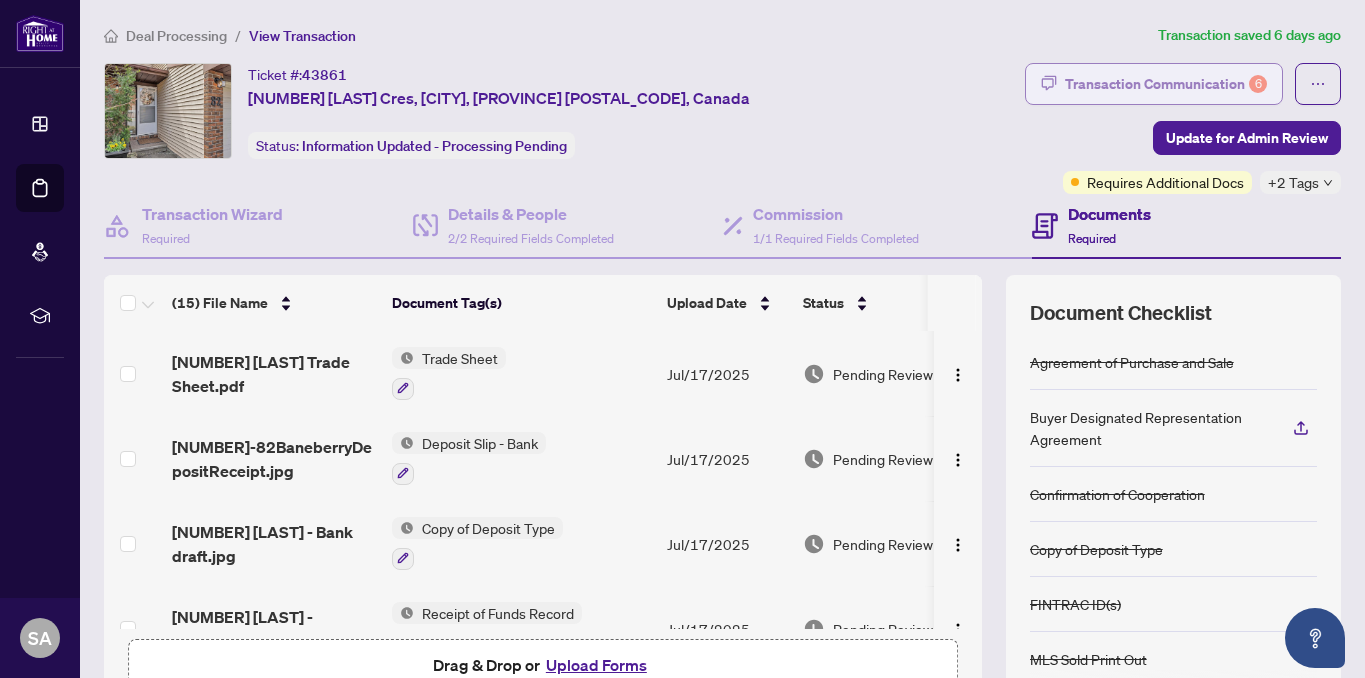 click on "Transaction Communication 6" at bounding box center (1166, 84) 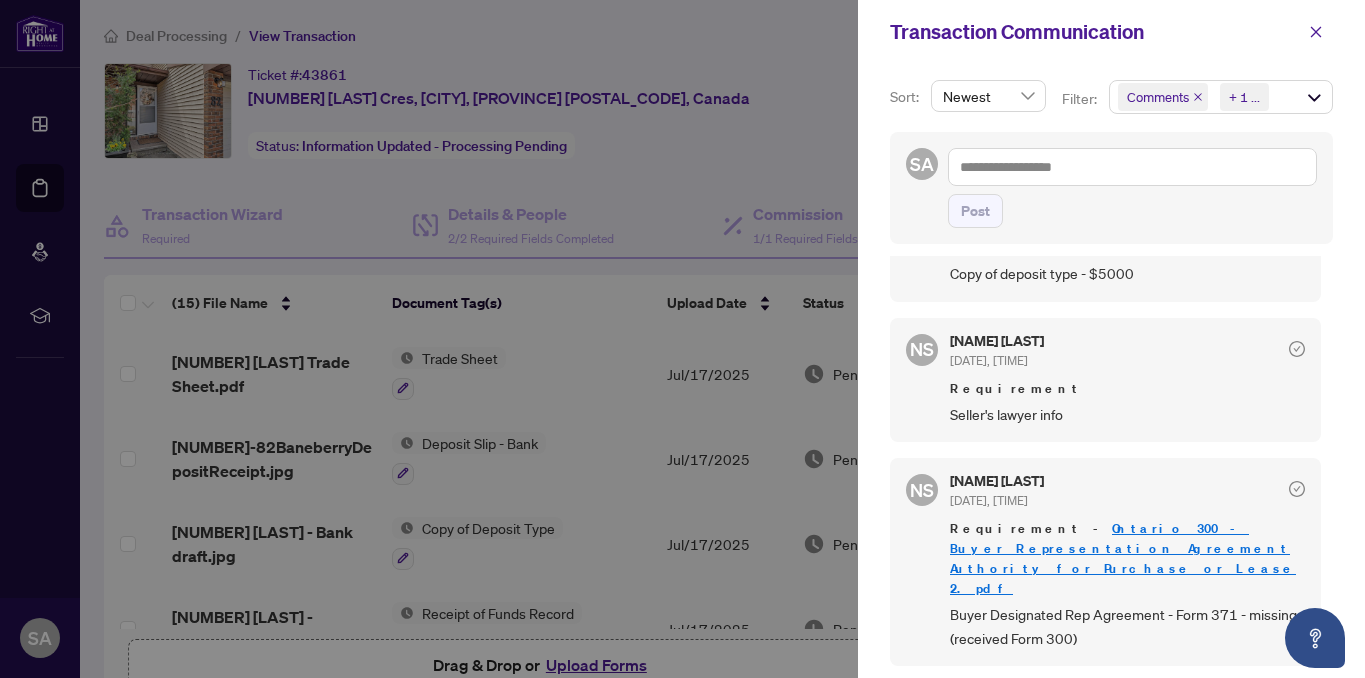 scroll, scrollTop: 885, scrollLeft: 0, axis: vertical 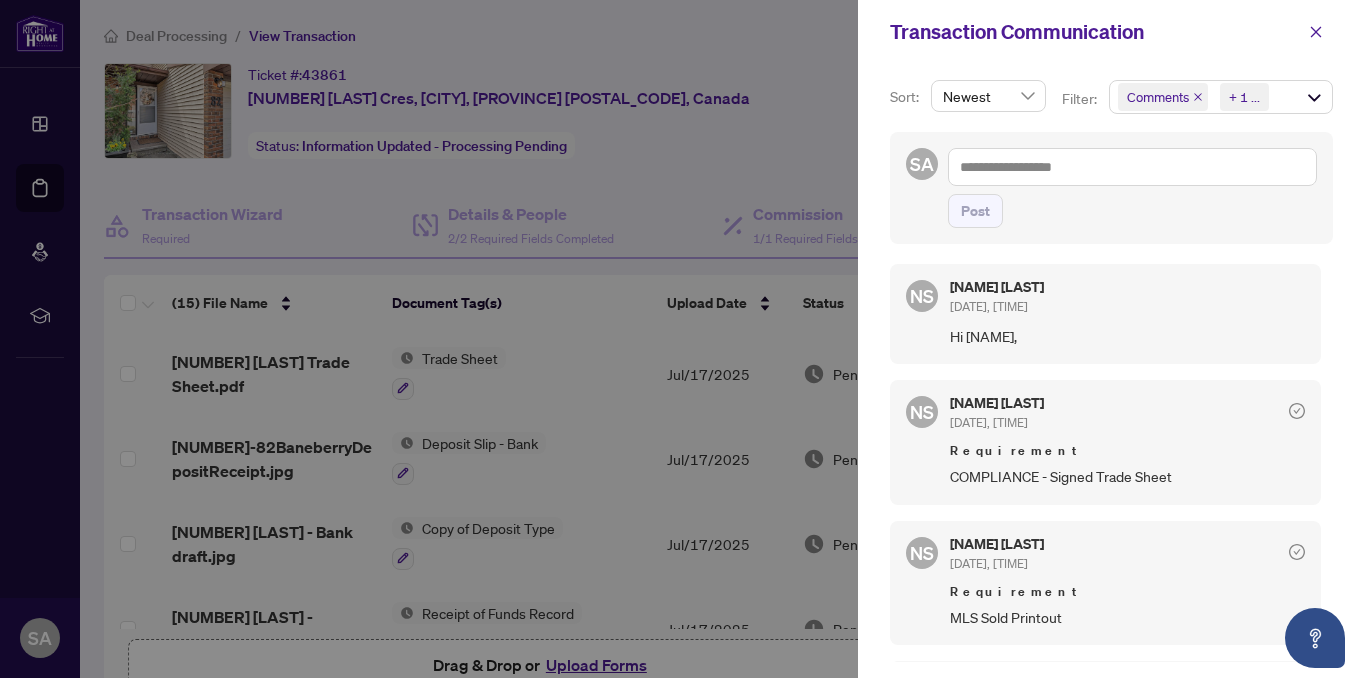 click at bounding box center [682, 339] 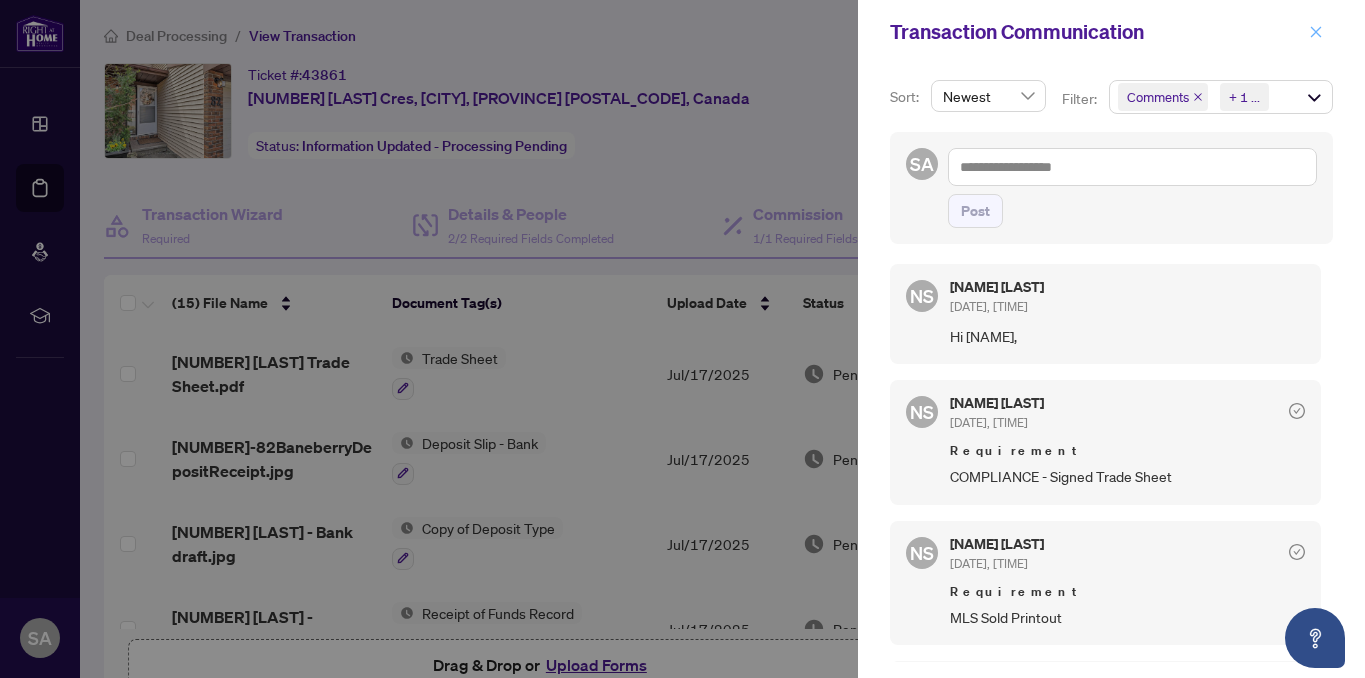 click at bounding box center [1316, 32] 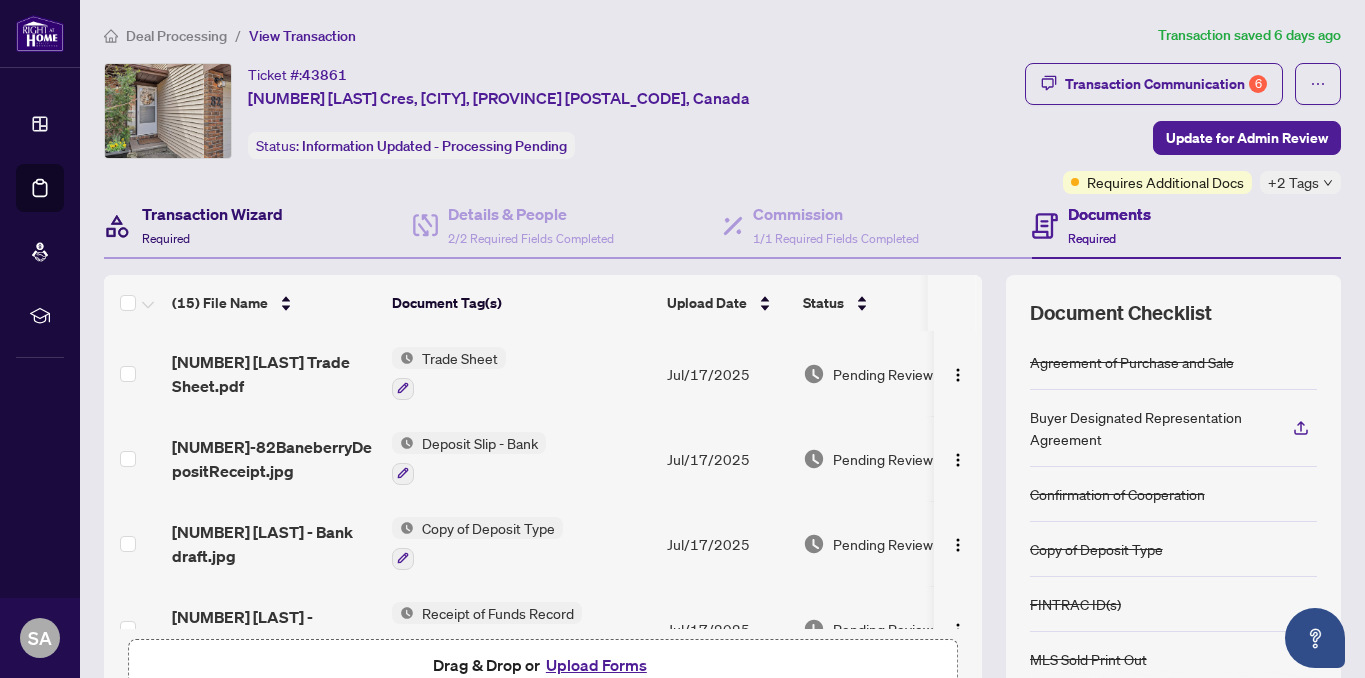 click on "Transaction Wizard Required" at bounding box center (212, 225) 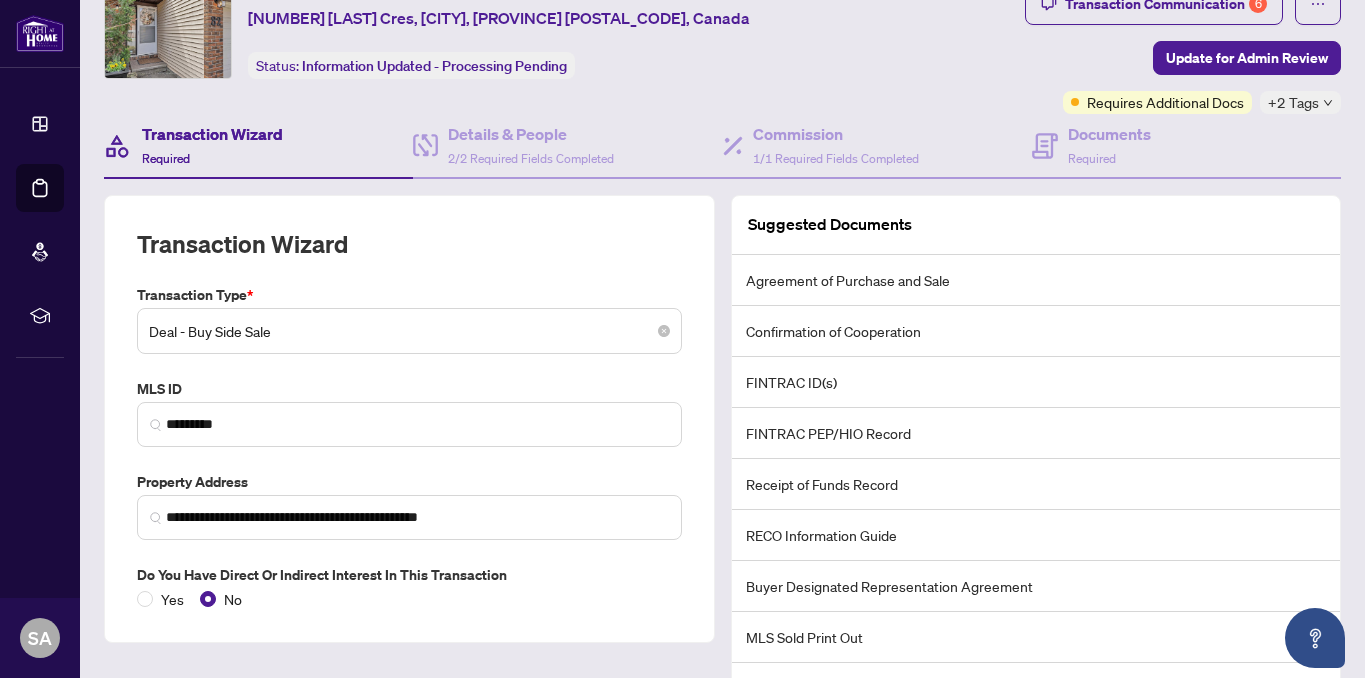scroll, scrollTop: 0, scrollLeft: 0, axis: both 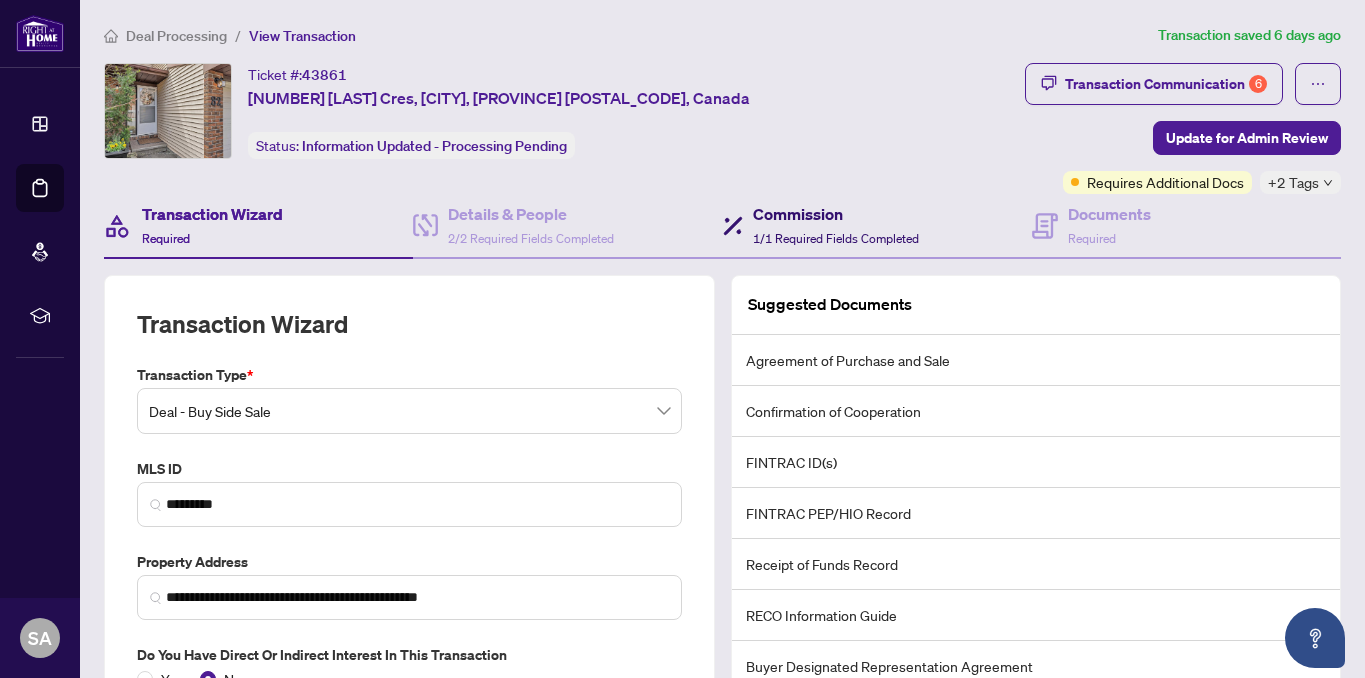click on "Commission 1/1 Required Fields Completed" at bounding box center [836, 225] 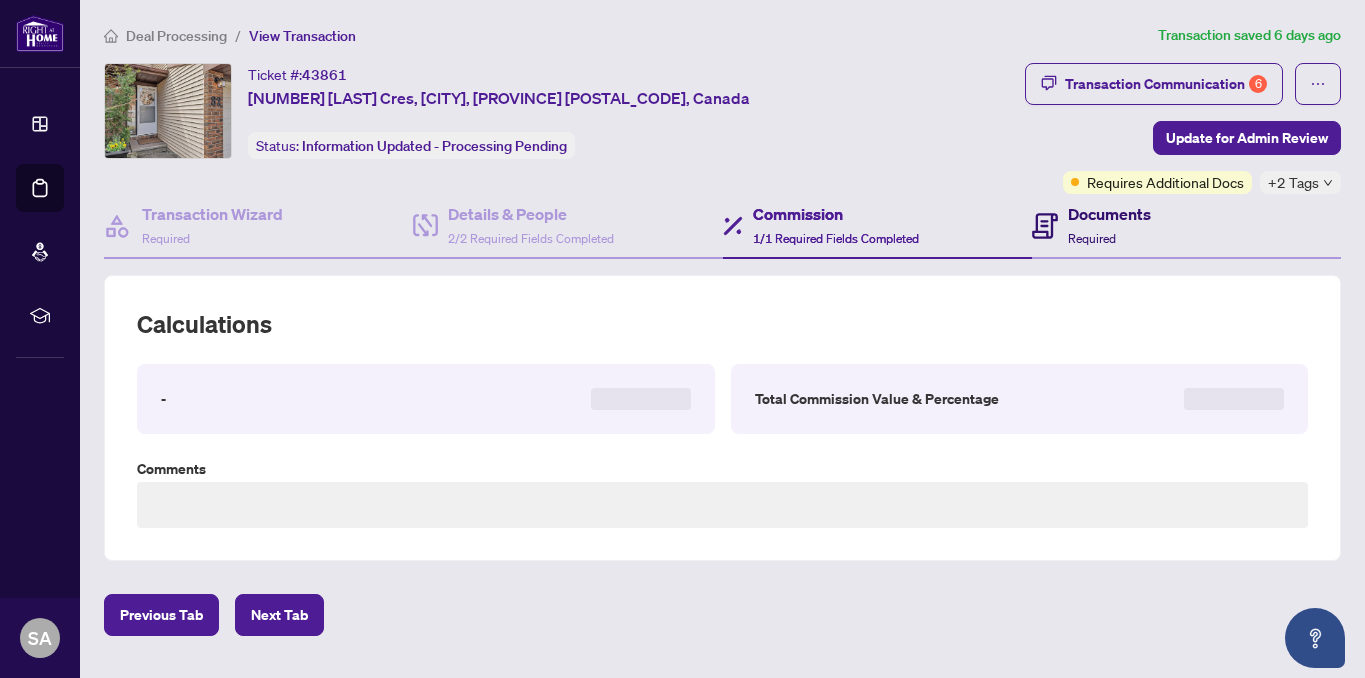 click on "Documents Required" at bounding box center (1109, 225) 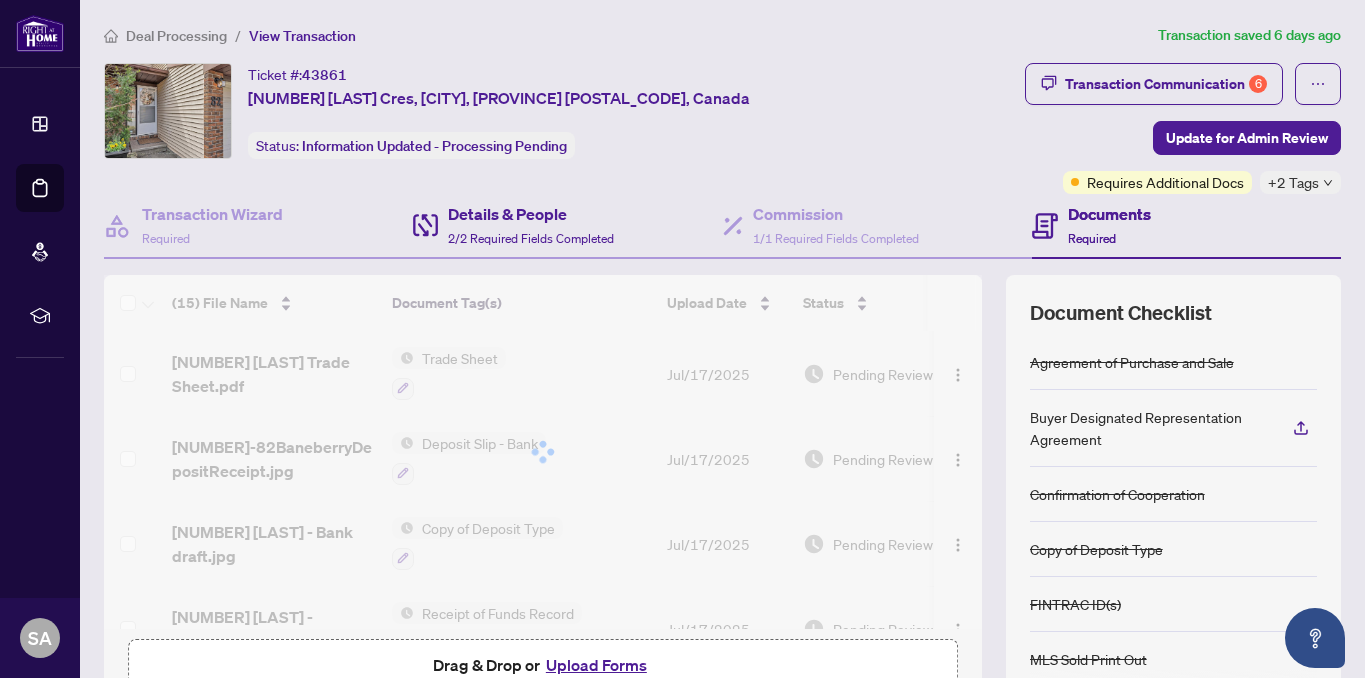 click on "Details & People 2/2 Required Fields Completed" at bounding box center [567, 226] 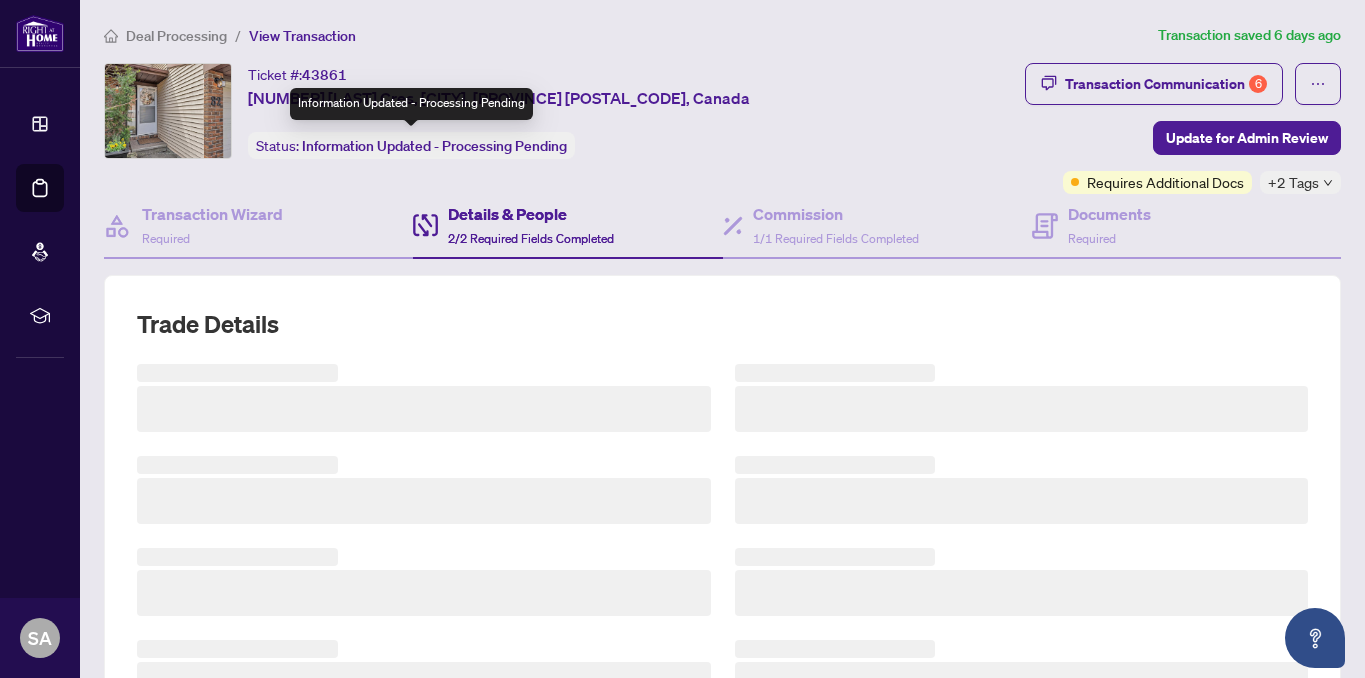 click on "Information Updated - Processing Pending" at bounding box center (434, 146) 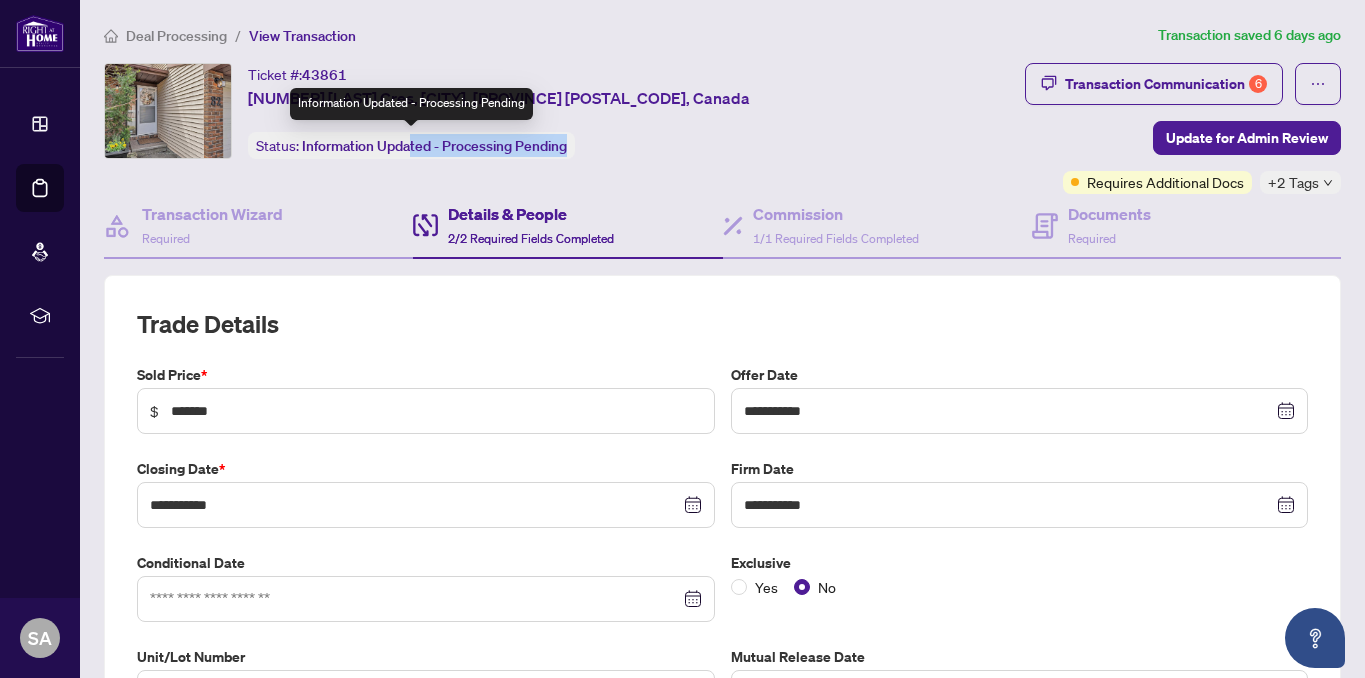 drag, startPoint x: 413, startPoint y: 147, endPoint x: 565, endPoint y: 152, distance: 152.08221 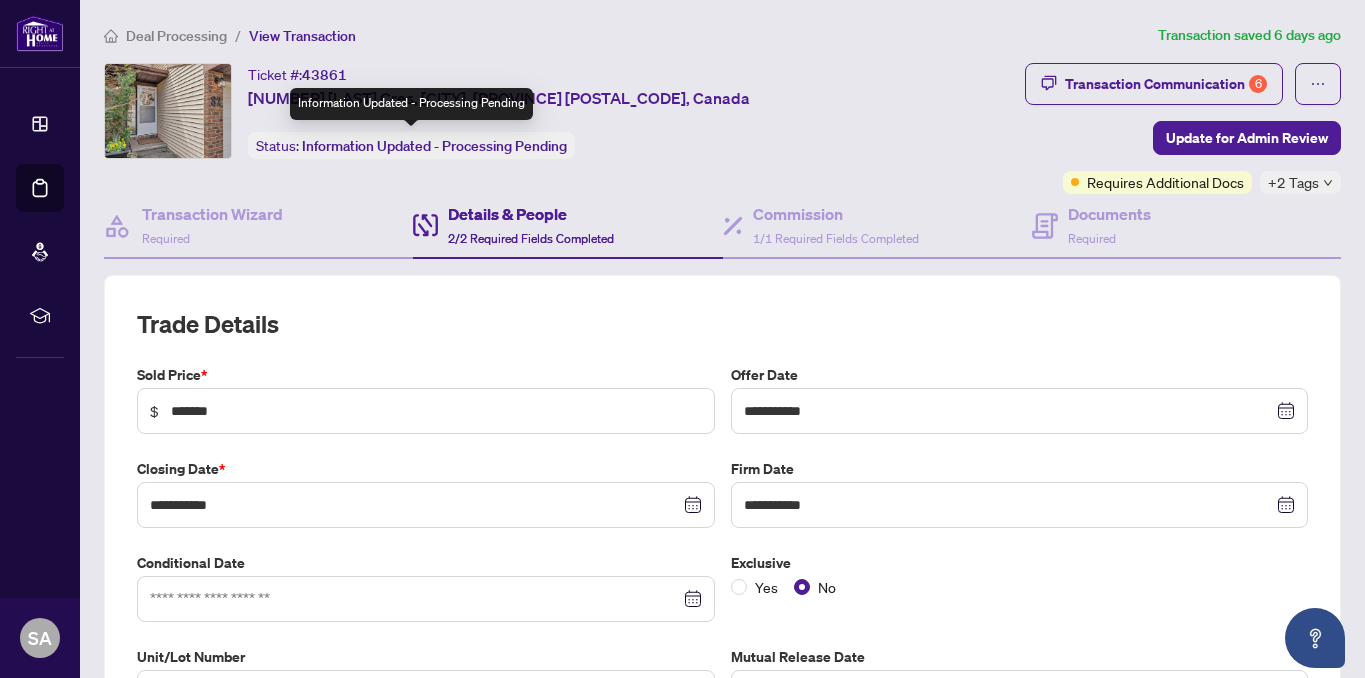 click on "Ticket #: [NUMBER] [NUMBER] [LAST] Cres, [CITY], [PROVINCE] [POSTAL_CODE], Canada Status: Information Updated - Processing Pending" at bounding box center (499, 111) 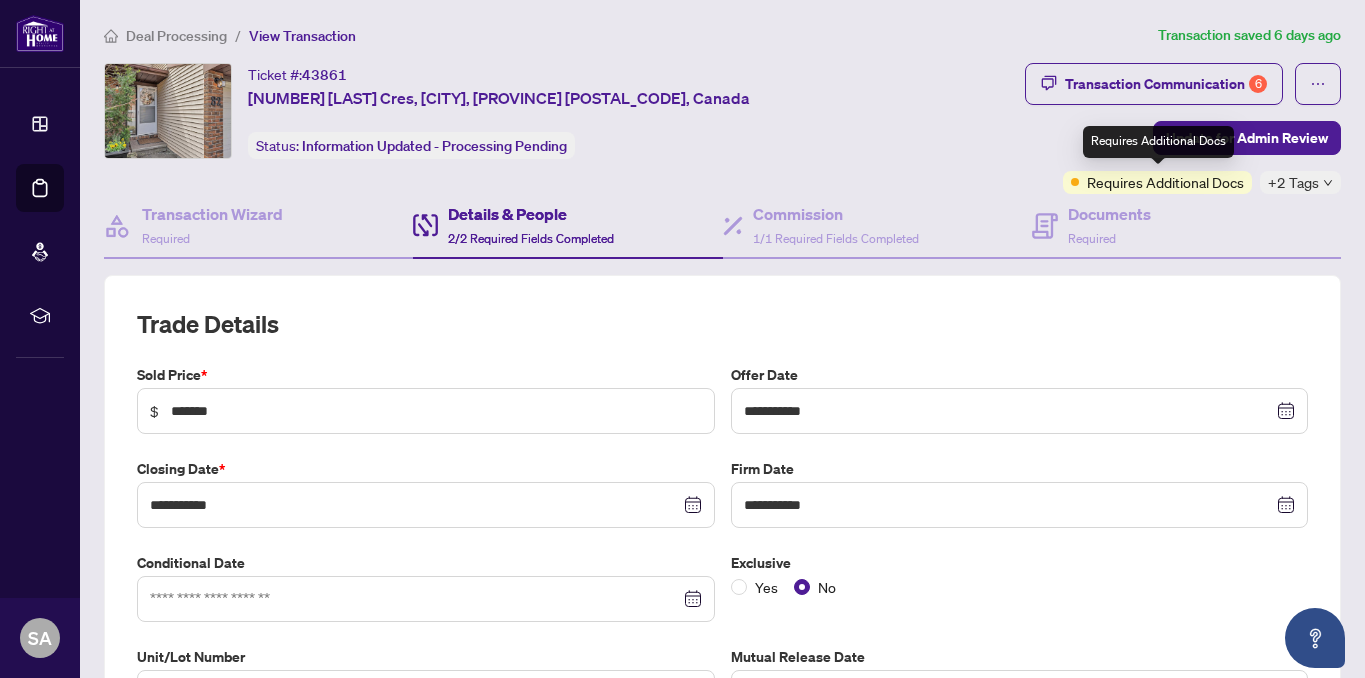 click on "Requires Additional Docs" at bounding box center [1165, 182] 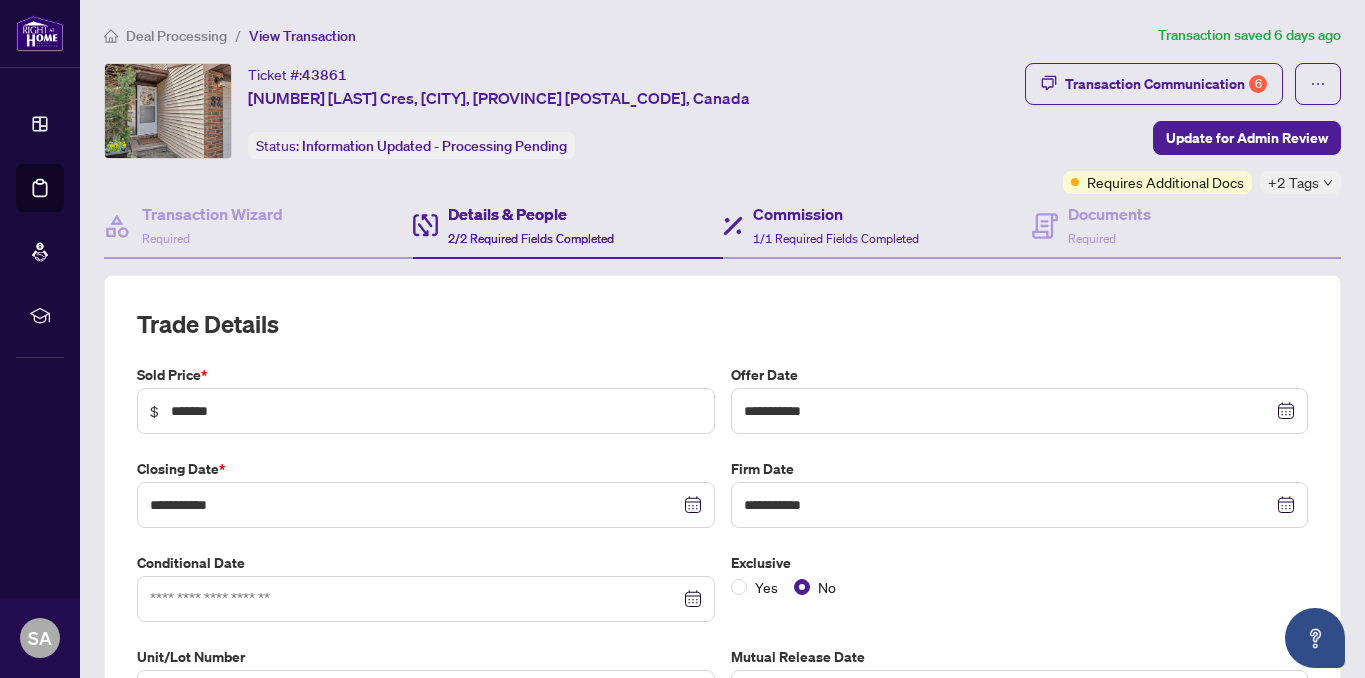 click on "Commission 1/1 Required Fields Completed" at bounding box center [877, 226] 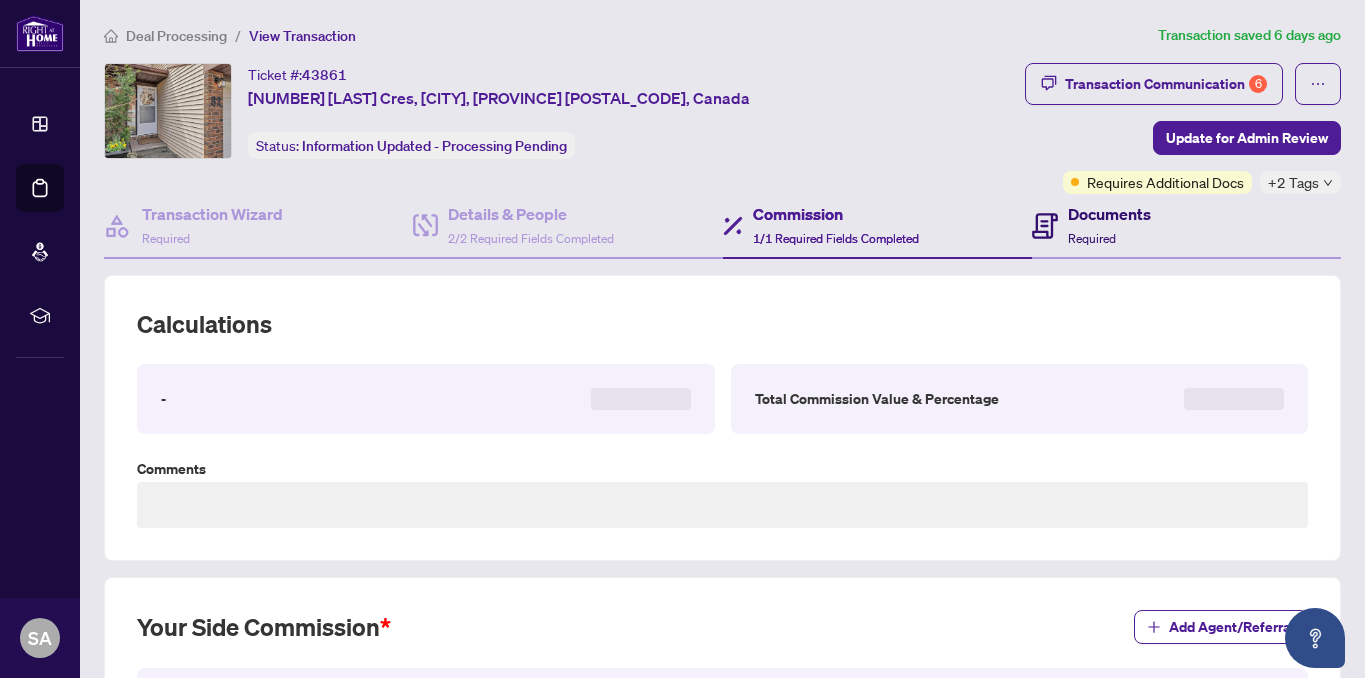 click on "Required" at bounding box center (1092, 238) 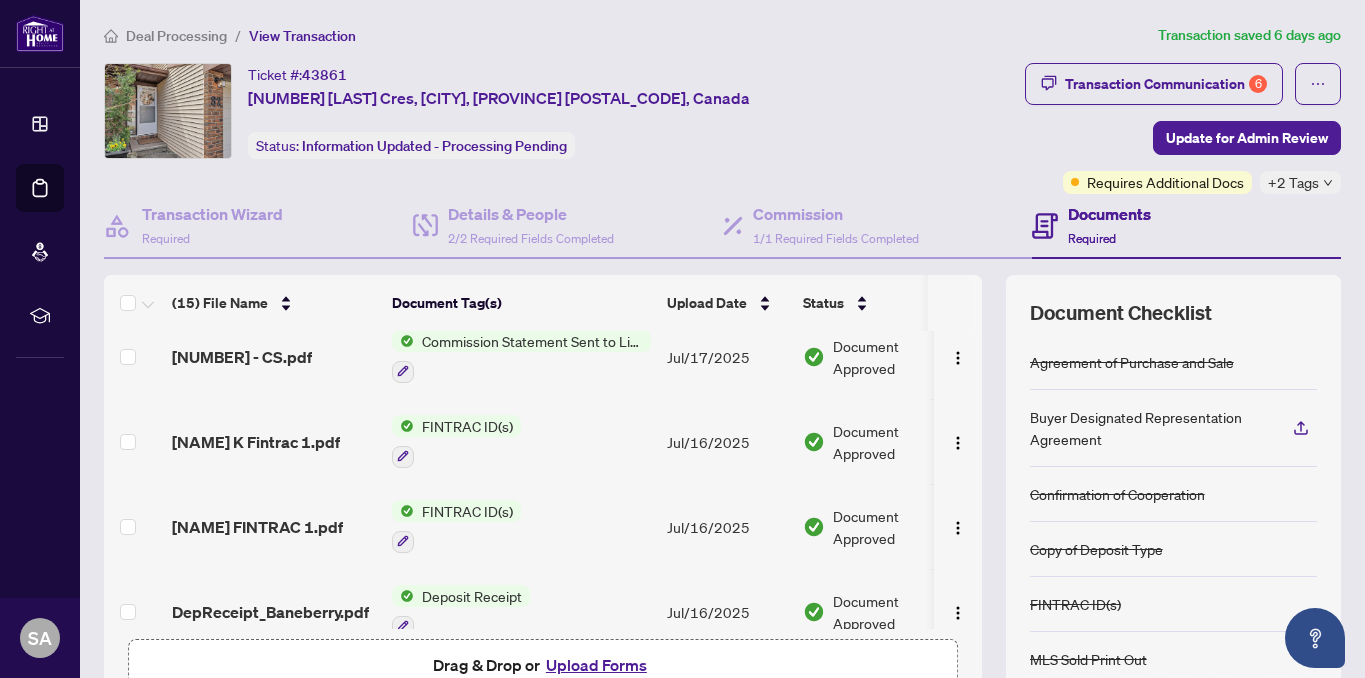 scroll, scrollTop: 965, scrollLeft: 0, axis: vertical 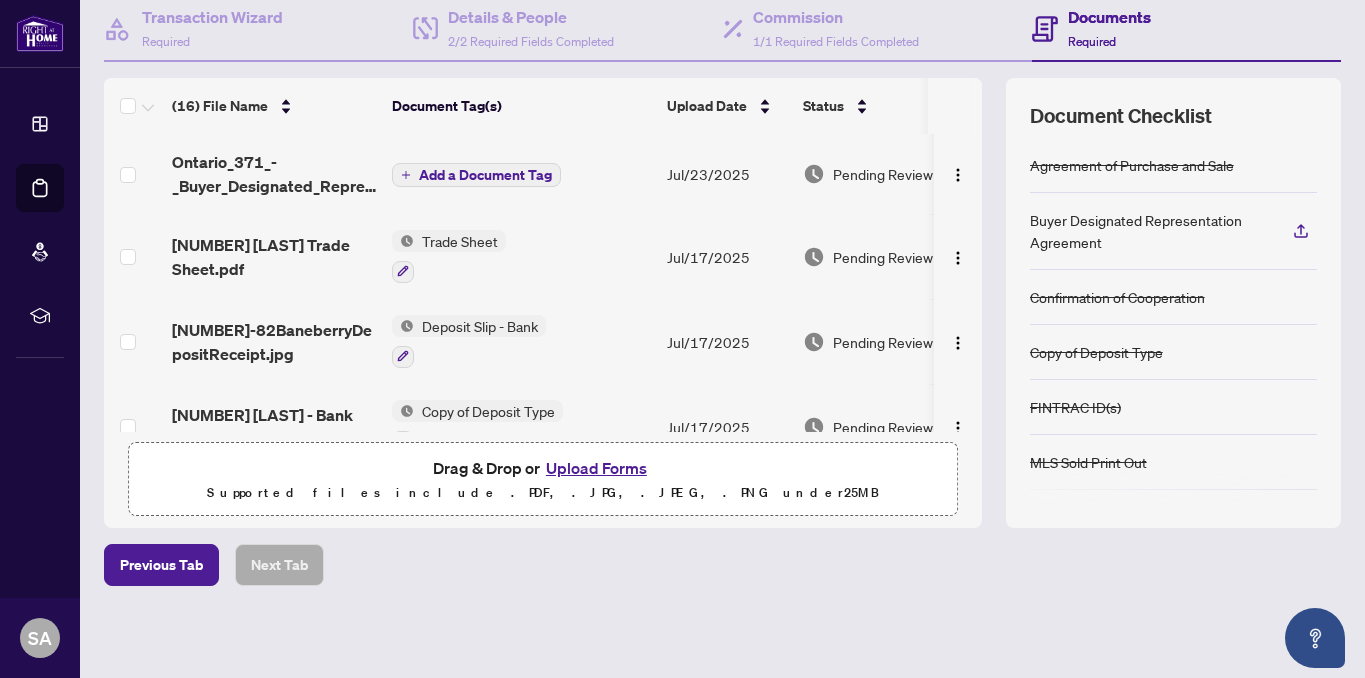click on "Add a Document Tag" at bounding box center [485, 175] 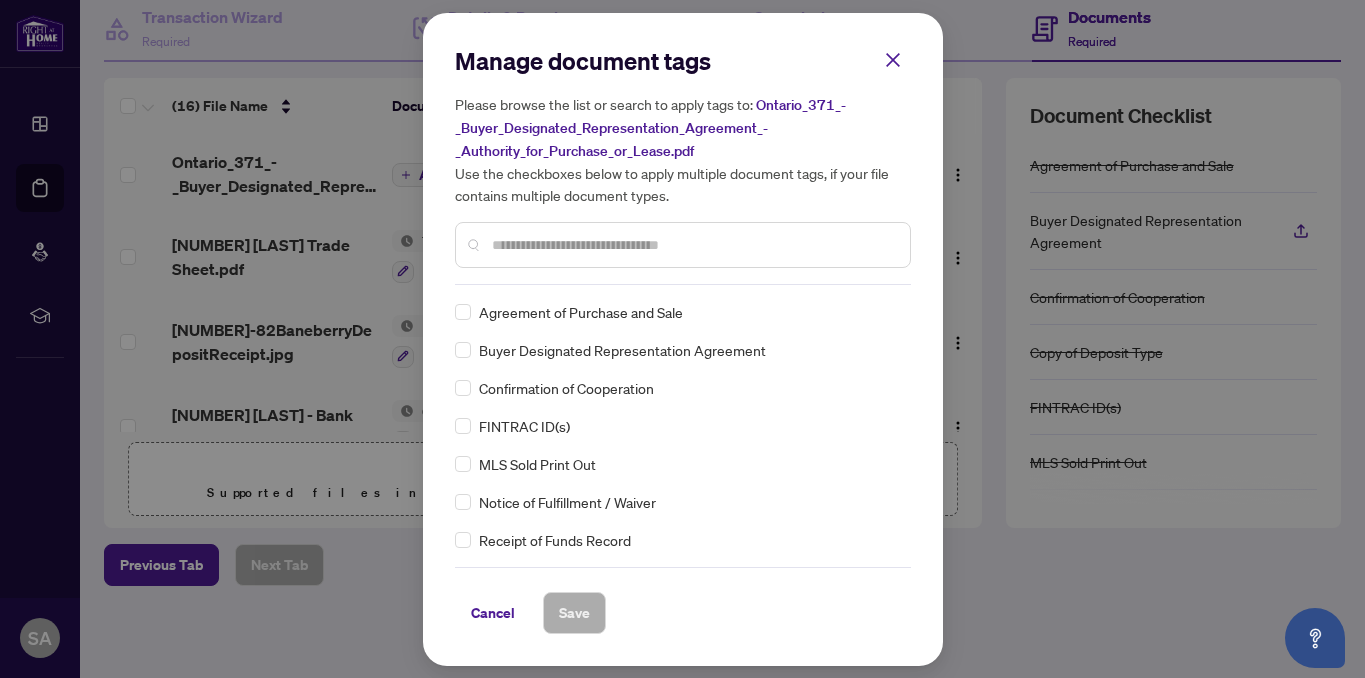 click on "Manage document tags Please browse the list or search to apply tags to: Ontario_371_-_Buyer_Designated_Representation_Agreement_-_Authority_for_Purchase_or_Lease.pdf Use the checkboxes below to apply multiple document tags, if your file contains multiple document types." at bounding box center [683, 165] 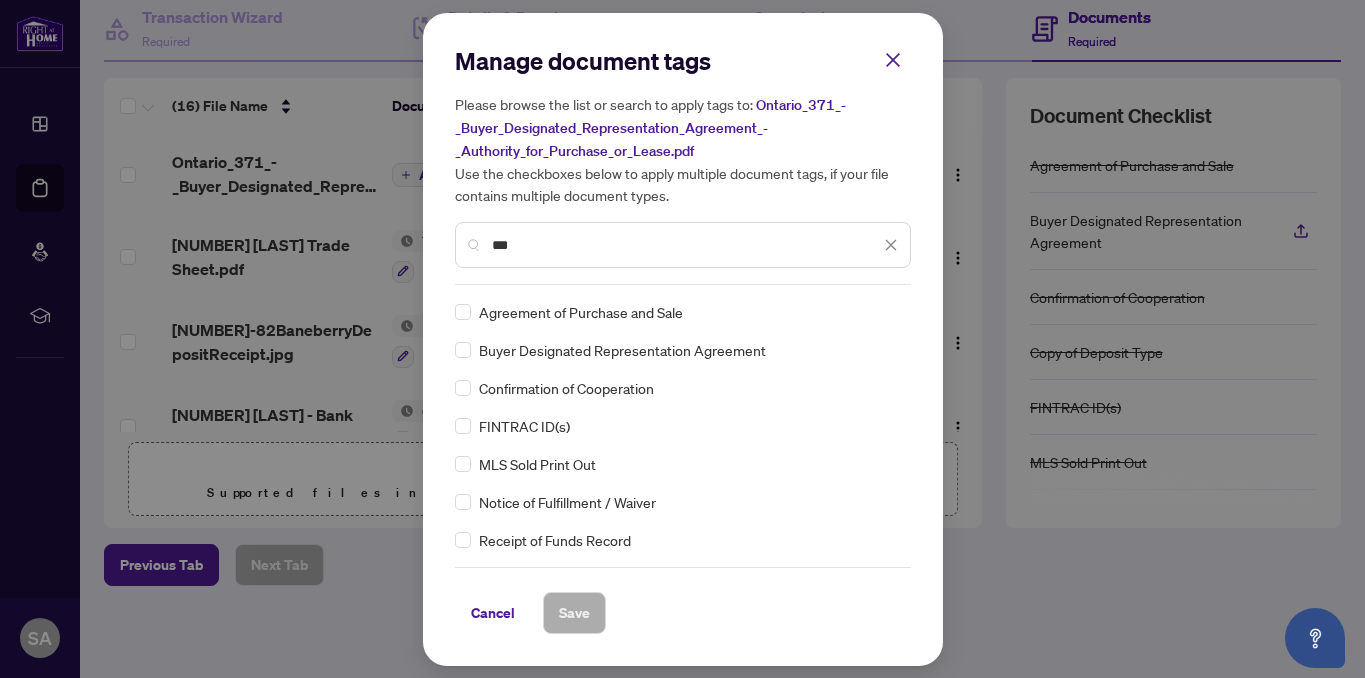 type on "***" 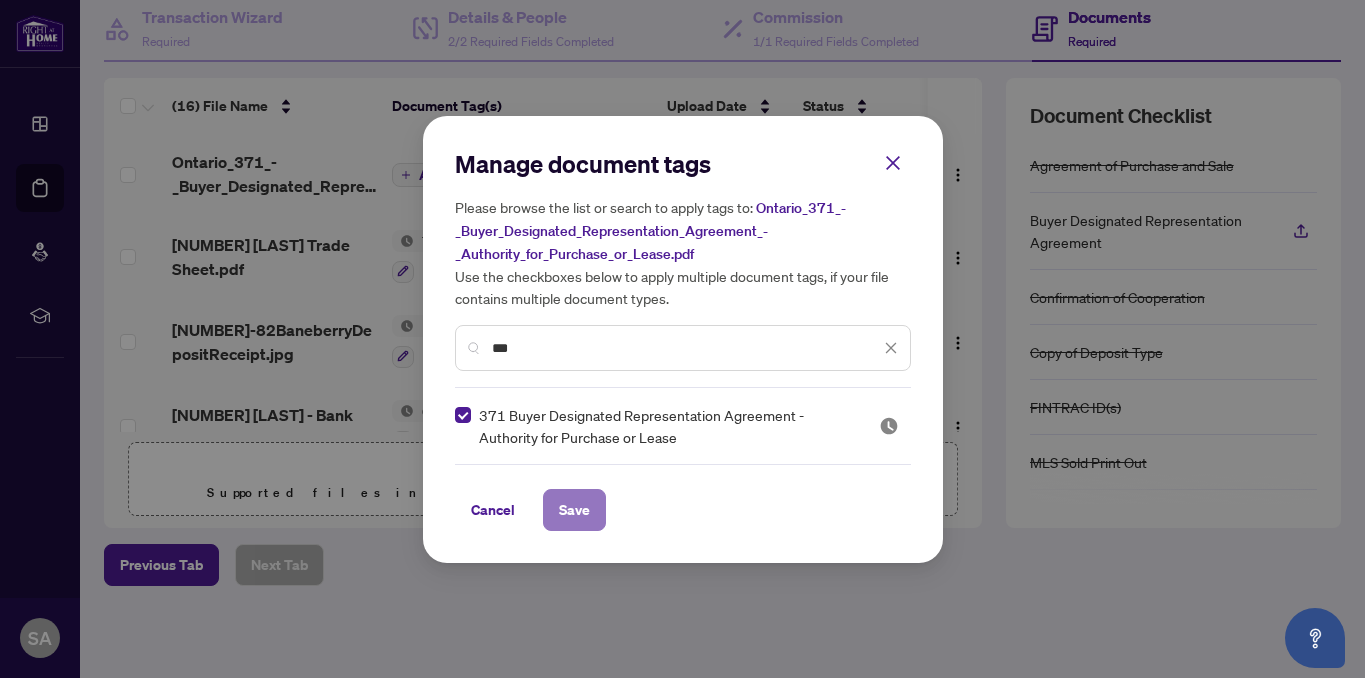 click on "Save" at bounding box center [574, 510] 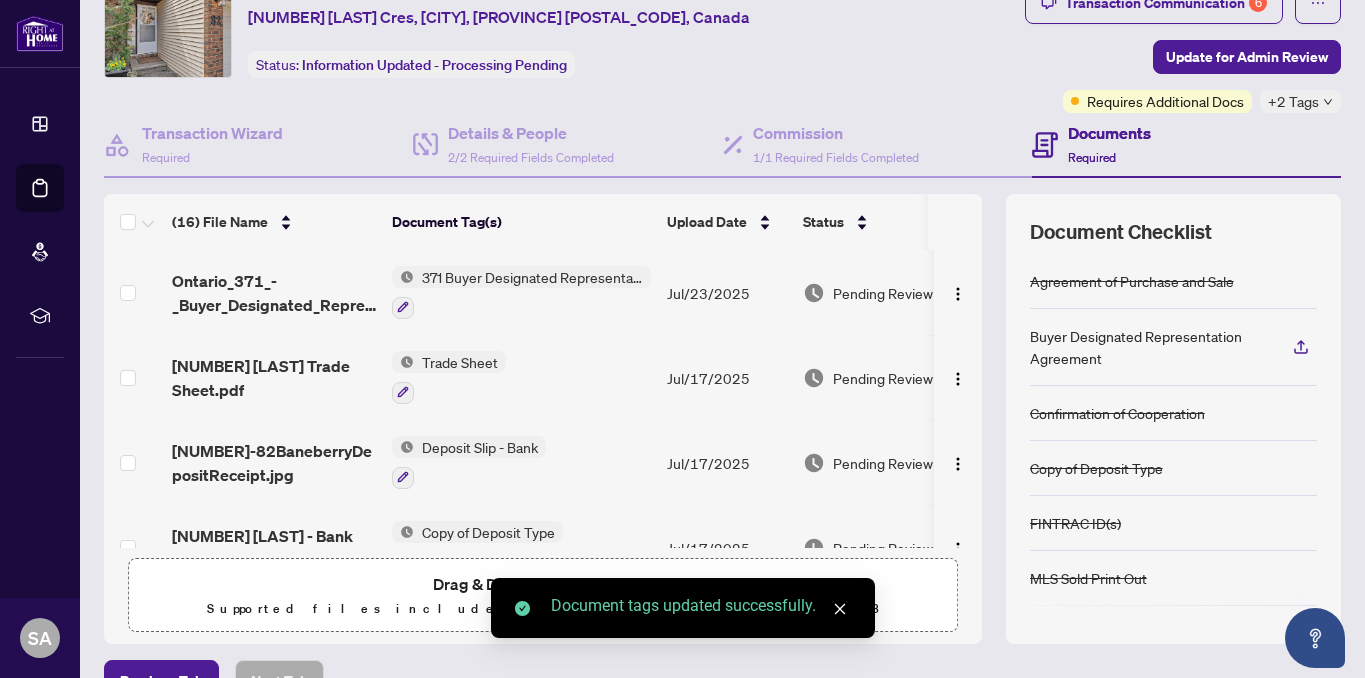 scroll, scrollTop: 0, scrollLeft: 0, axis: both 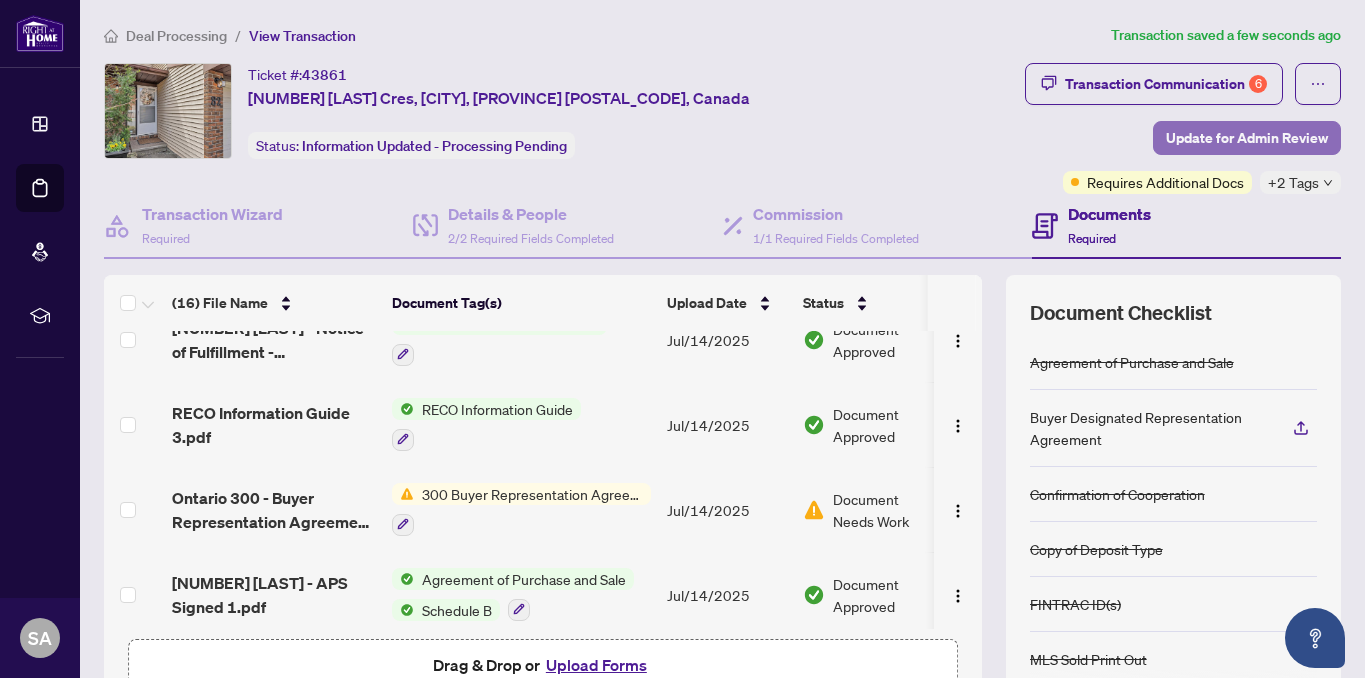 click on "Update for Admin Review" at bounding box center [1247, 138] 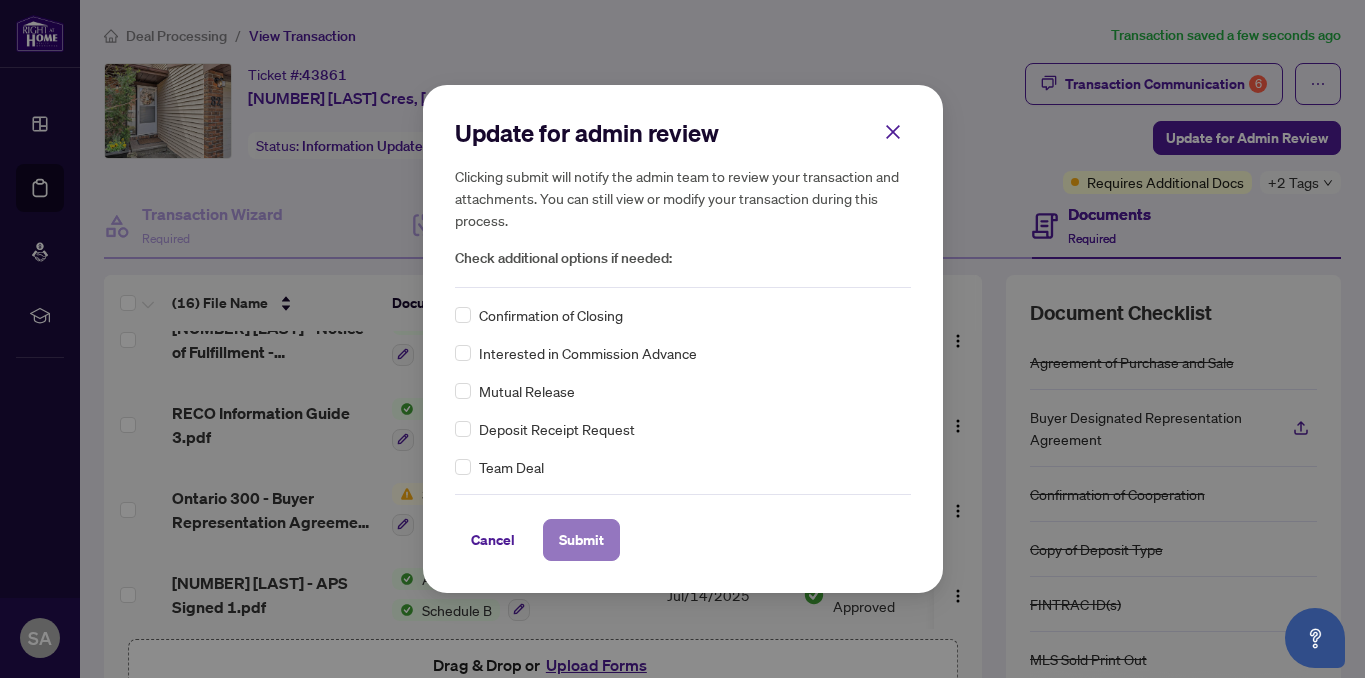 click on "Submit" at bounding box center (581, 540) 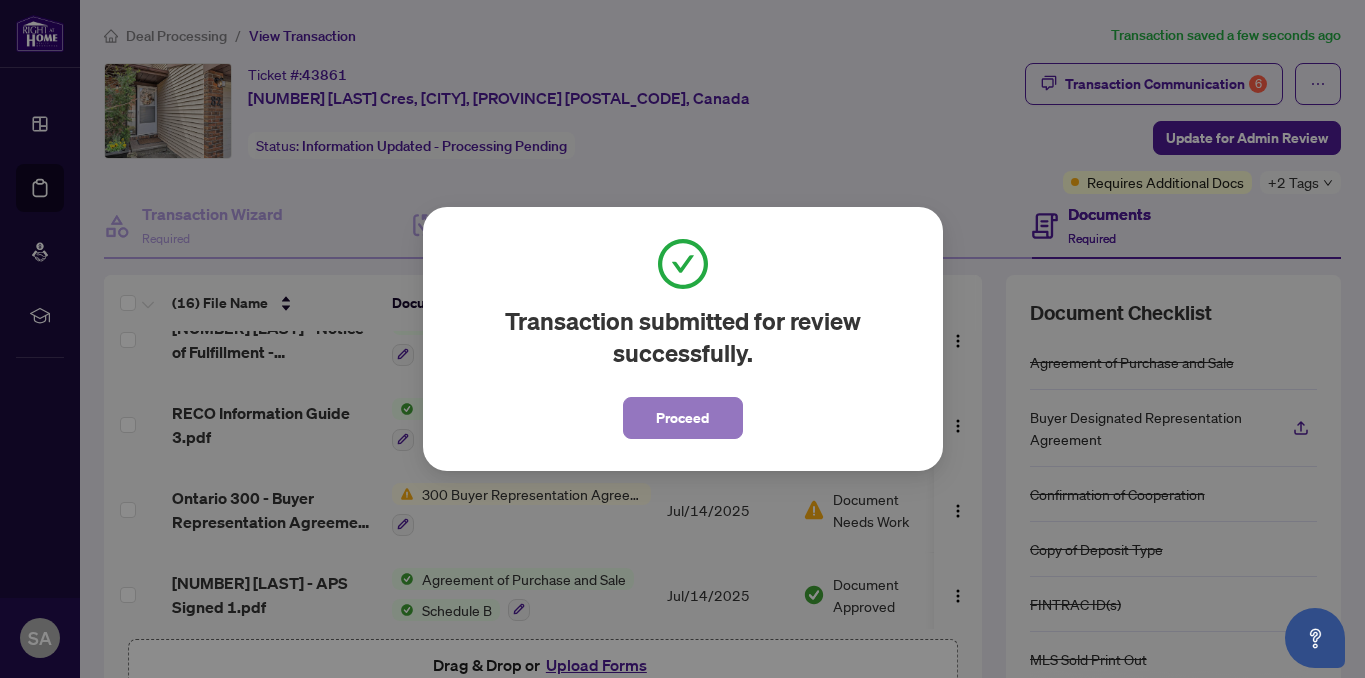 click on "Proceed" at bounding box center (682, 418) 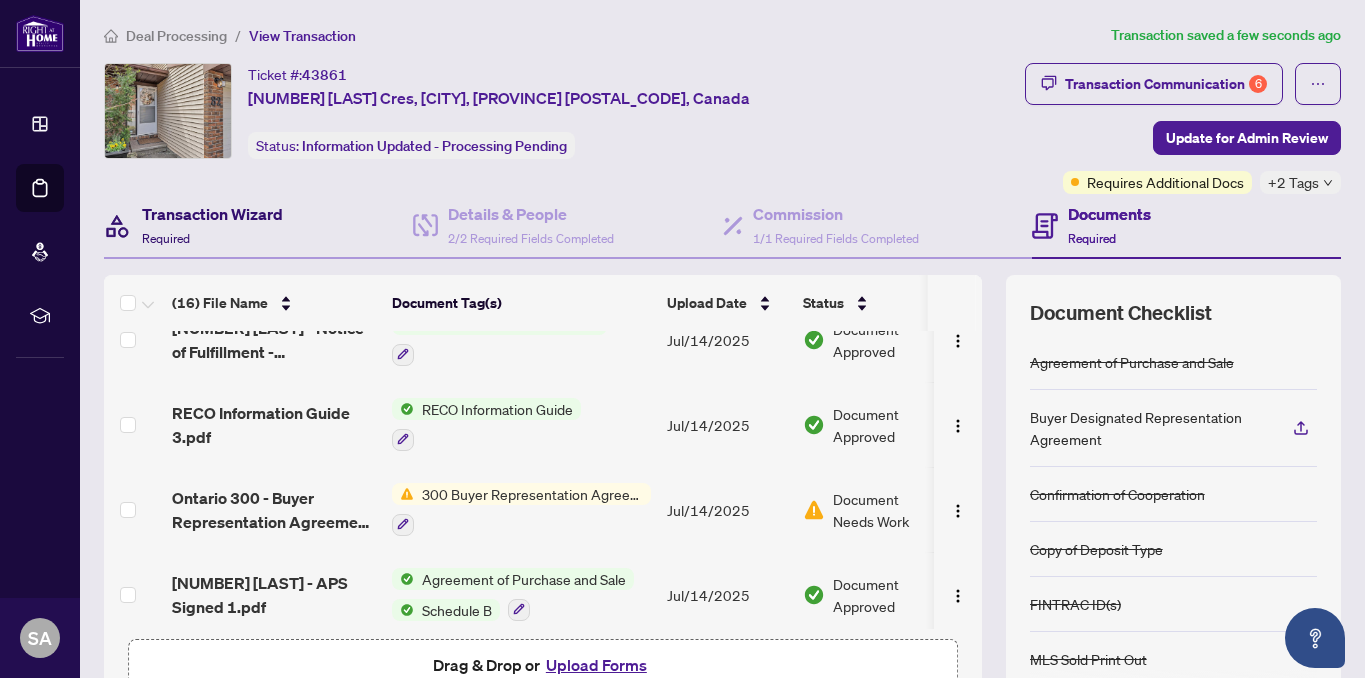 click on "Transaction Wizard" at bounding box center (212, 214) 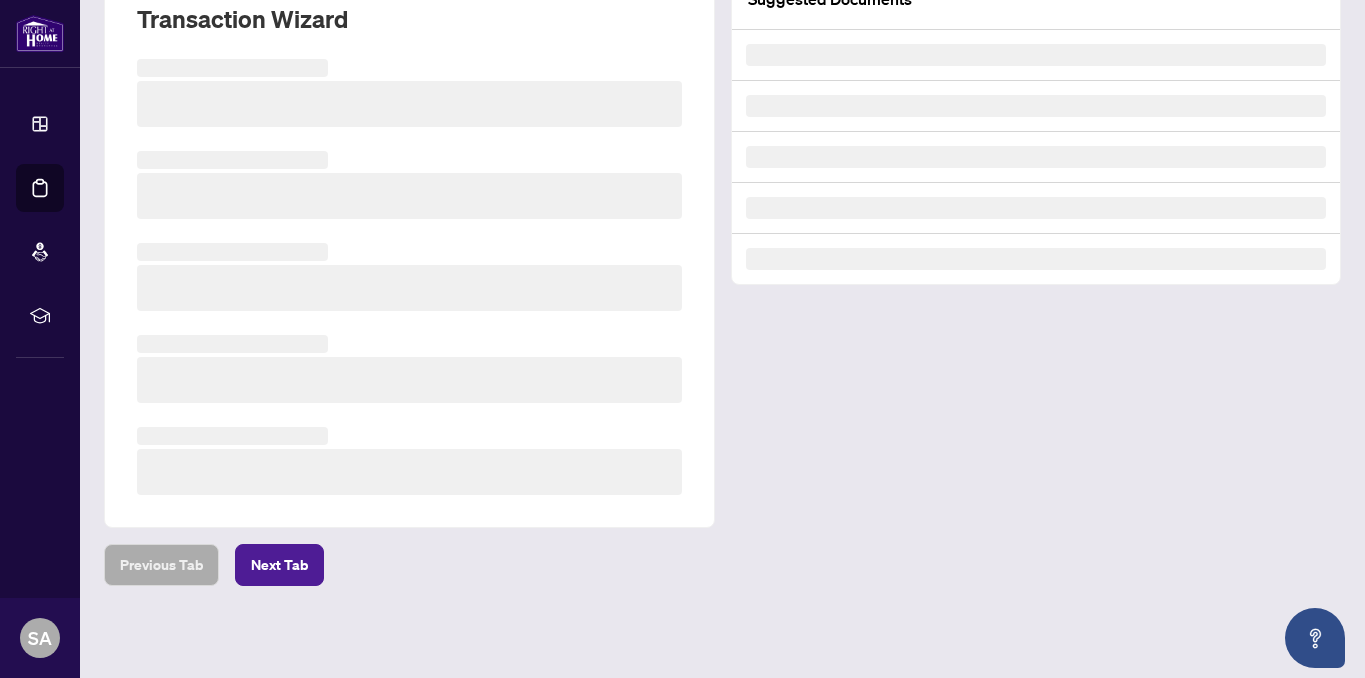 scroll, scrollTop: 265, scrollLeft: 0, axis: vertical 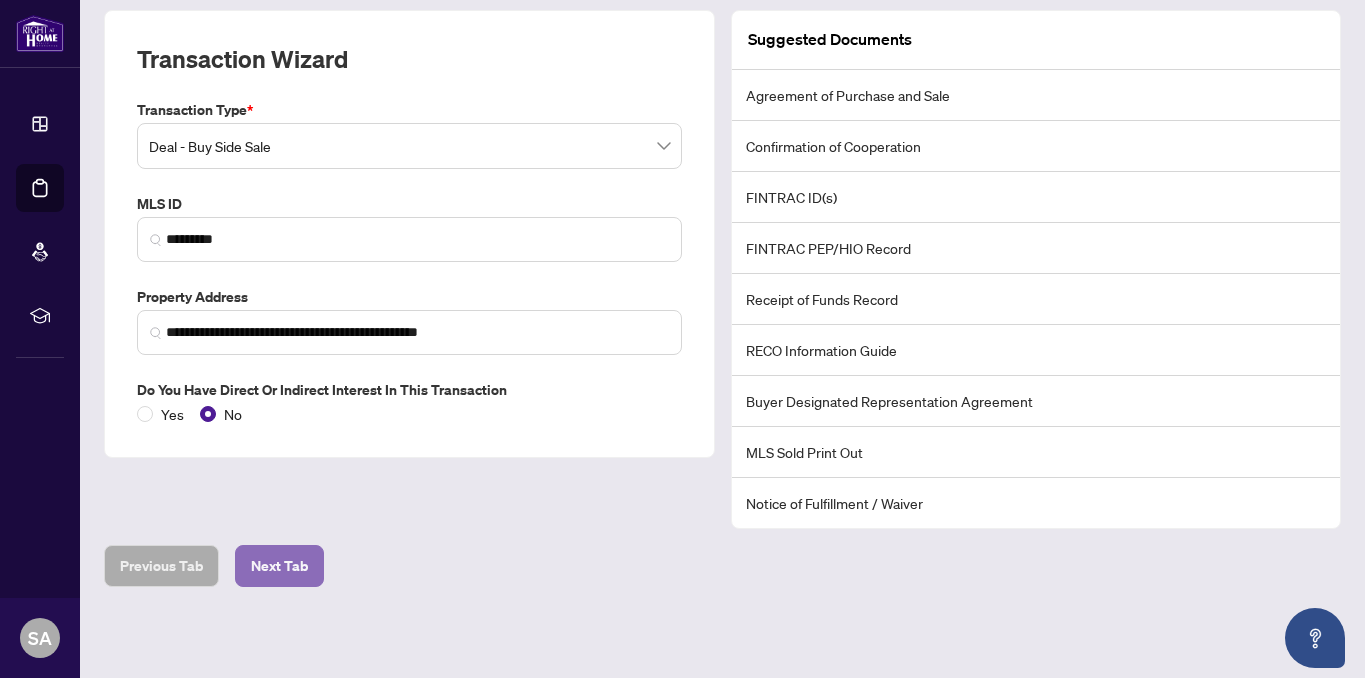 click on "Next Tab" at bounding box center (279, 566) 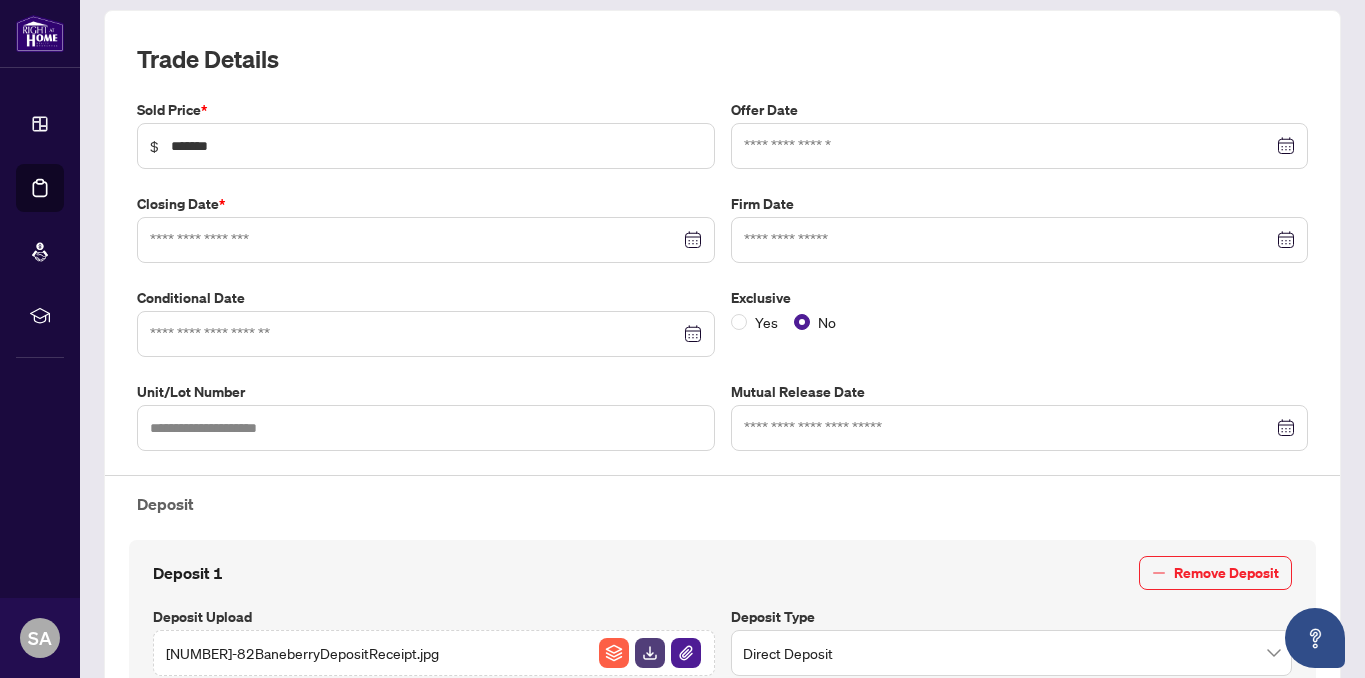 type on "**********" 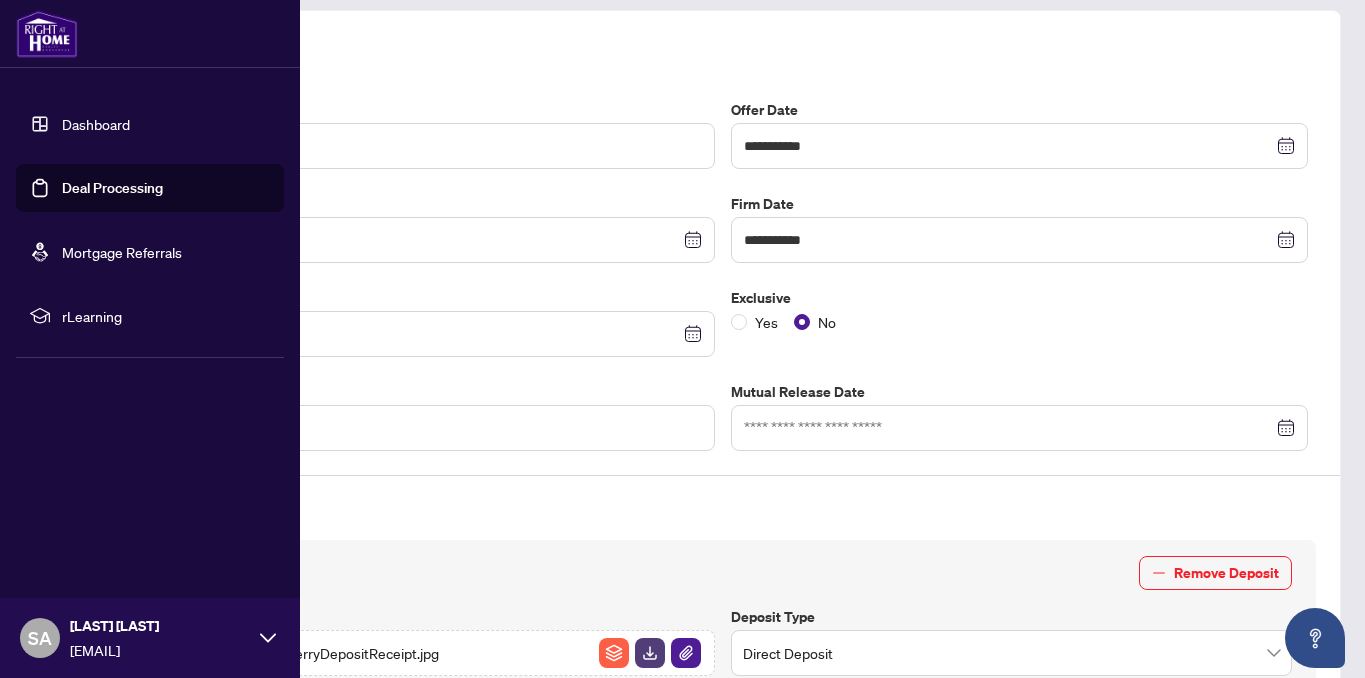 click on "Dashboard" at bounding box center (96, 124) 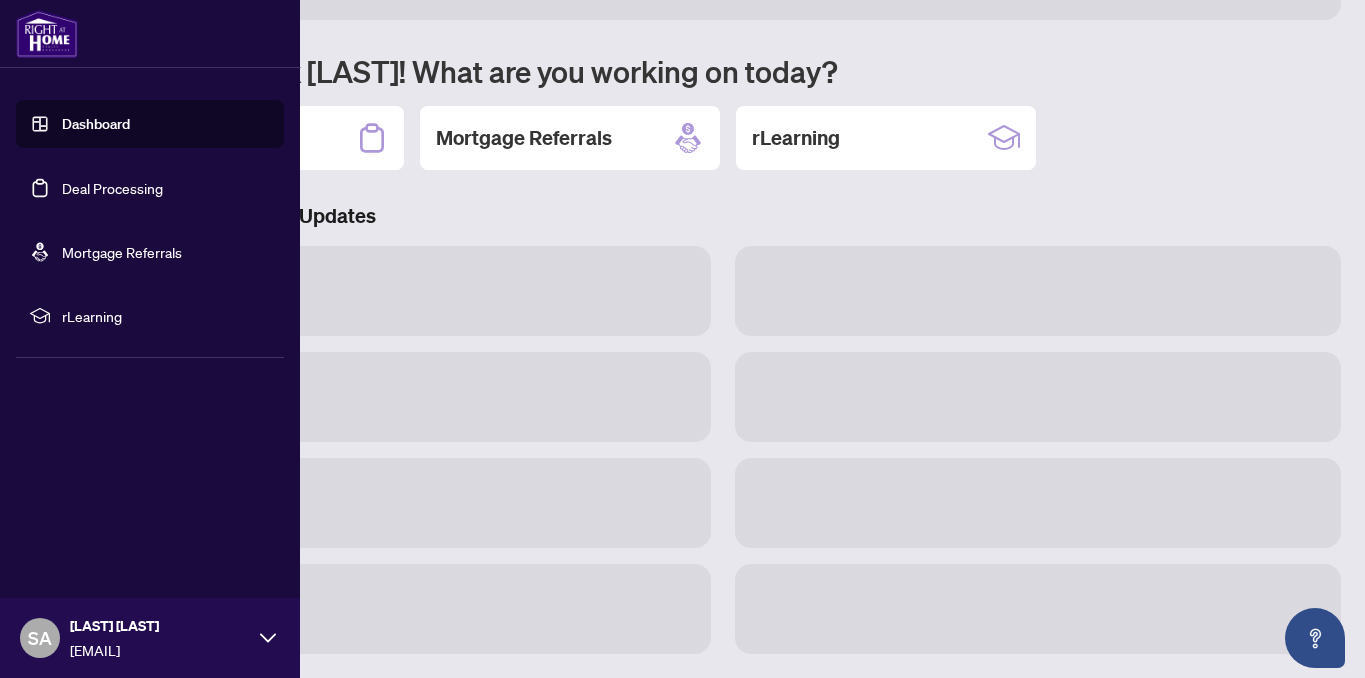 scroll, scrollTop: 169, scrollLeft: 0, axis: vertical 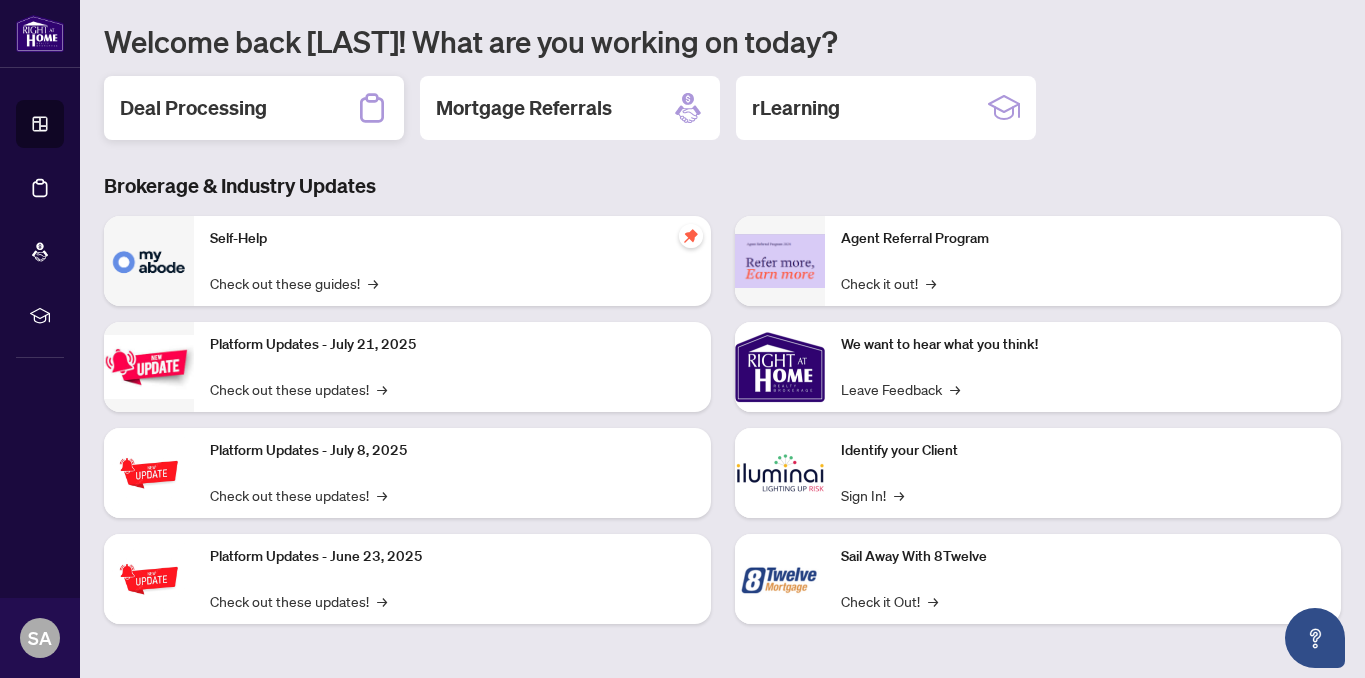 click on "Deal Processing" at bounding box center (254, 108) 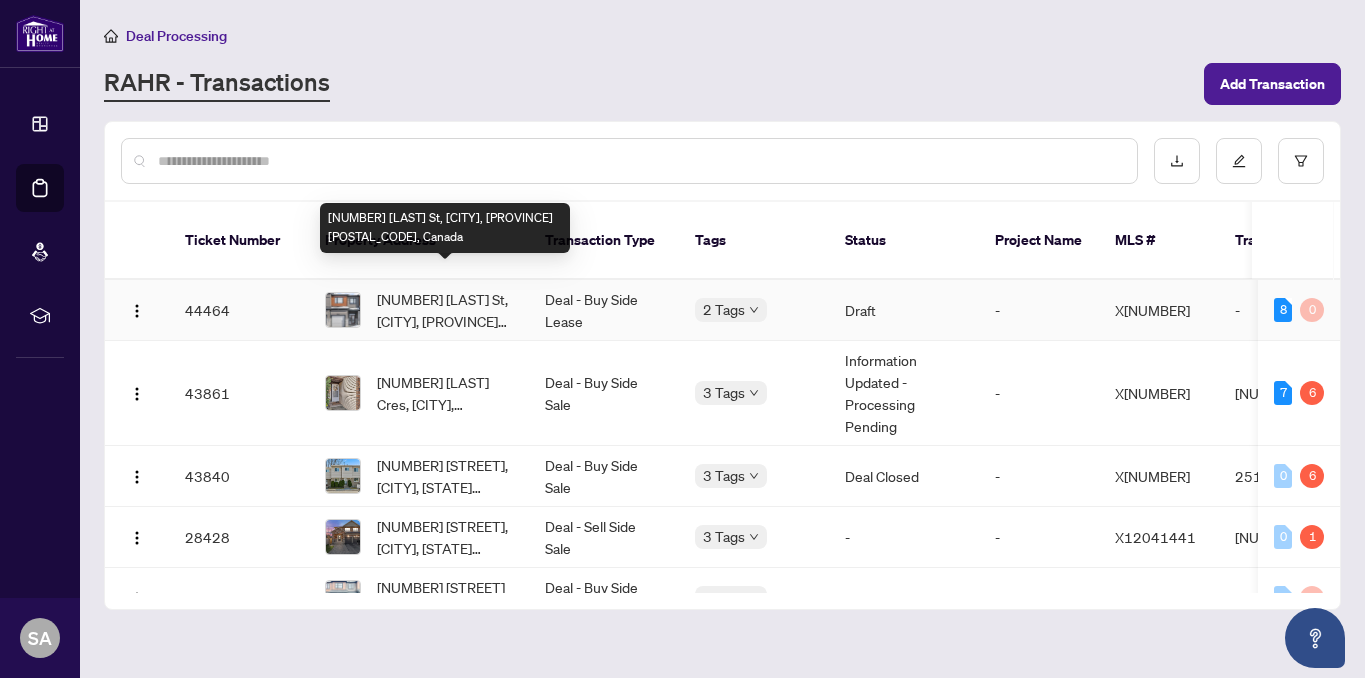 click on "[NUMBER] [LAST] St, [CITY], [PROVINCE] [POSTAL_CODE], Canada" at bounding box center (445, 310) 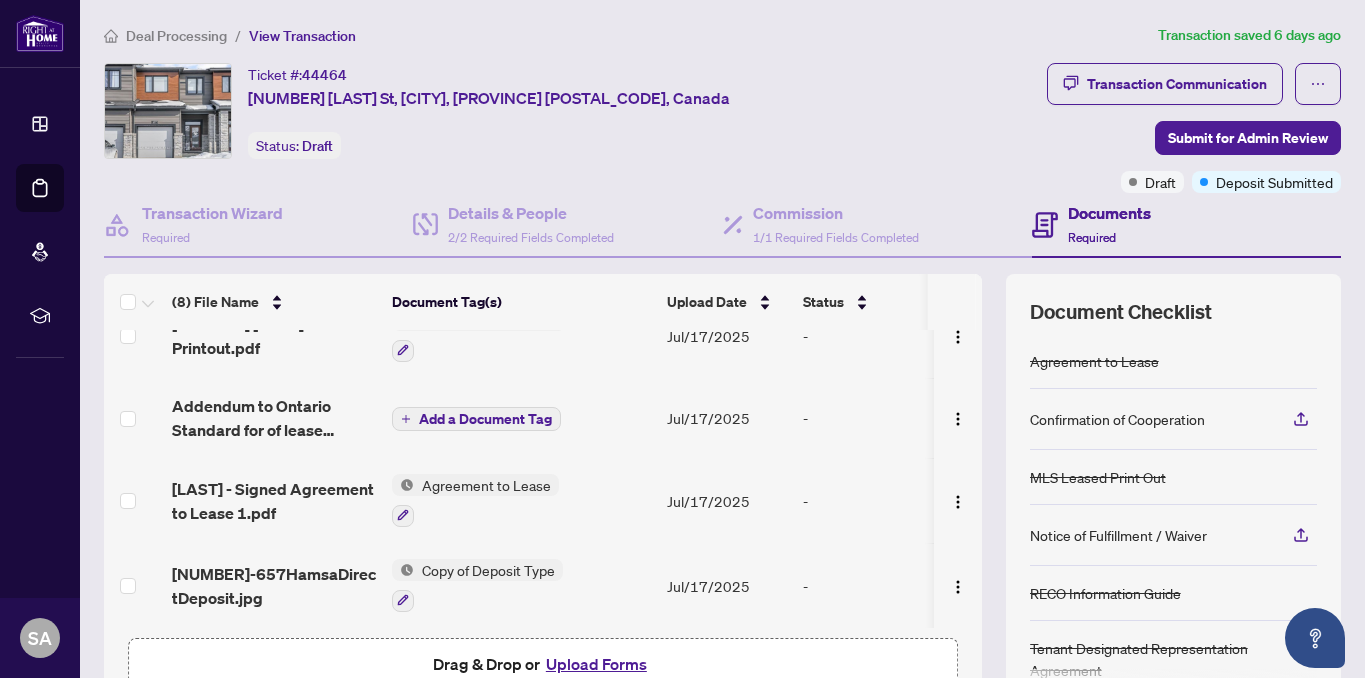 scroll, scrollTop: 0, scrollLeft: 0, axis: both 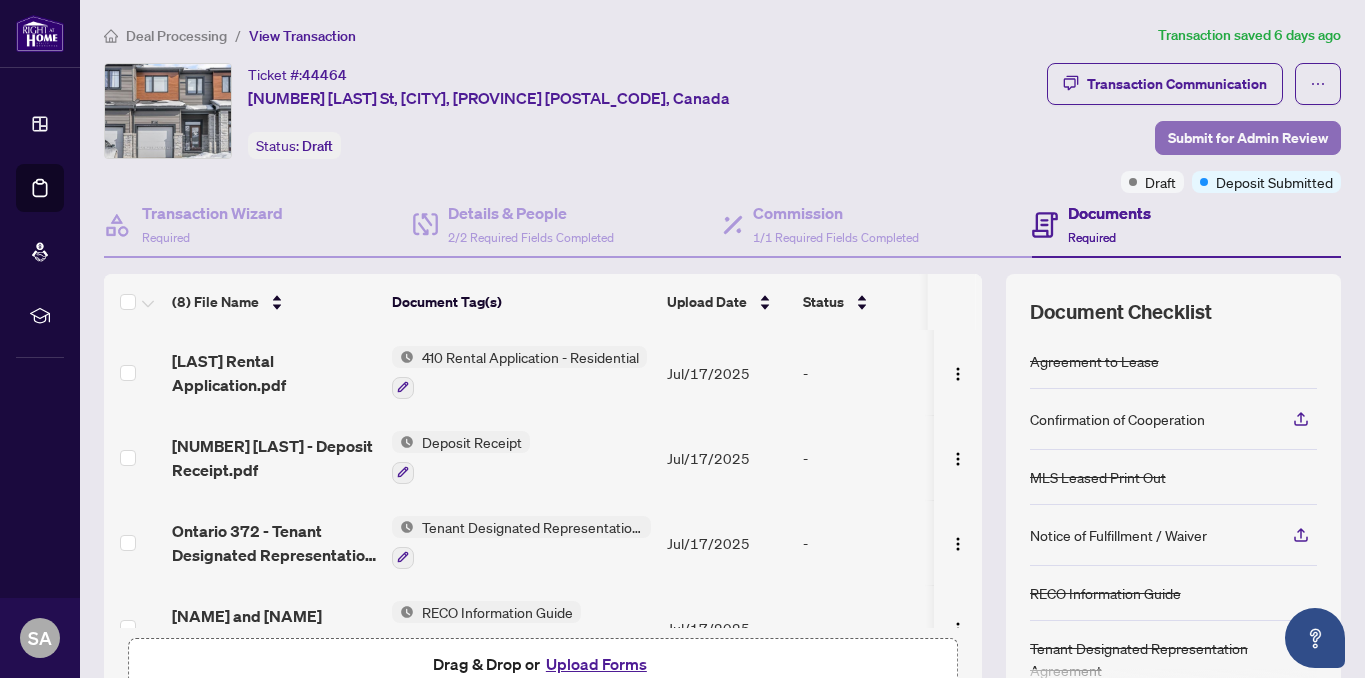 click on "Submit for Admin Review" at bounding box center (1248, 138) 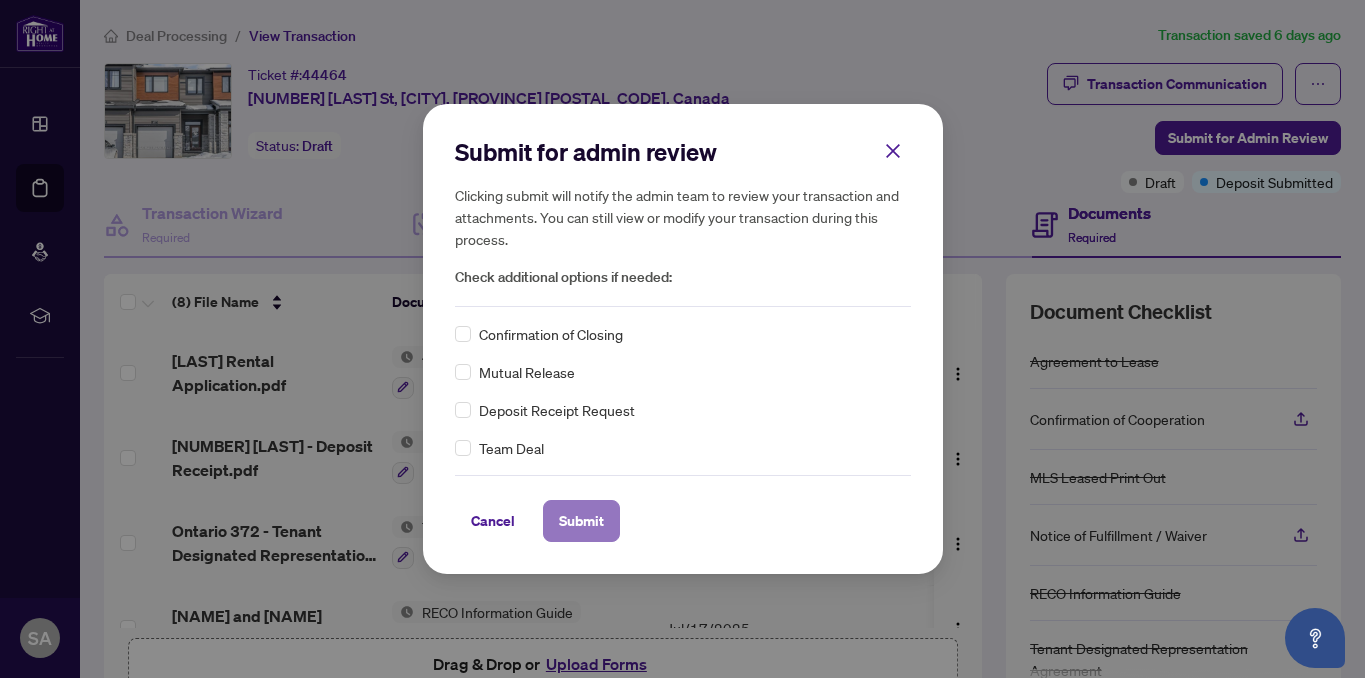 click on "Submit" at bounding box center (581, 521) 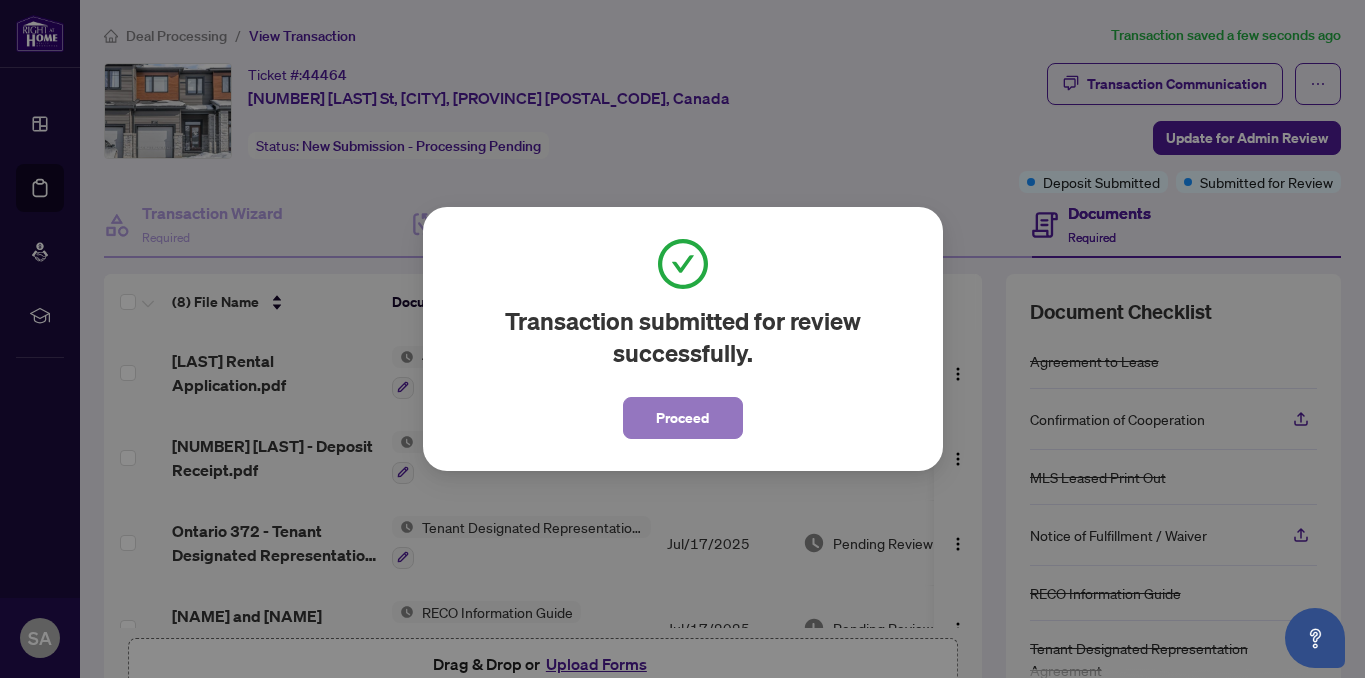 click on "Proceed" at bounding box center [683, 418] 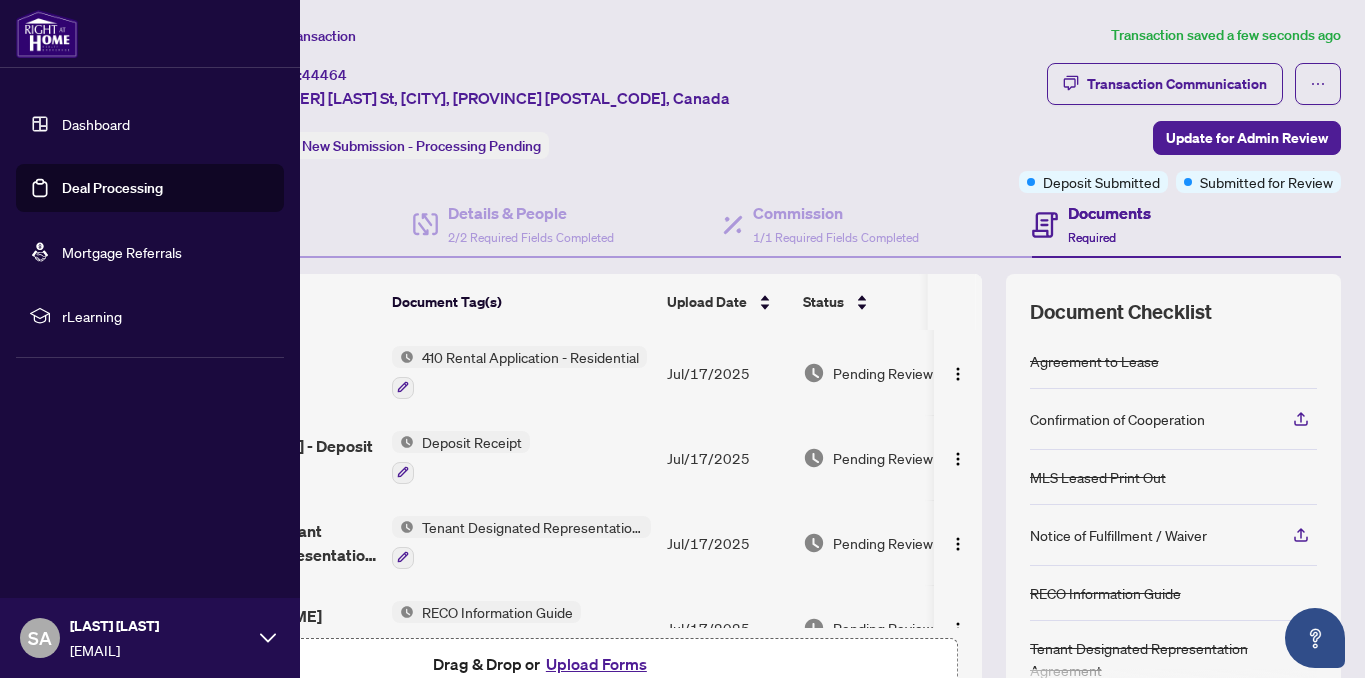 click on "Dashboard" at bounding box center (96, 124) 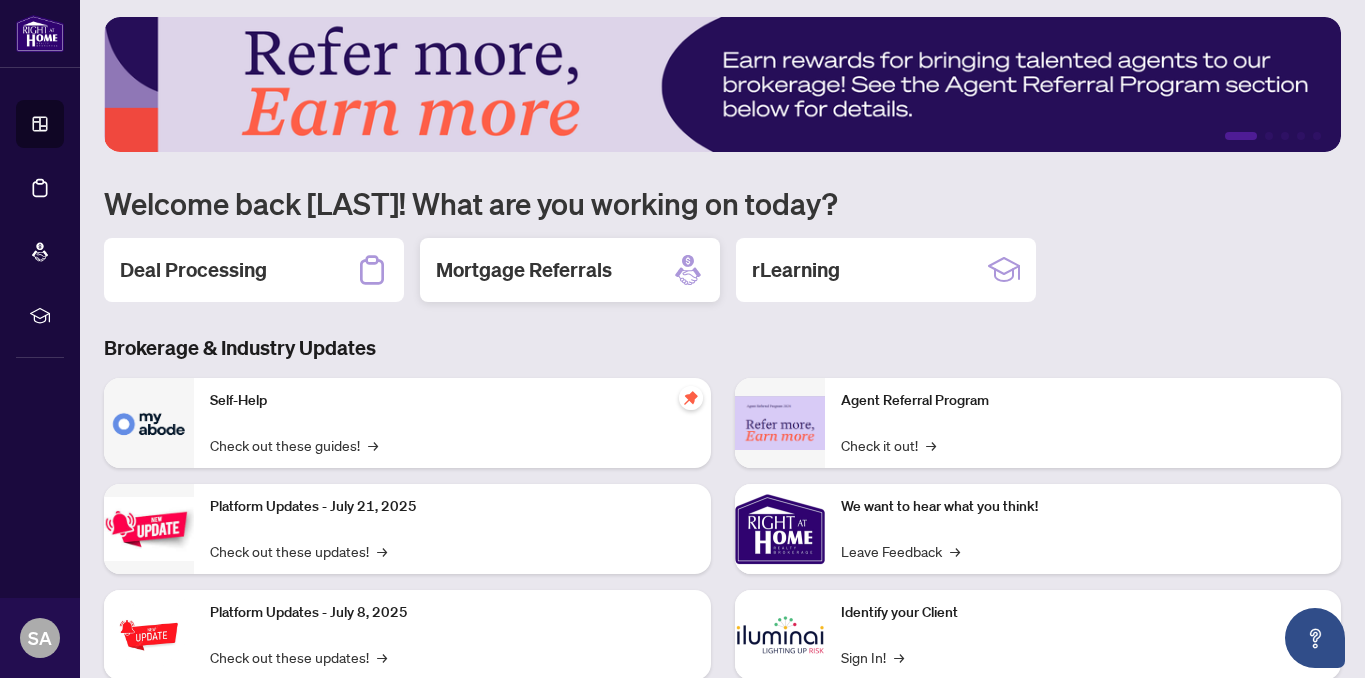 scroll, scrollTop: 10, scrollLeft: 0, axis: vertical 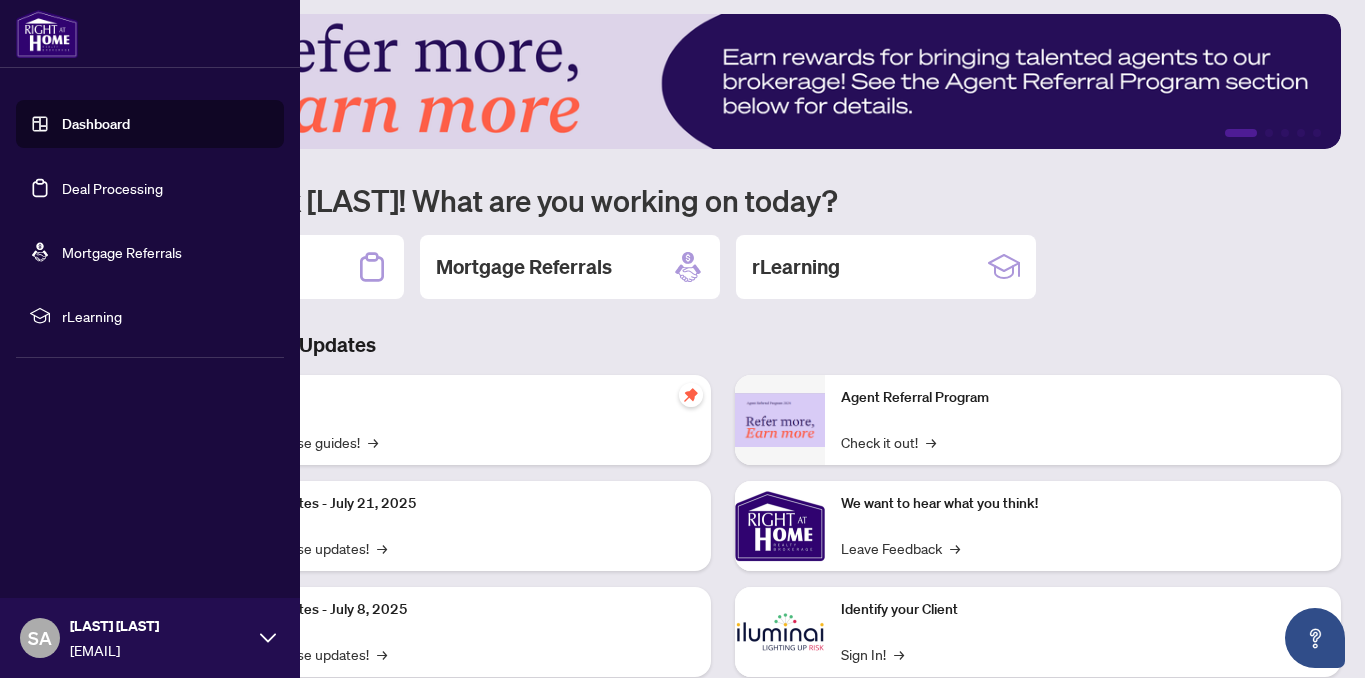 click on "Deal Processing" at bounding box center (112, 188) 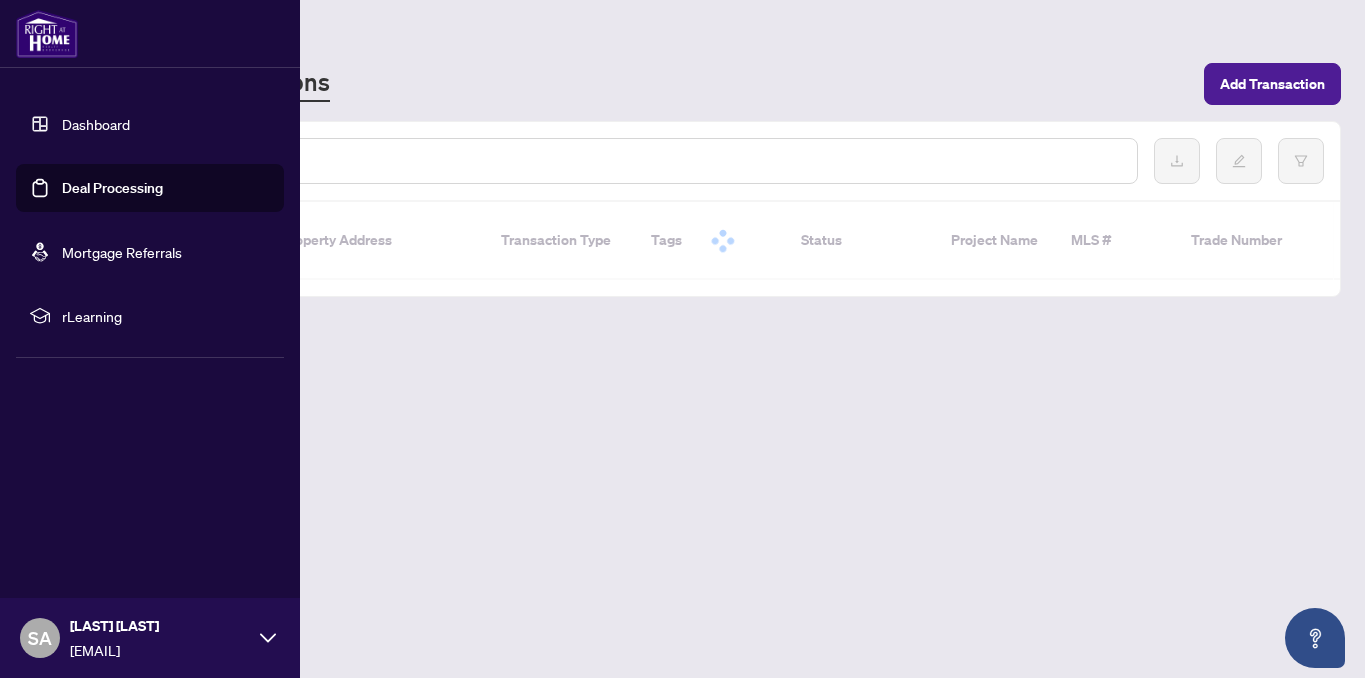 scroll, scrollTop: 0, scrollLeft: 0, axis: both 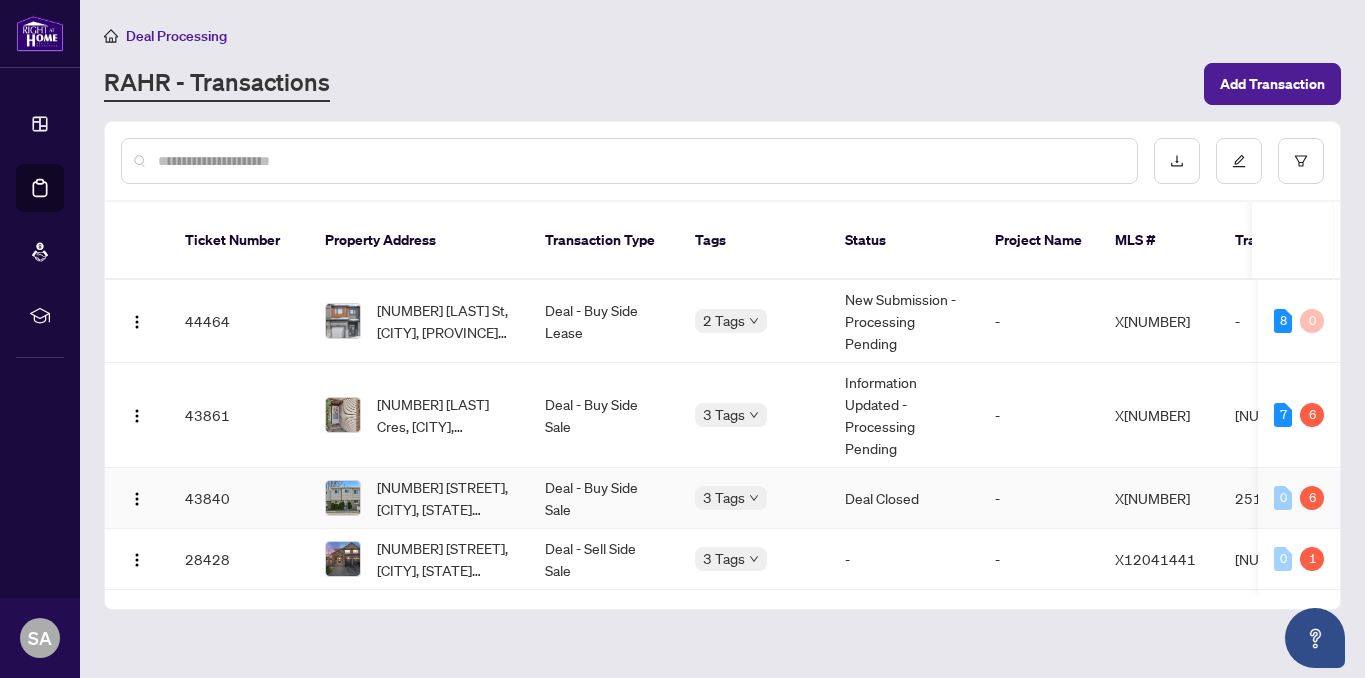 click on "Deal Closed" at bounding box center [904, 498] 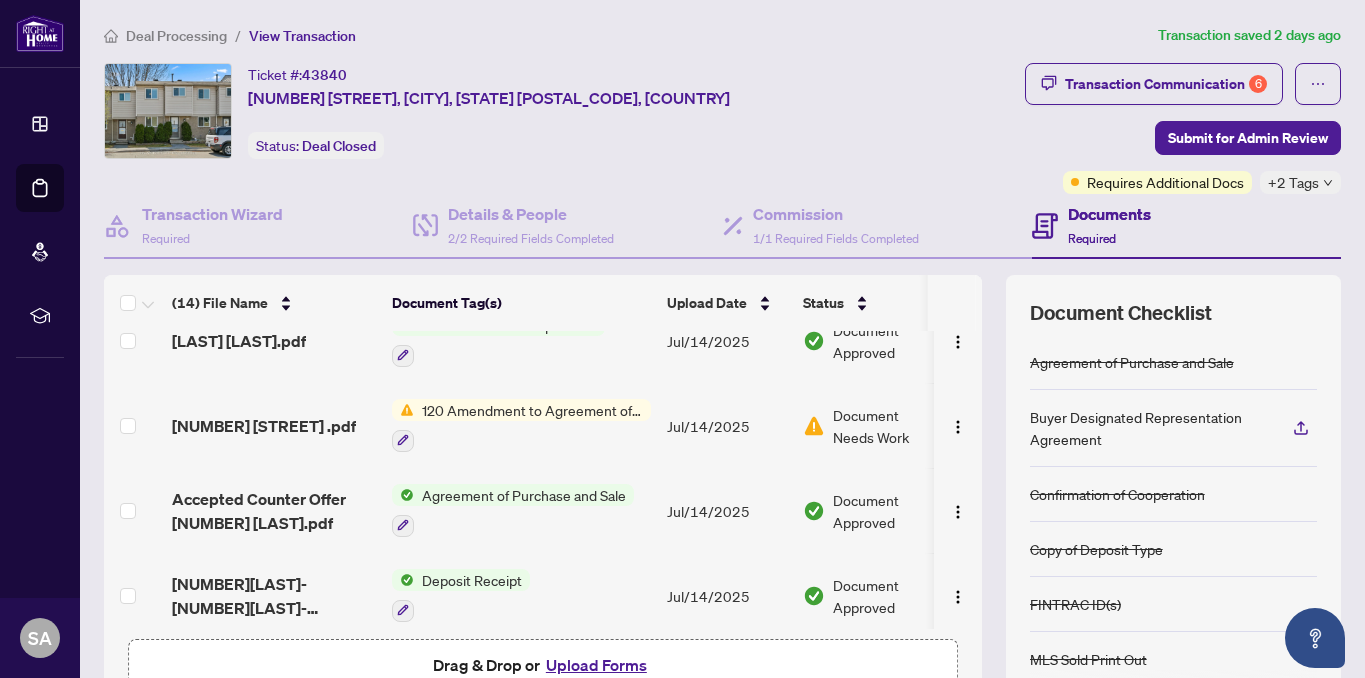 scroll, scrollTop: 885, scrollLeft: 0, axis: vertical 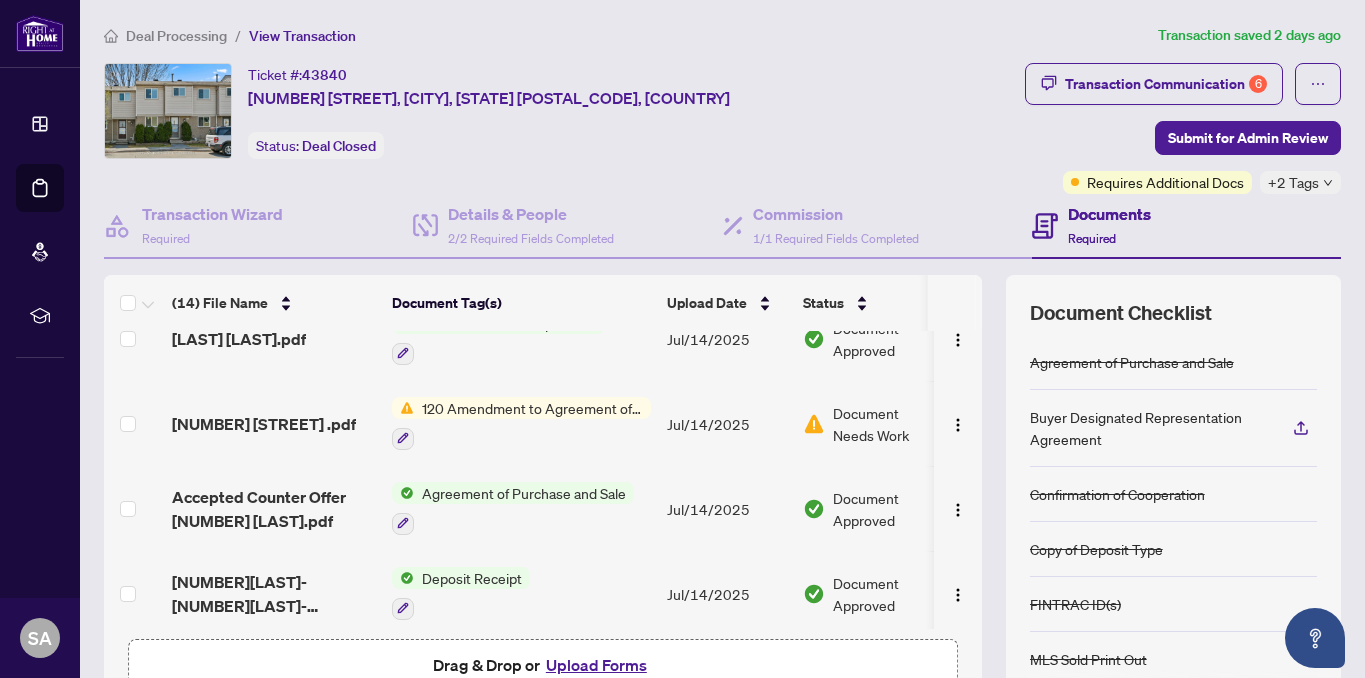 click on "Document Needs Work" at bounding box center [885, 424] 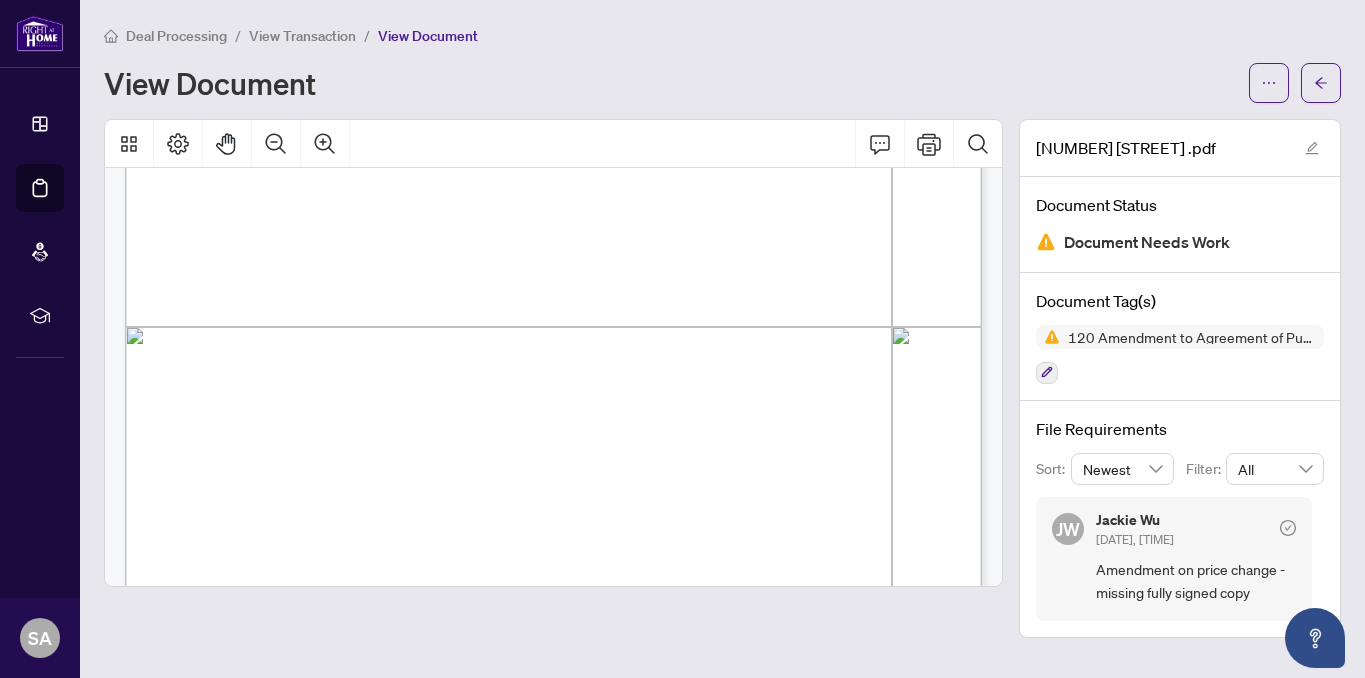 scroll, scrollTop: 1868, scrollLeft: 0, axis: vertical 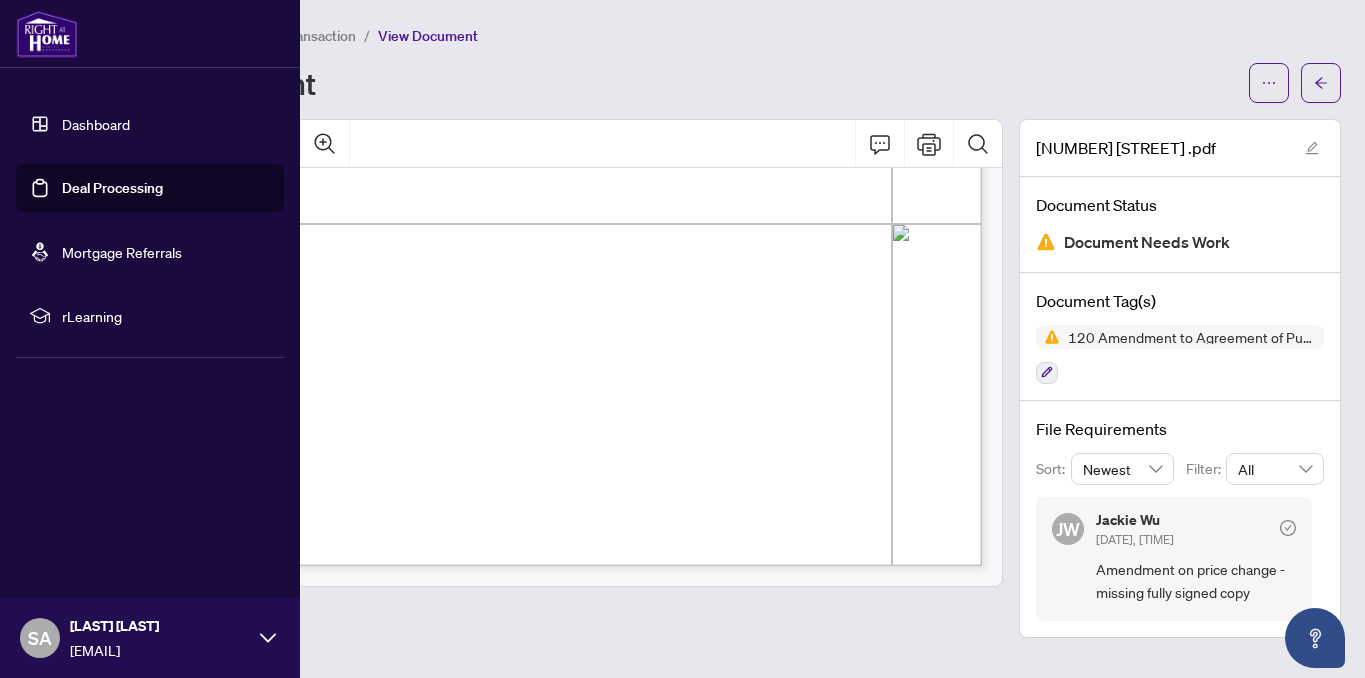 click on "Deal Processing" at bounding box center [112, 188] 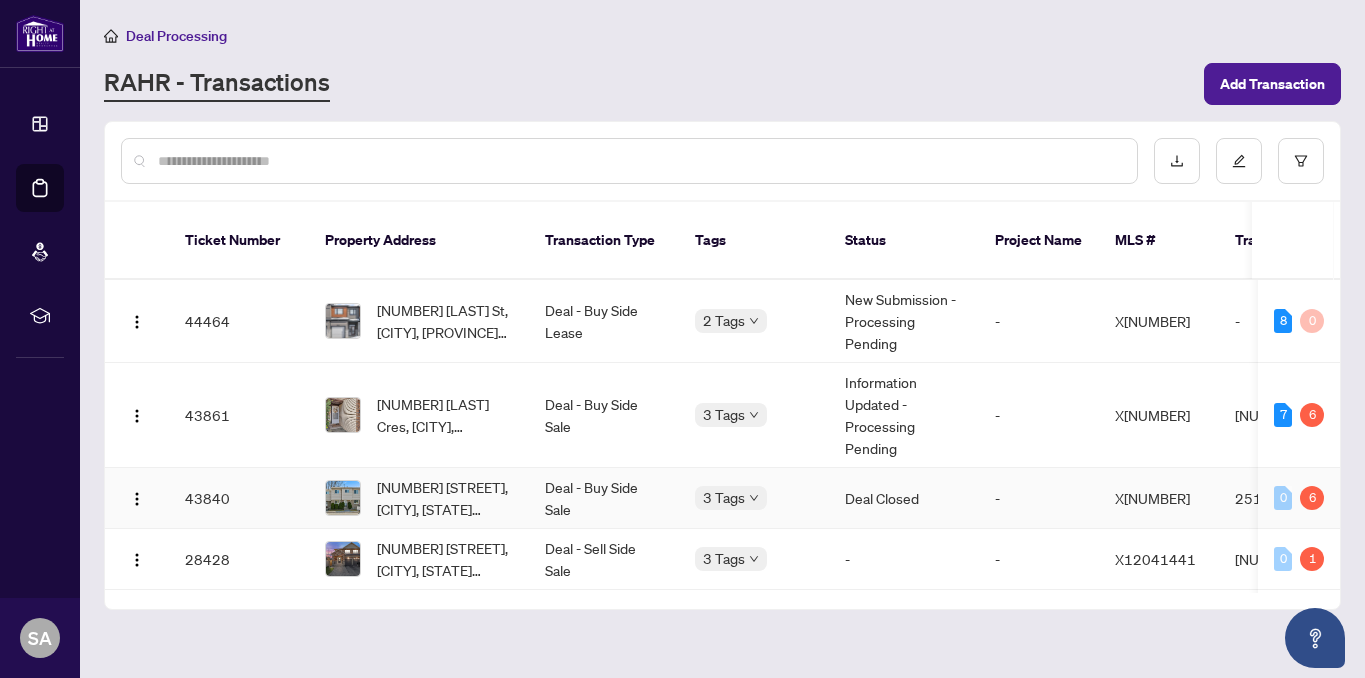click on "Deal - Buy Side Sale" at bounding box center [604, 498] 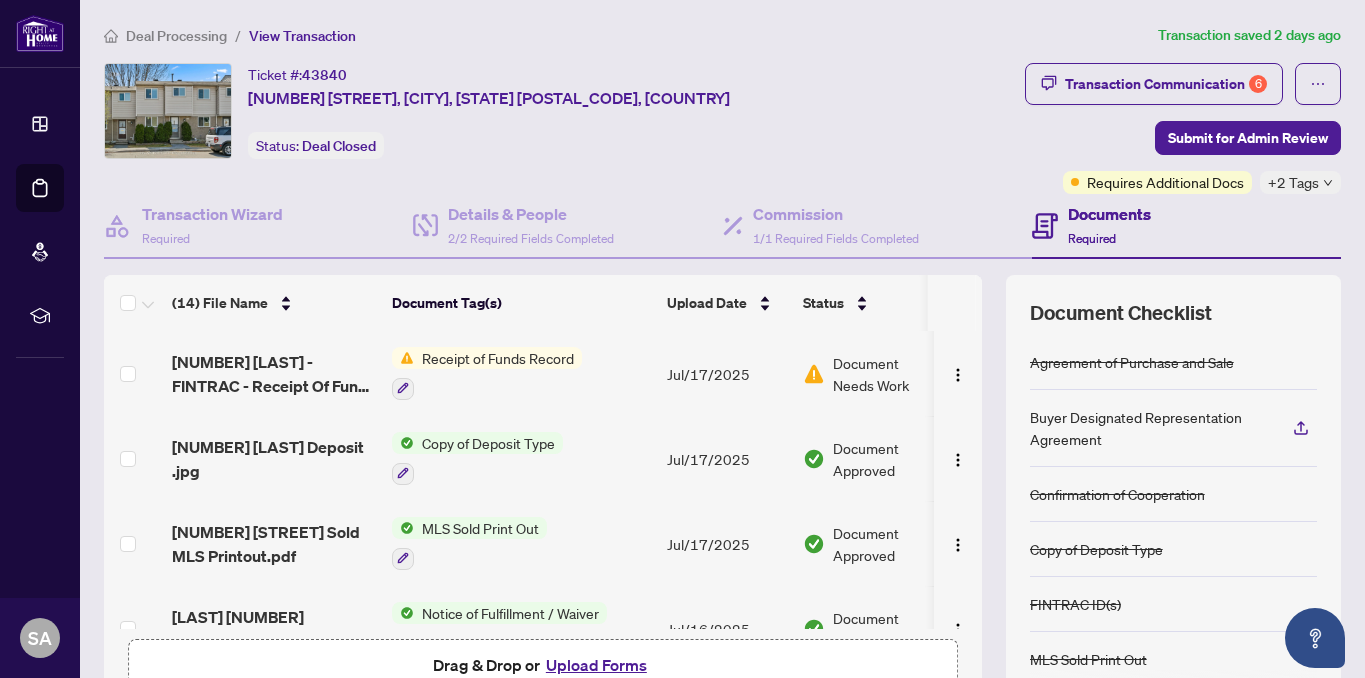 click on "Deal Closed" at bounding box center (339, 146) 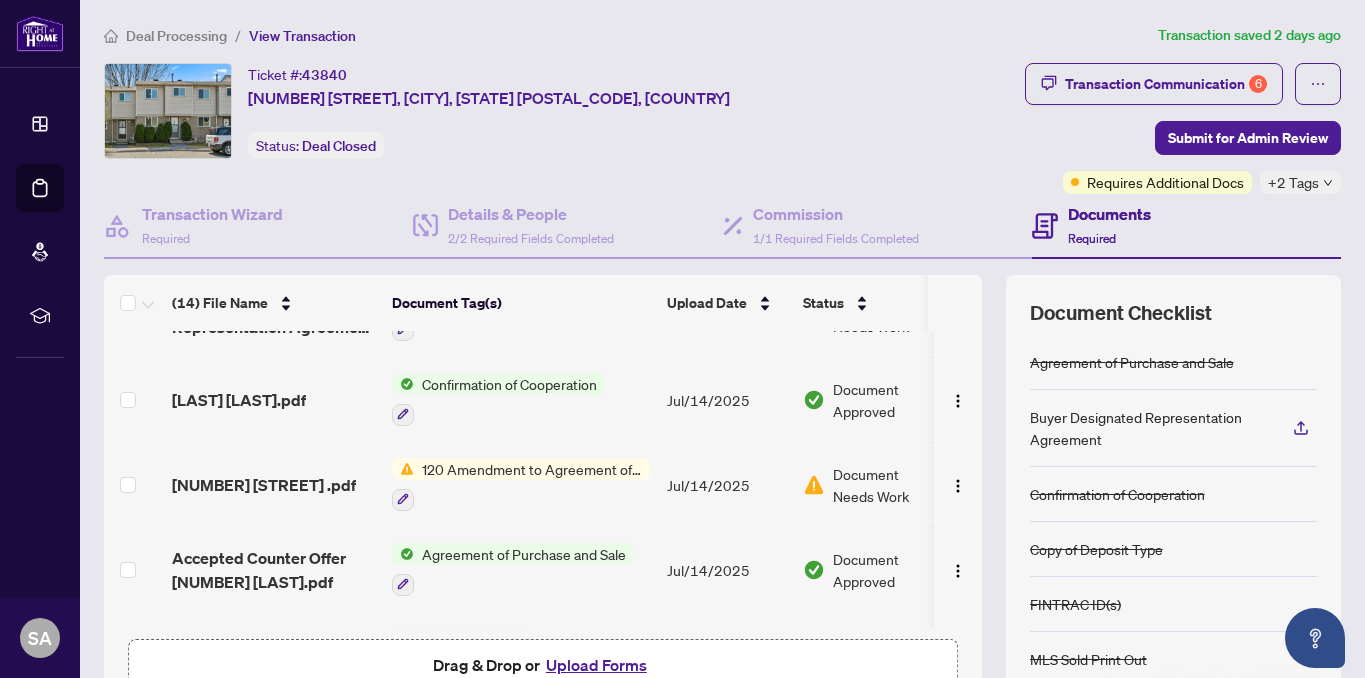 scroll, scrollTop: 822, scrollLeft: 0, axis: vertical 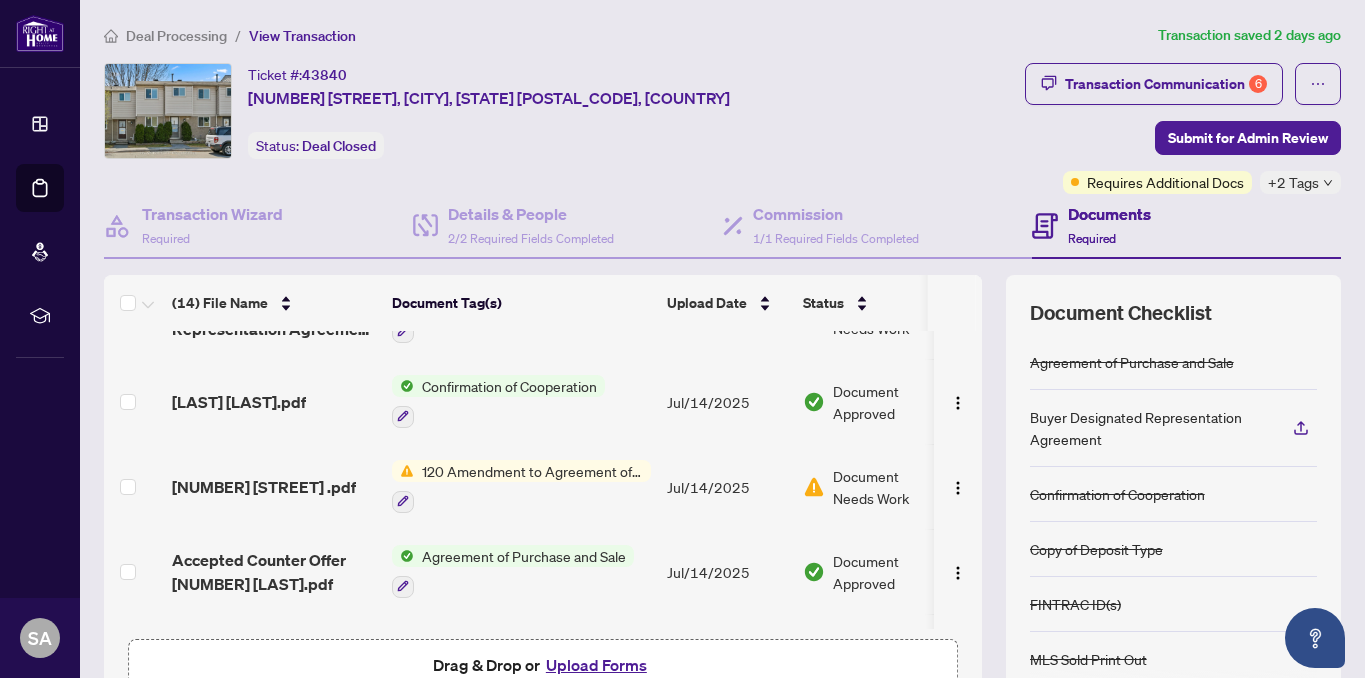 click on "Document Needs Work 1" at bounding box center [880, 486] 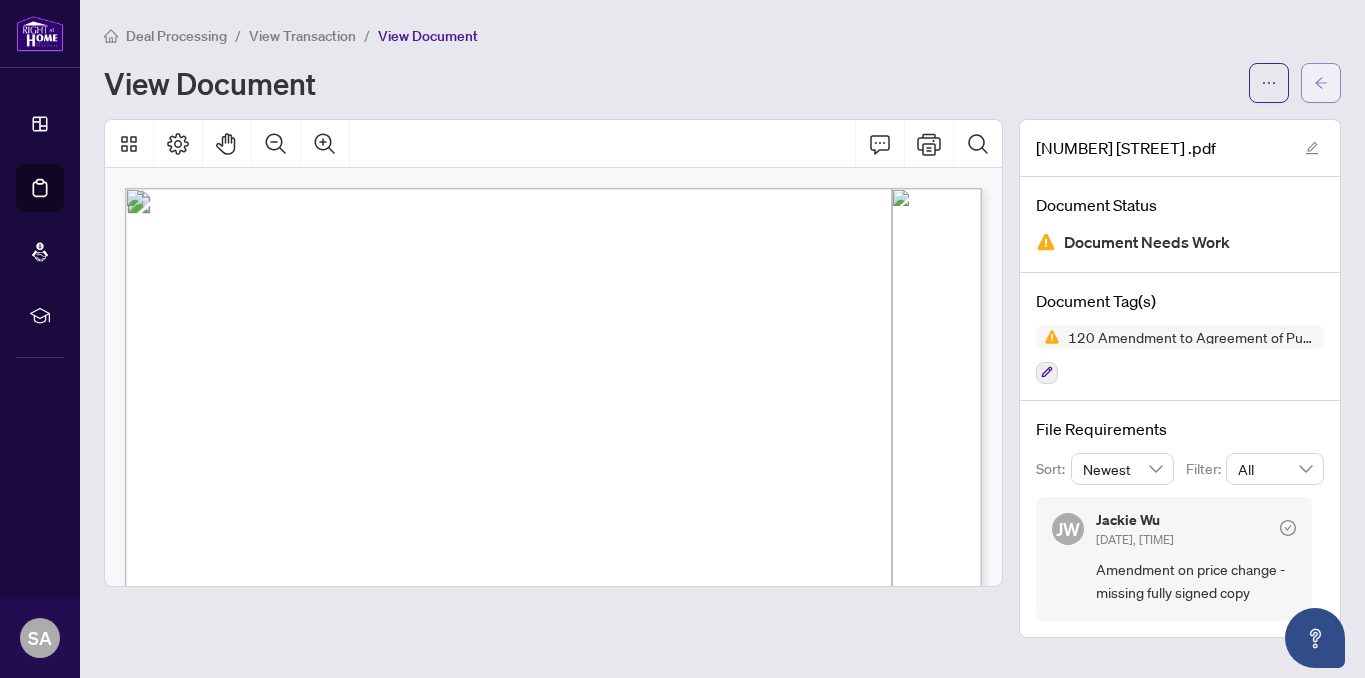 click at bounding box center (1321, 83) 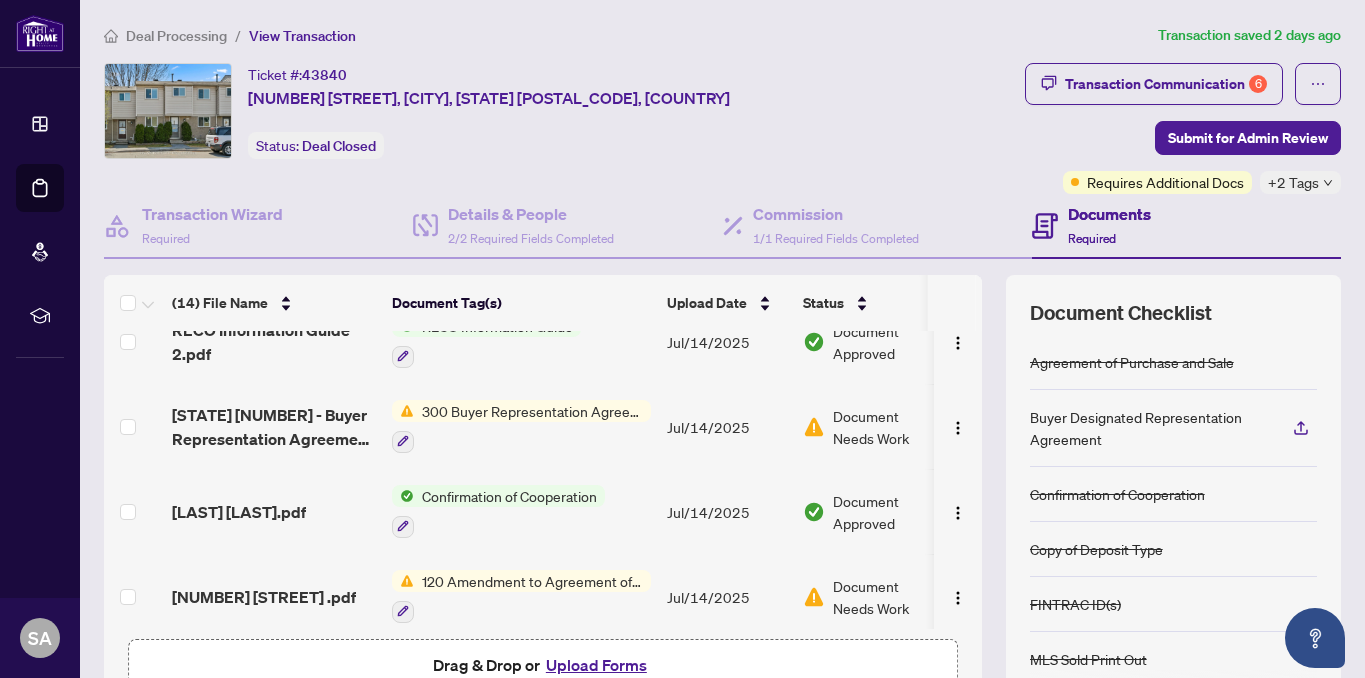scroll, scrollTop: 885, scrollLeft: 0, axis: vertical 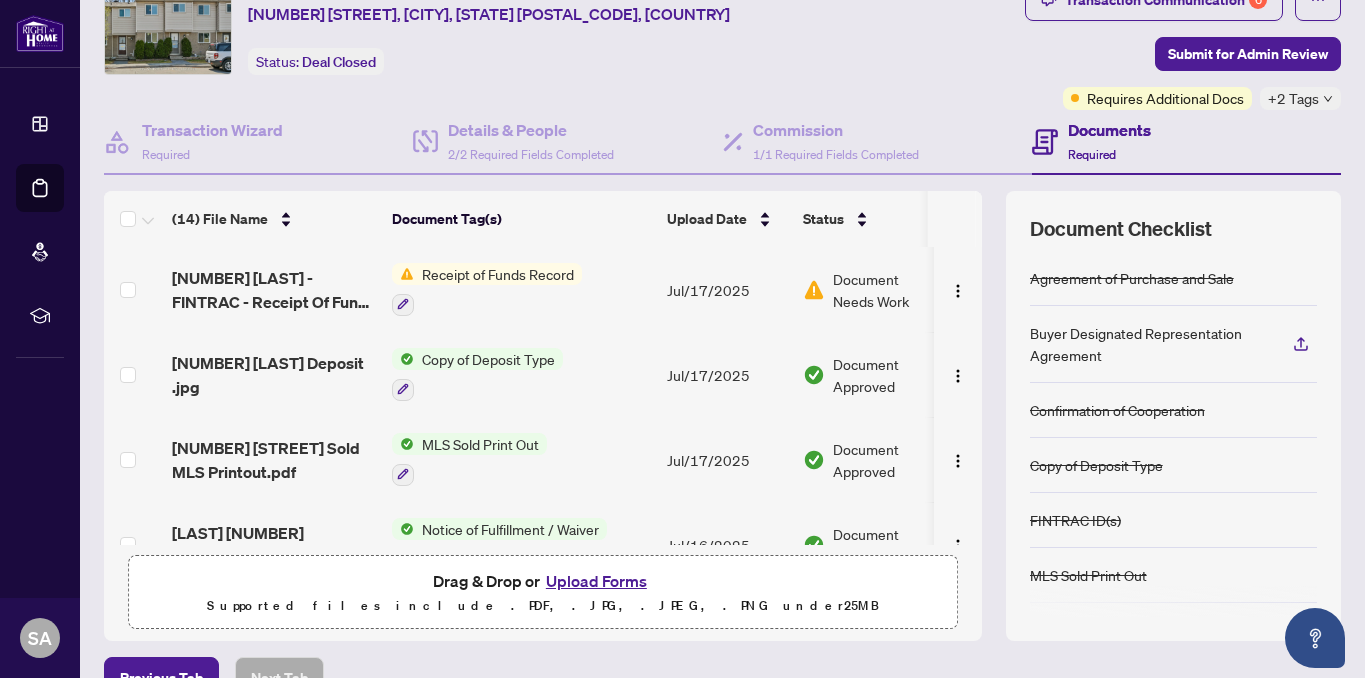 click on "Document Needs Work" at bounding box center [885, 290] 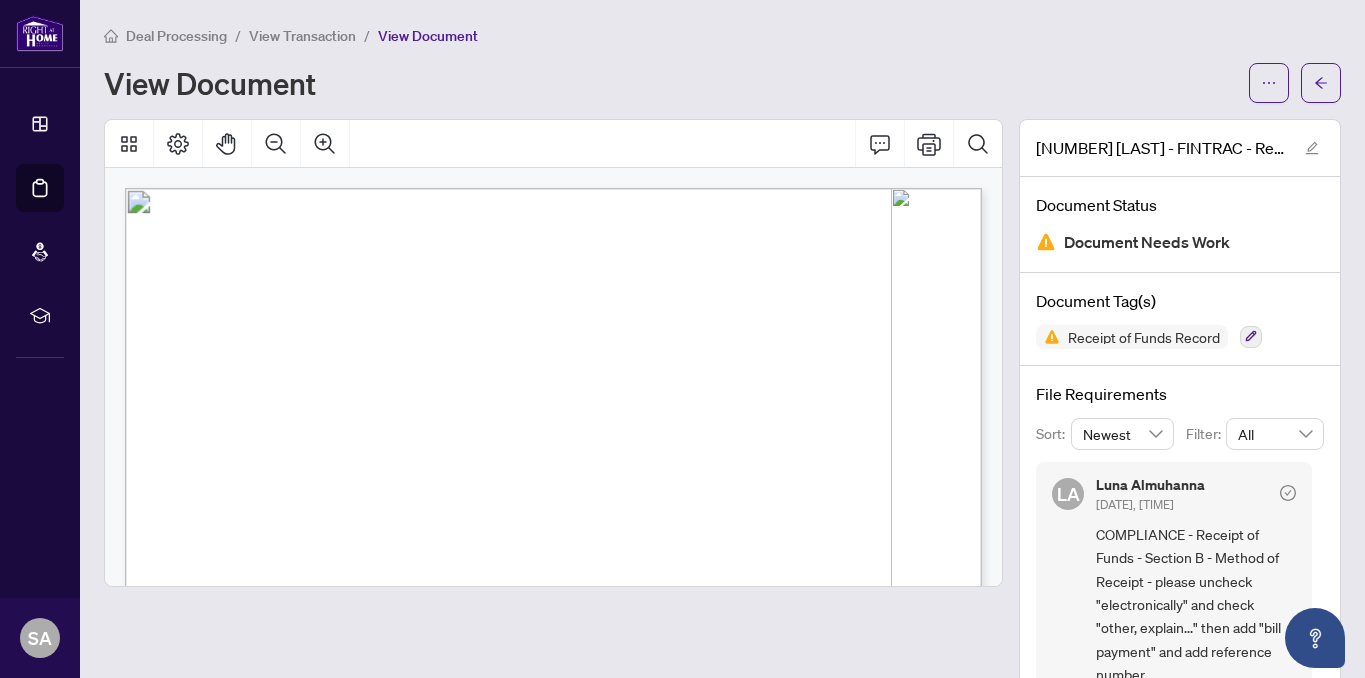 scroll, scrollTop: 42, scrollLeft: 0, axis: vertical 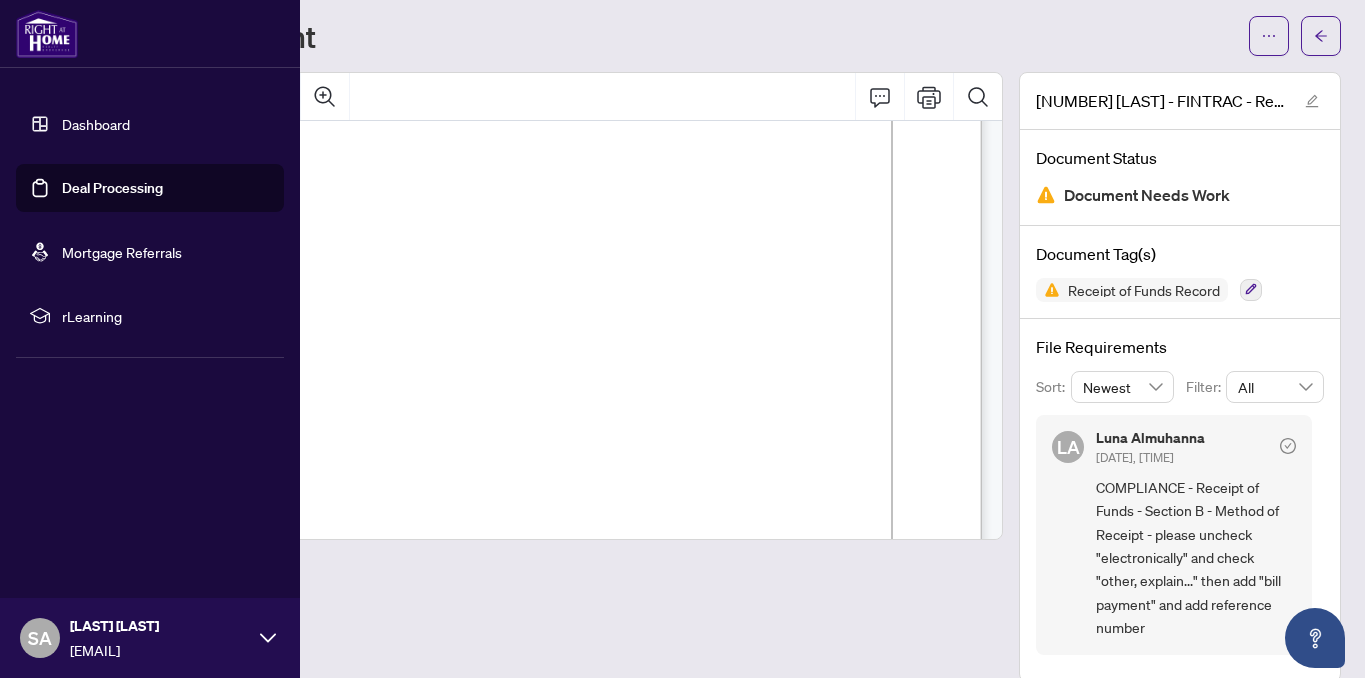 click on "Dashboard" at bounding box center (96, 124) 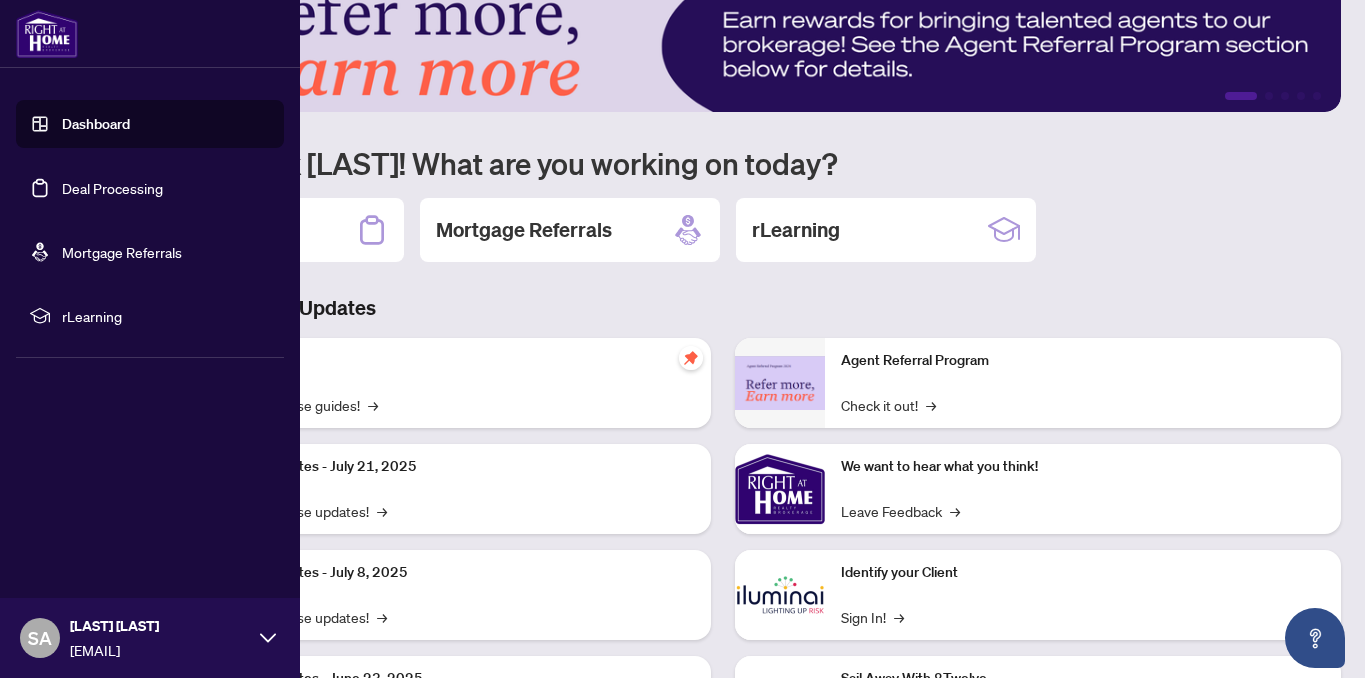 click on "Deal Processing" at bounding box center [112, 188] 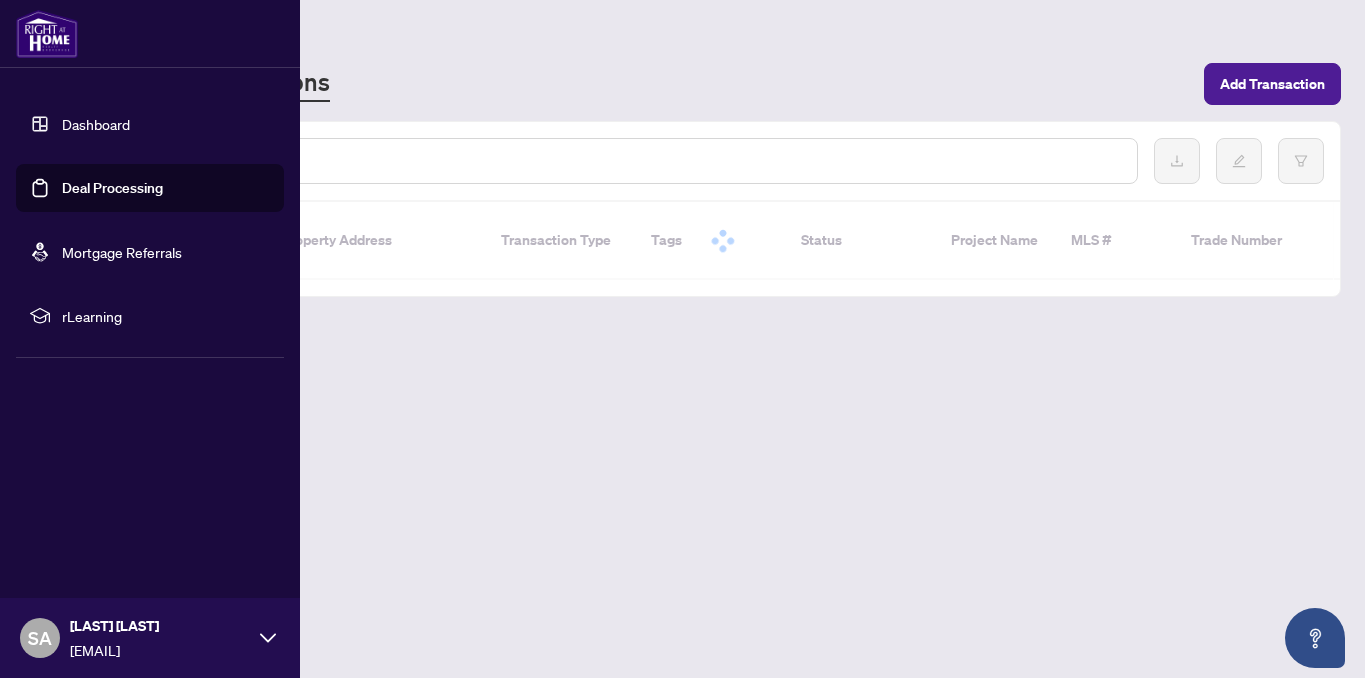 scroll, scrollTop: 0, scrollLeft: 0, axis: both 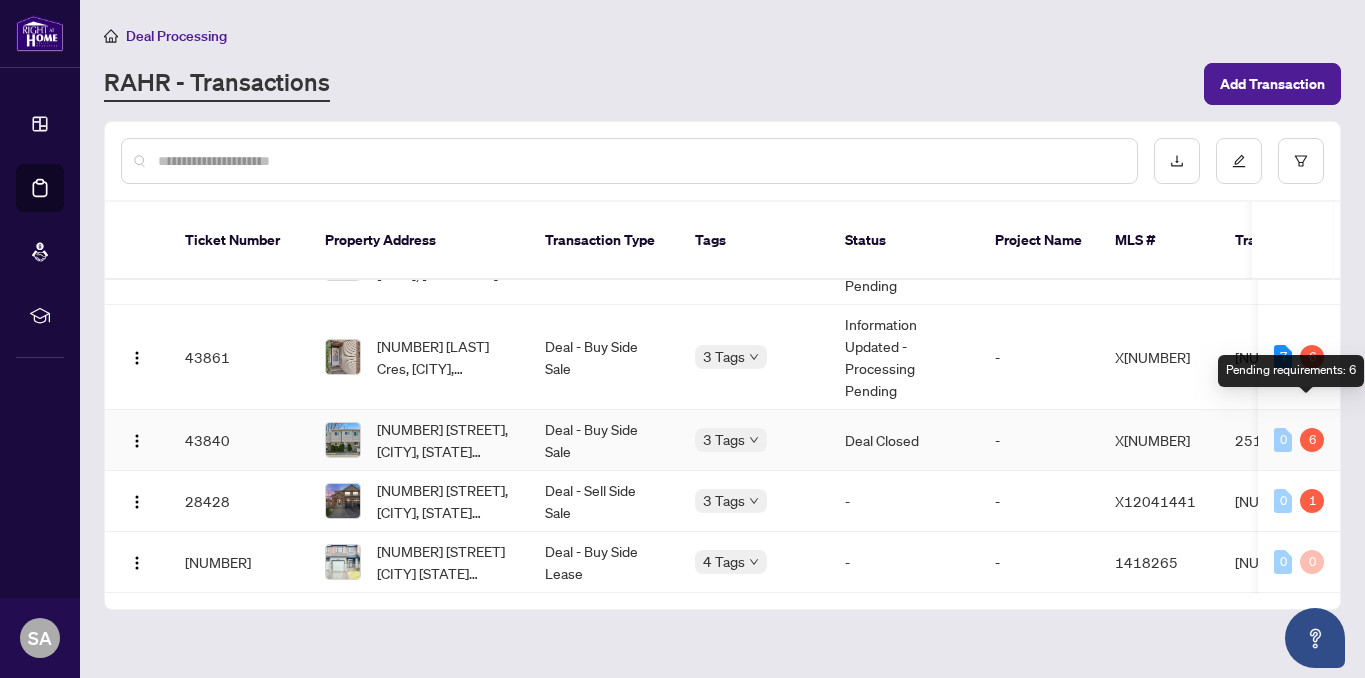 click on "6" at bounding box center (1312, 440) 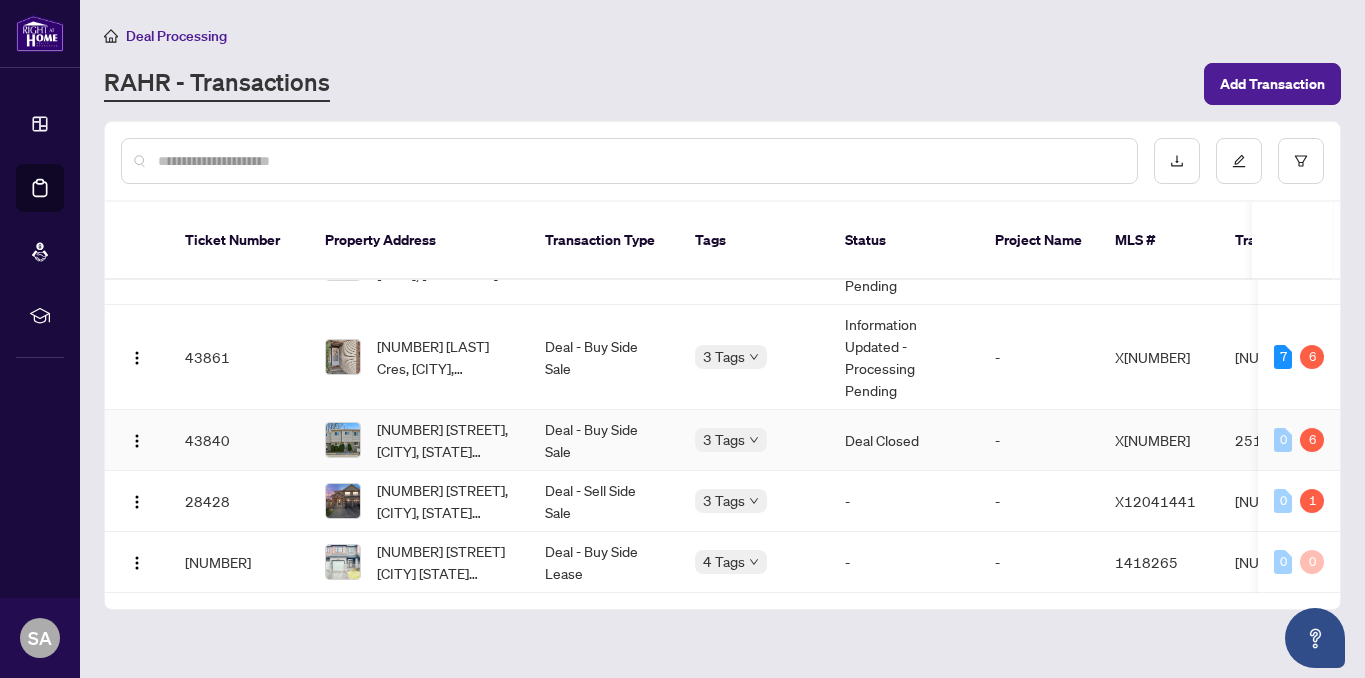 click on "Deal Closed" at bounding box center (904, 440) 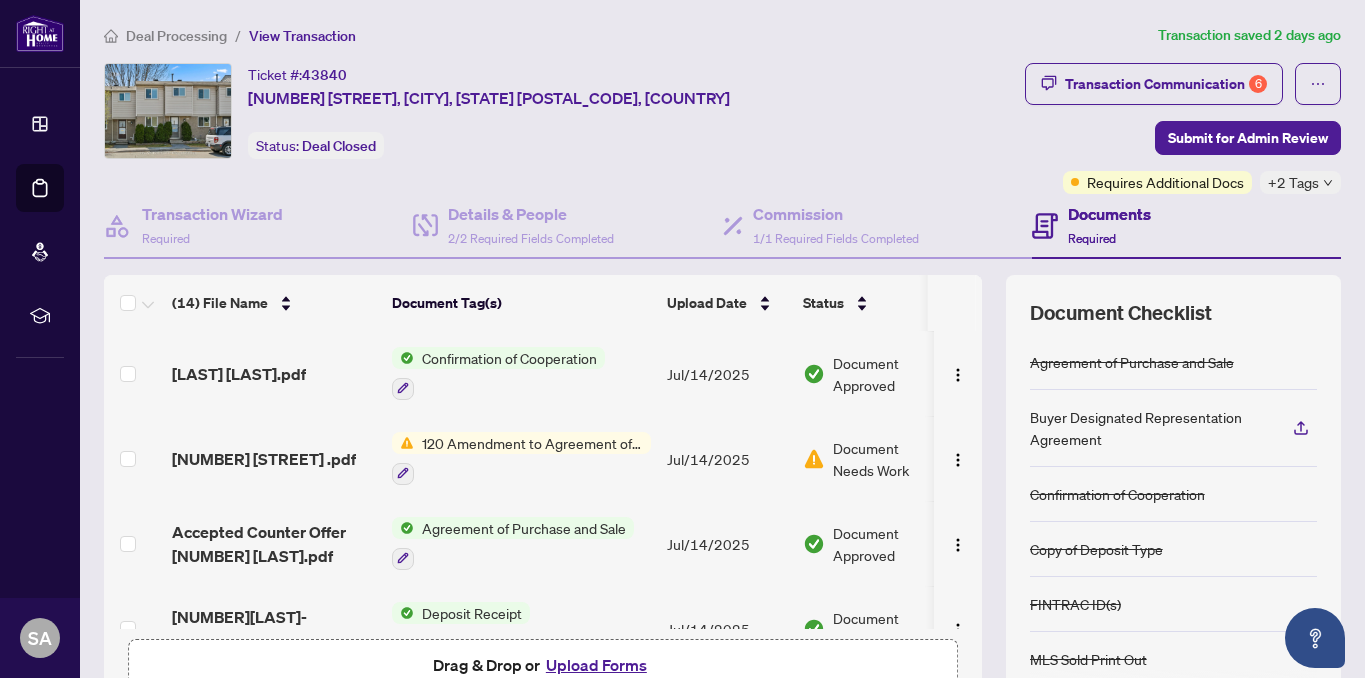 scroll, scrollTop: 885, scrollLeft: 0, axis: vertical 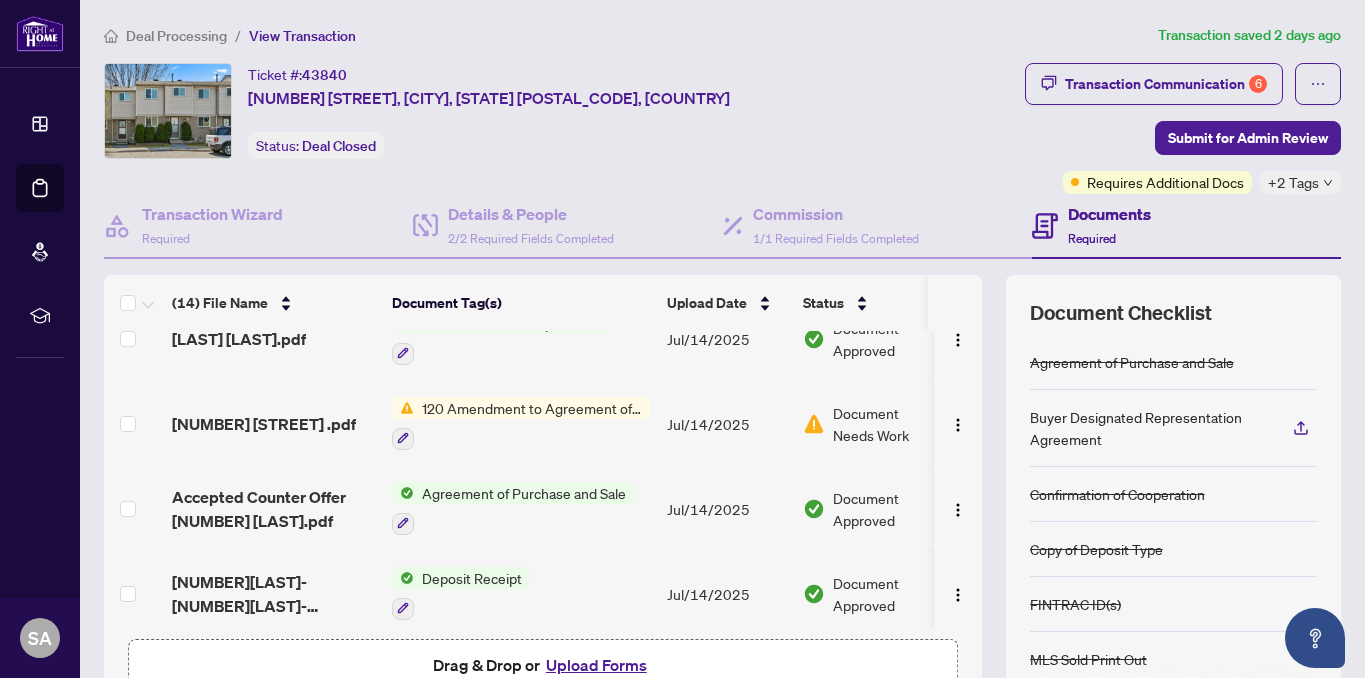 click on "Document Needs Work" at bounding box center [885, 424] 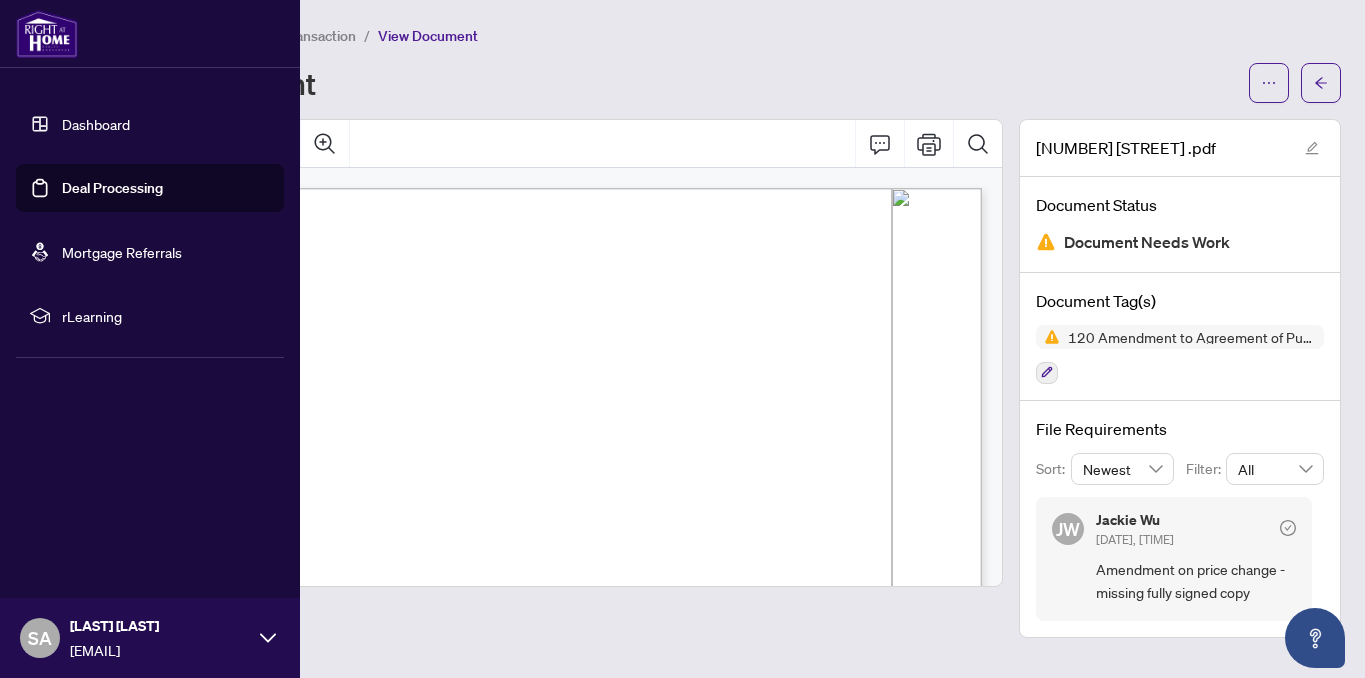 click on "Deal Processing" at bounding box center (112, 188) 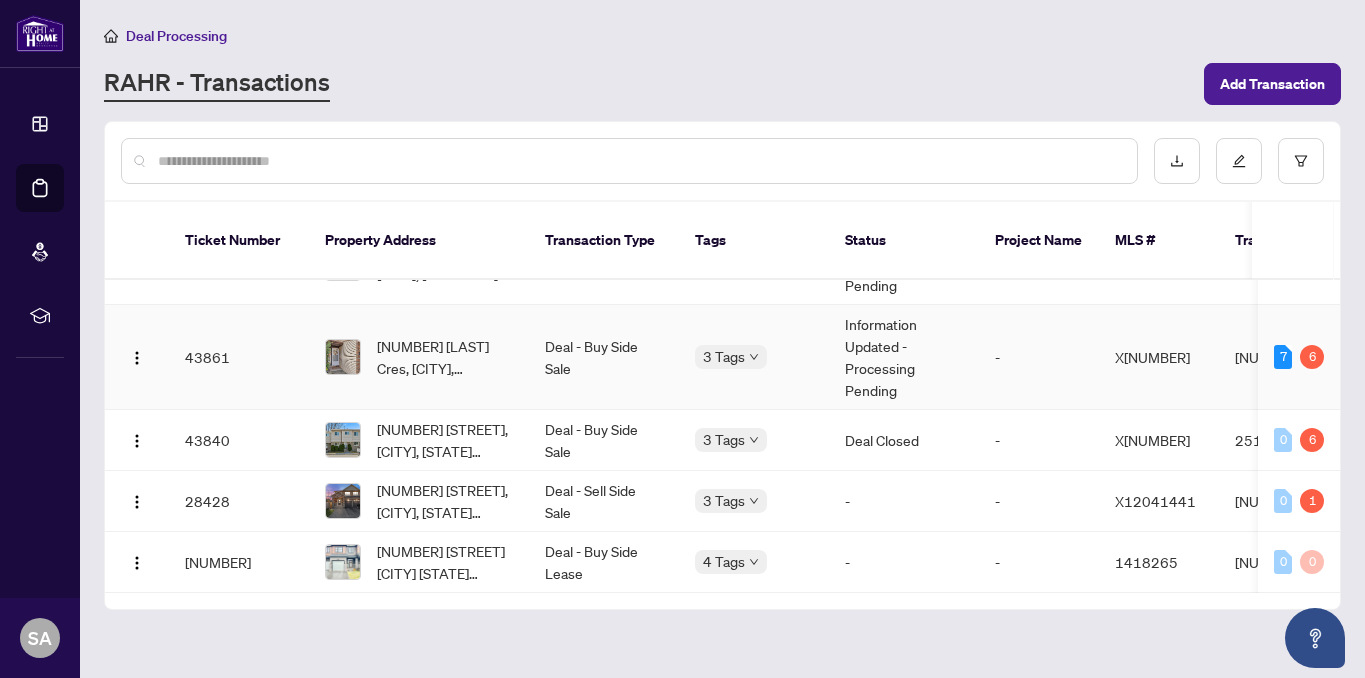 scroll, scrollTop: 62, scrollLeft: 0, axis: vertical 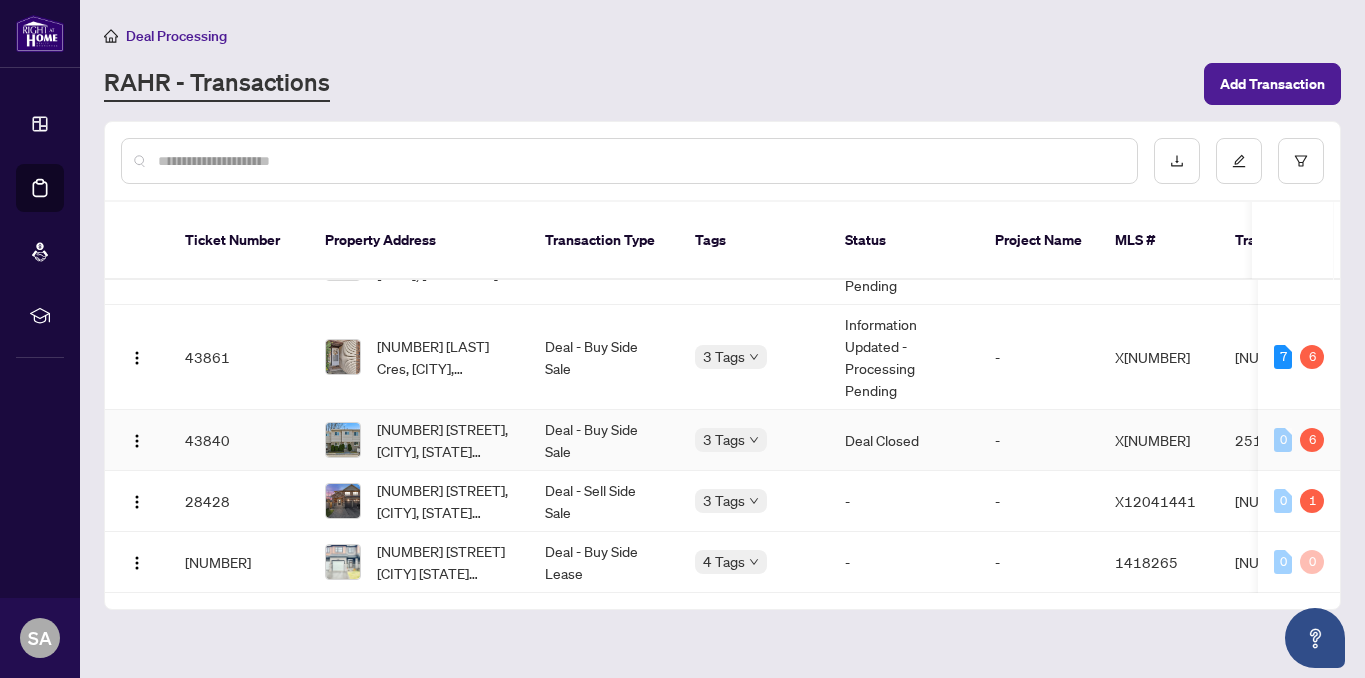 click on "Deal - Buy Side Sale" at bounding box center [604, 440] 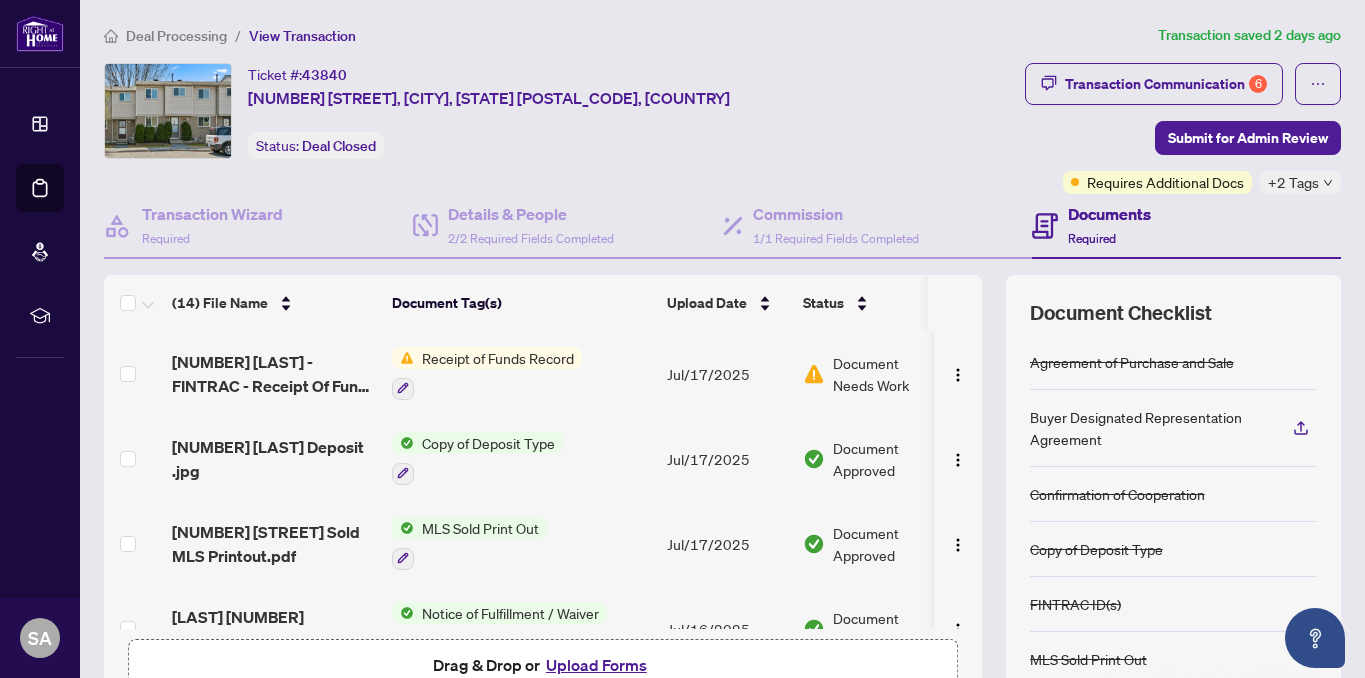 click on "Deal Closed" at bounding box center [339, 146] 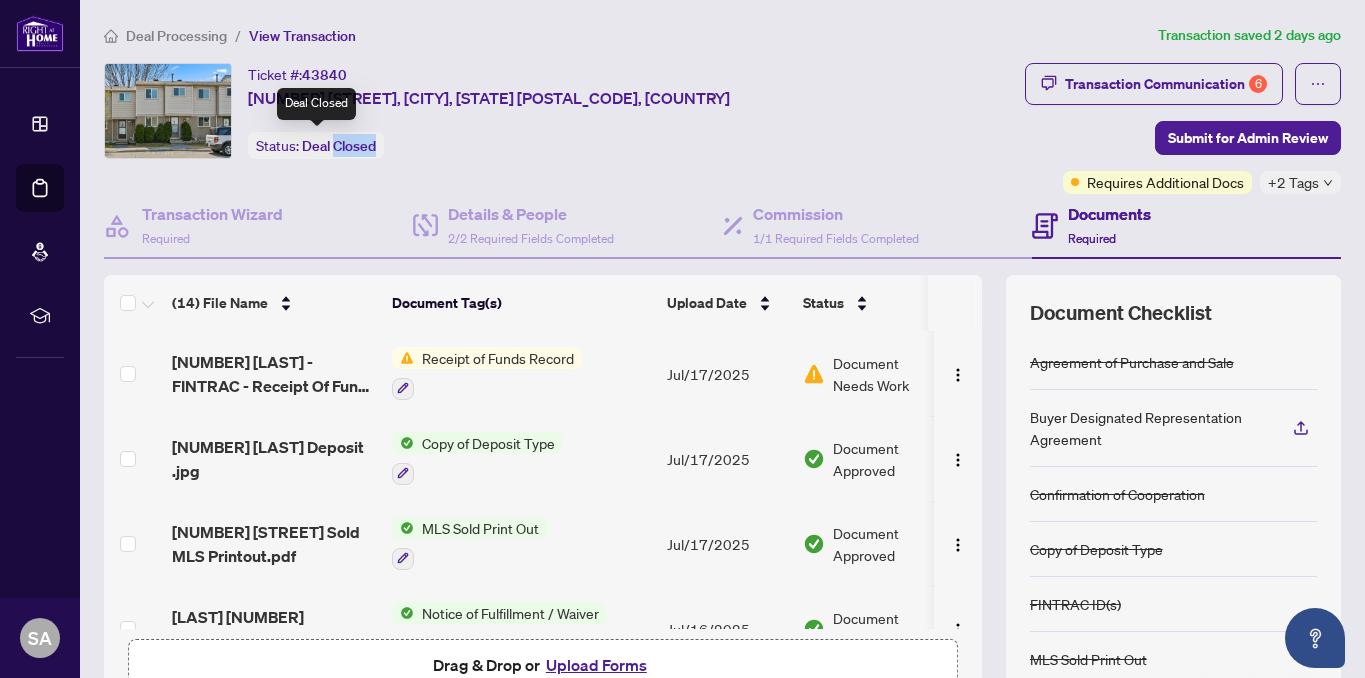 click on "Deal Closed" at bounding box center (339, 146) 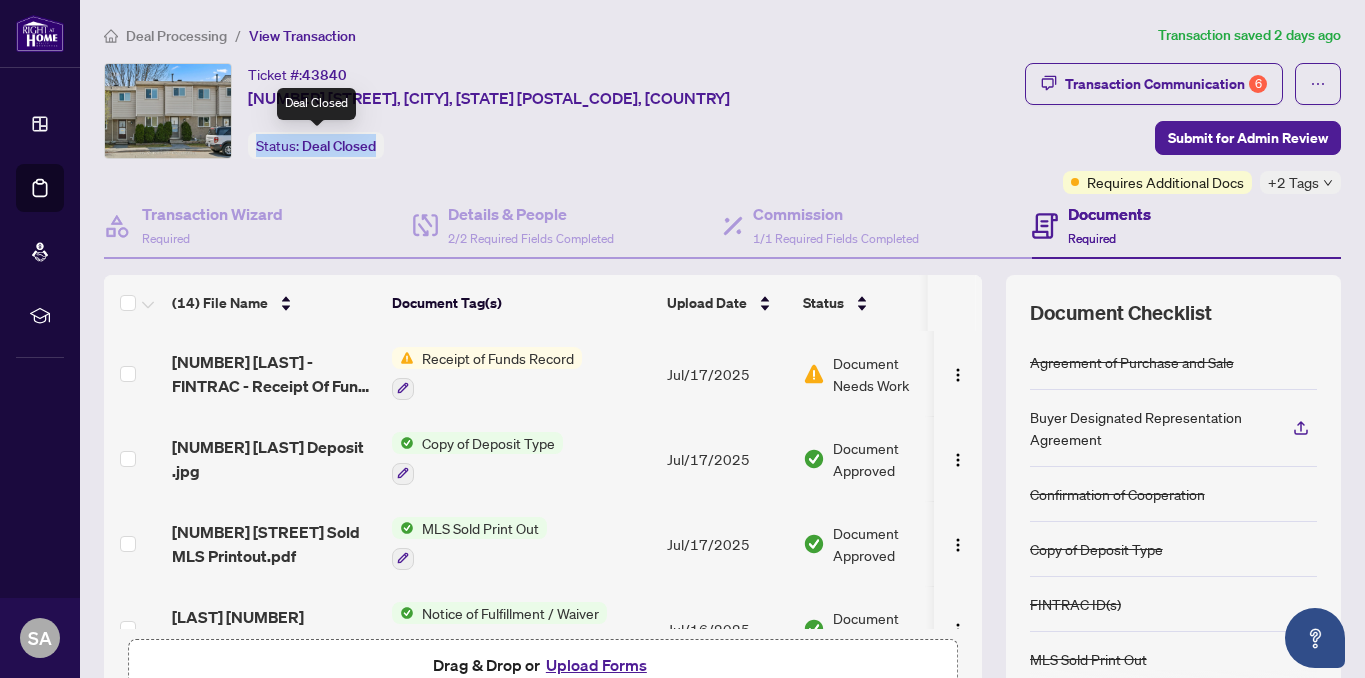 click on "Deal Closed" at bounding box center (339, 146) 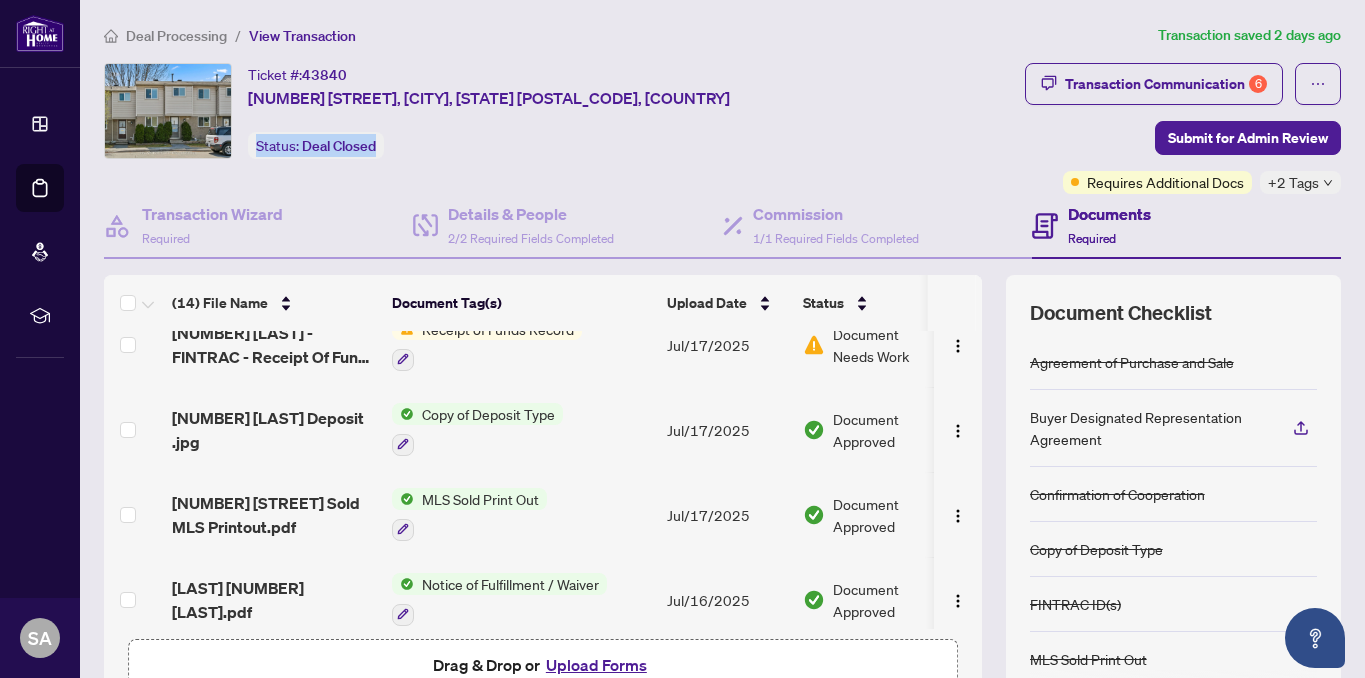 scroll, scrollTop: 0, scrollLeft: 0, axis: both 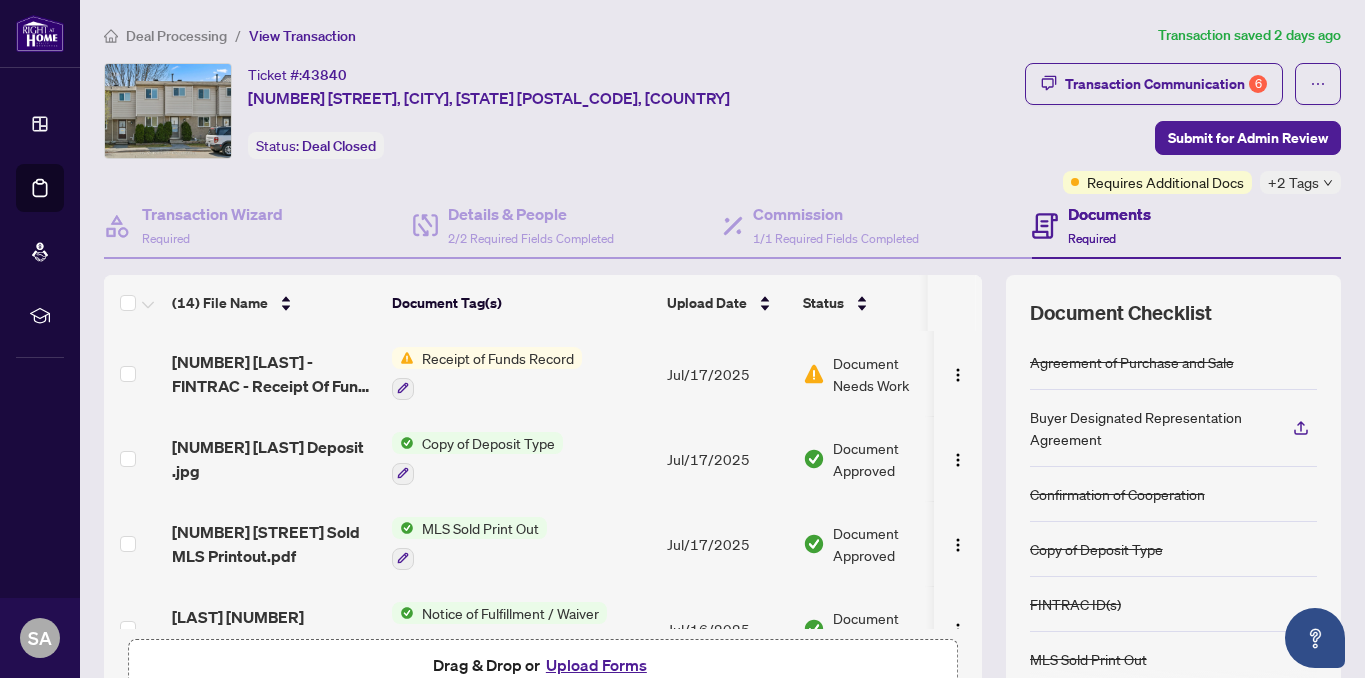 click on "Document Needs Work" at bounding box center (885, 374) 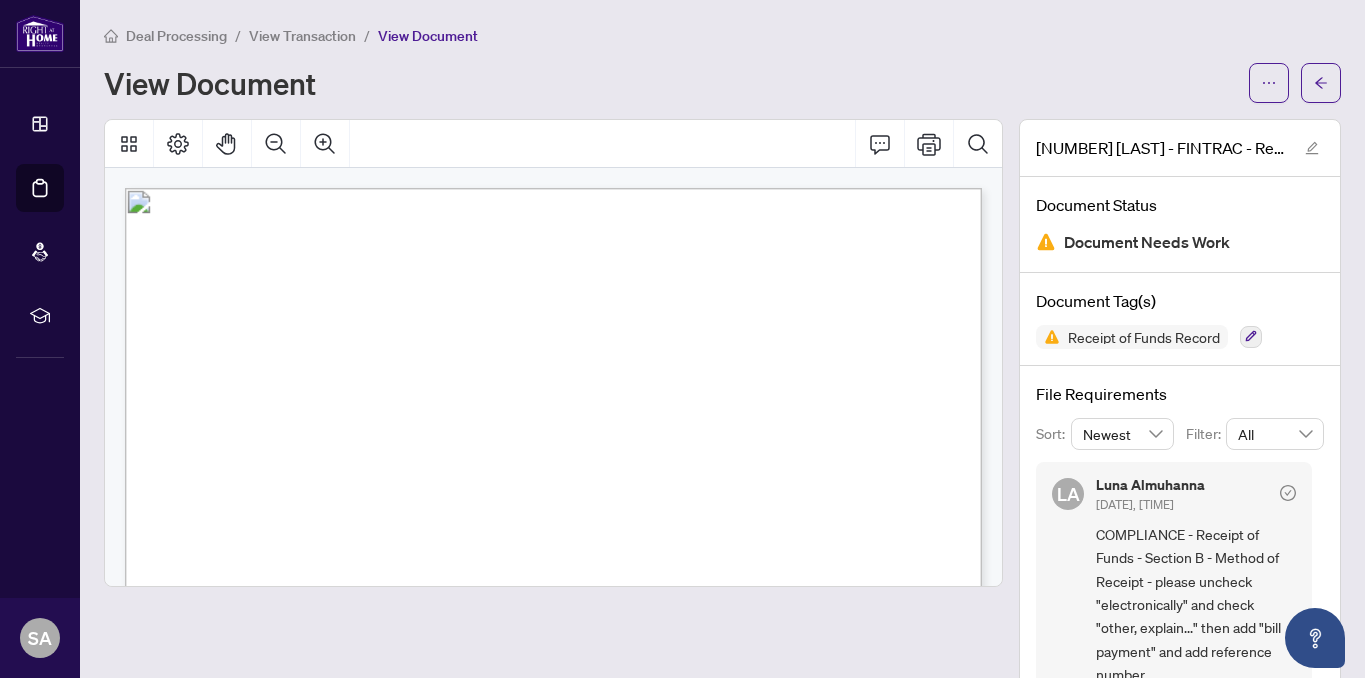 scroll, scrollTop: 73, scrollLeft: 0, axis: vertical 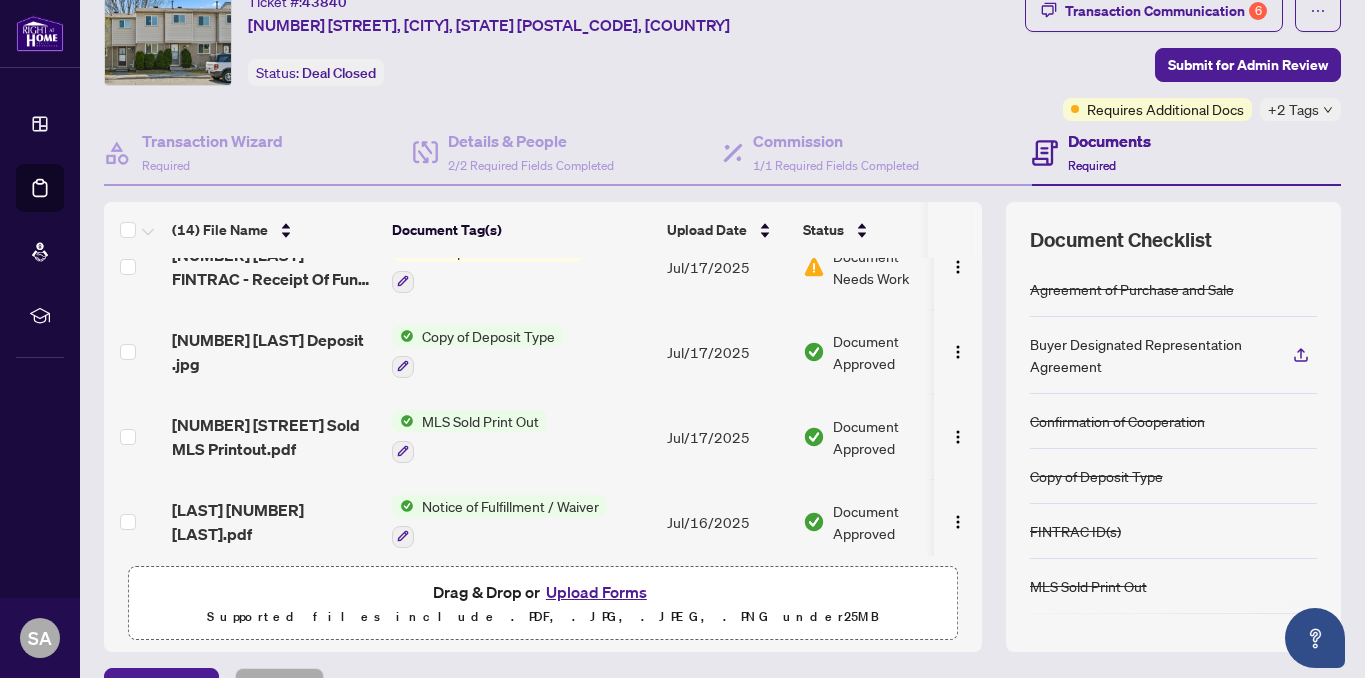 click on "Copy of Deposit Type" at bounding box center (488, 336) 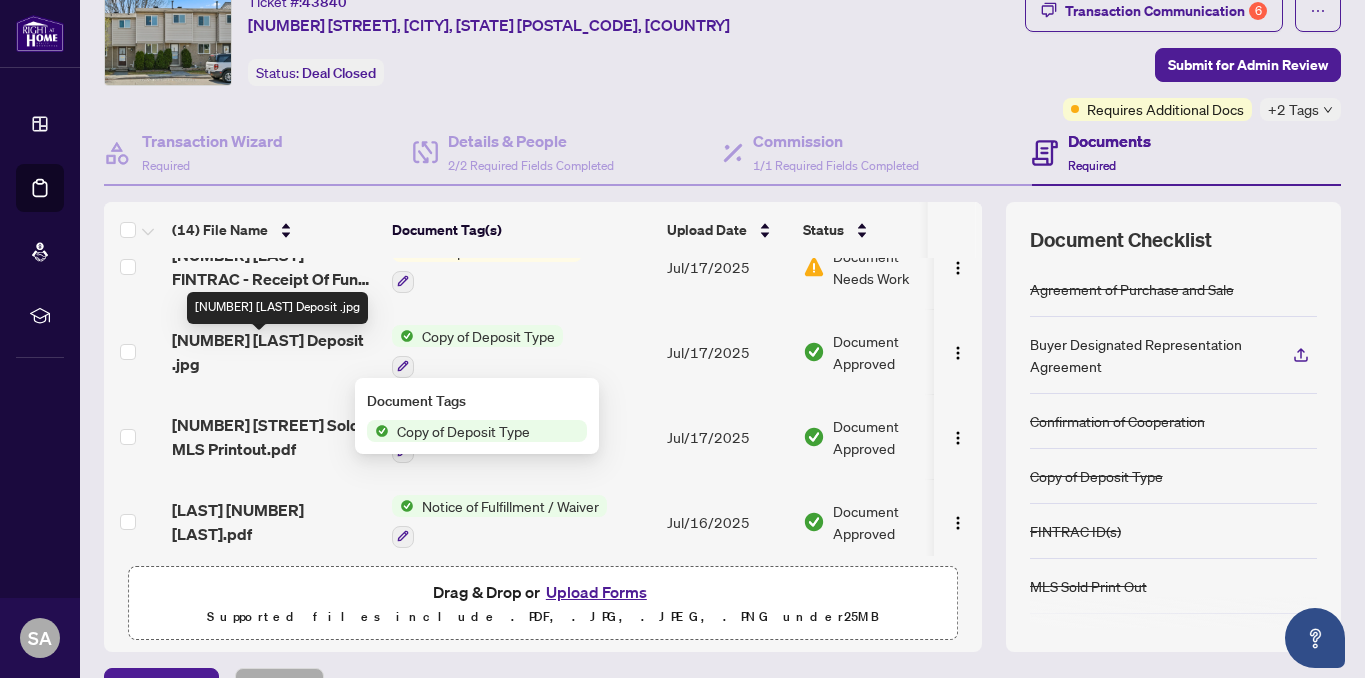 click on "[NUMBER] [LAST] Deposit .jpg" at bounding box center (274, 352) 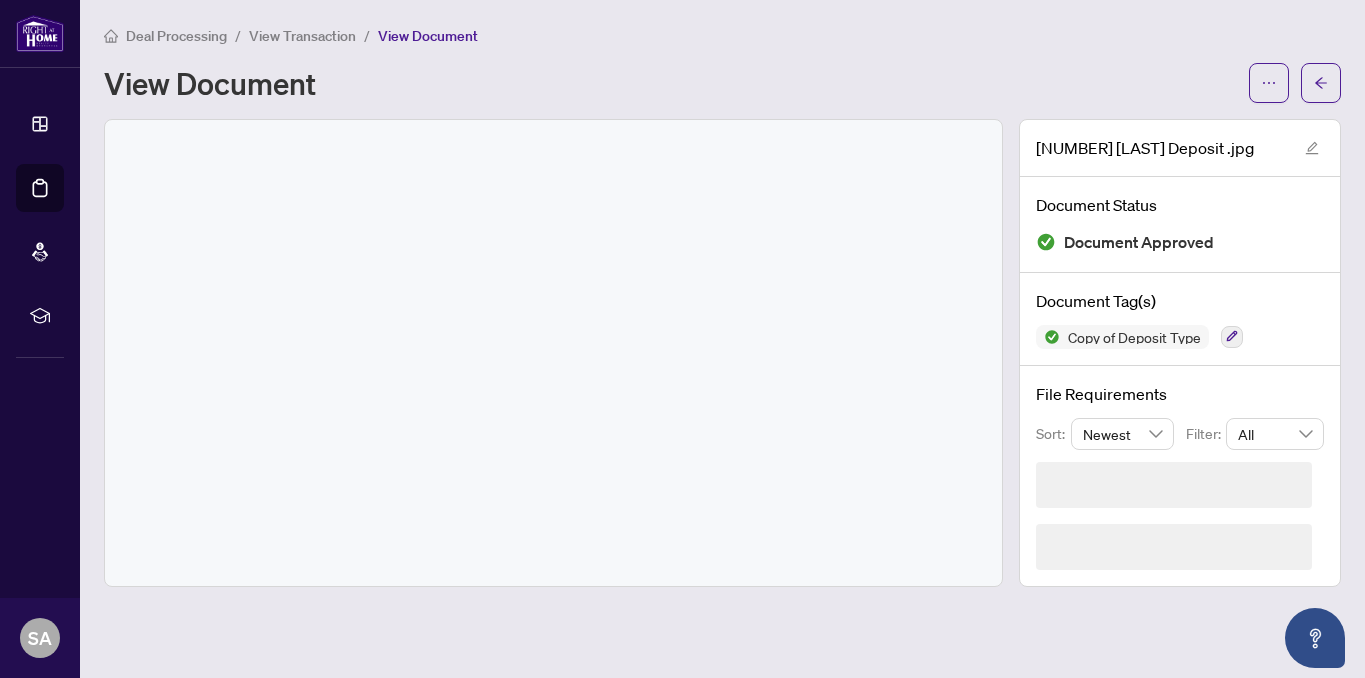 scroll, scrollTop: 0, scrollLeft: 0, axis: both 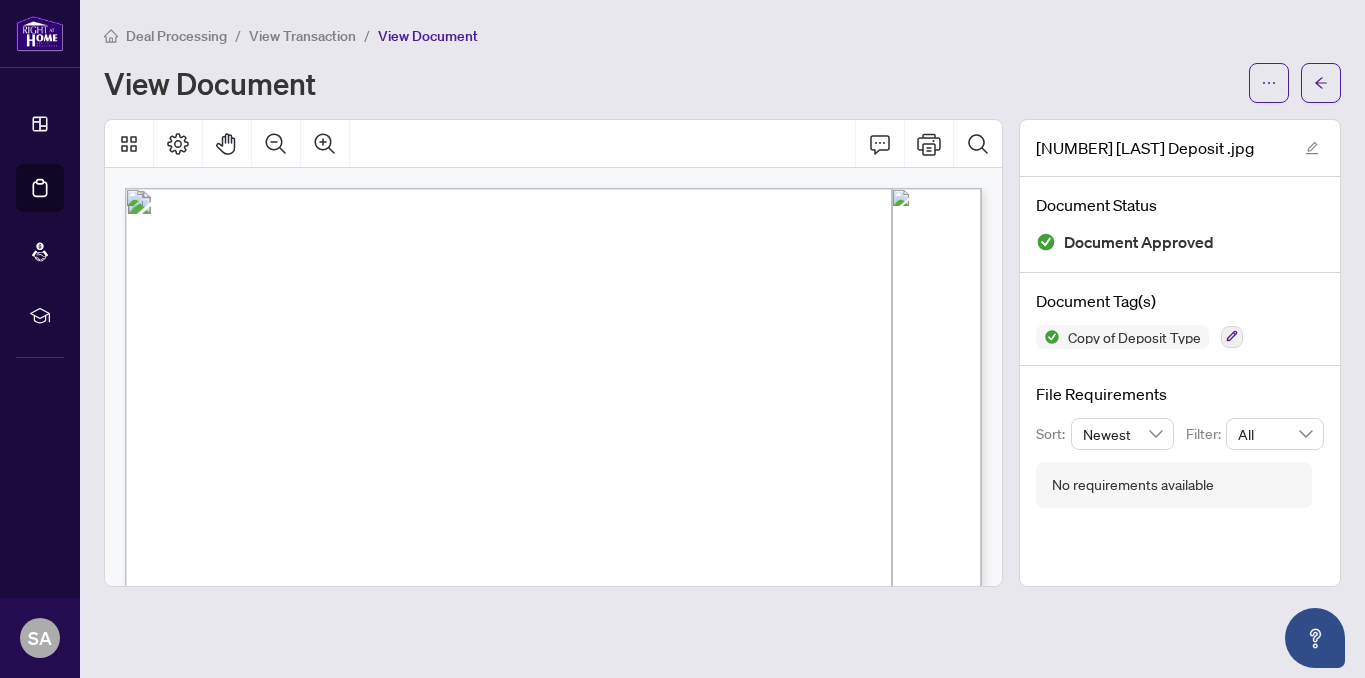 click on "View Document" at bounding box center [670, 83] 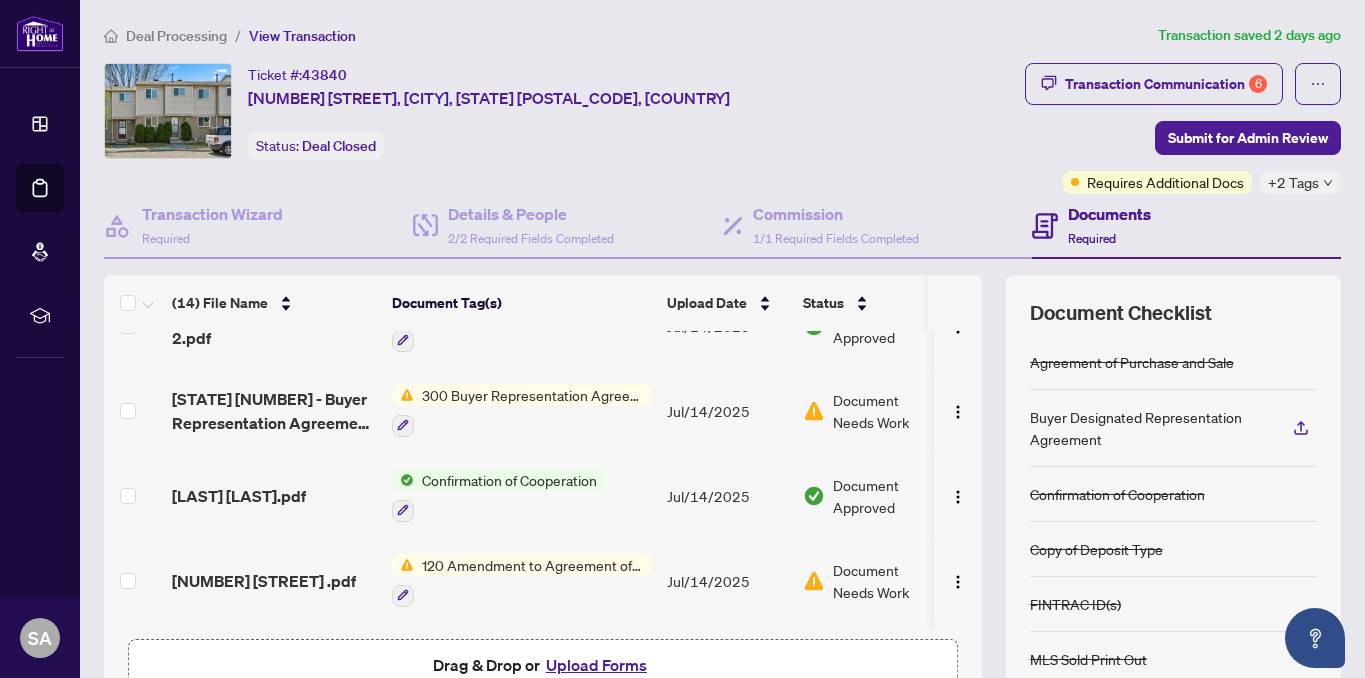 scroll, scrollTop: 885, scrollLeft: 0, axis: vertical 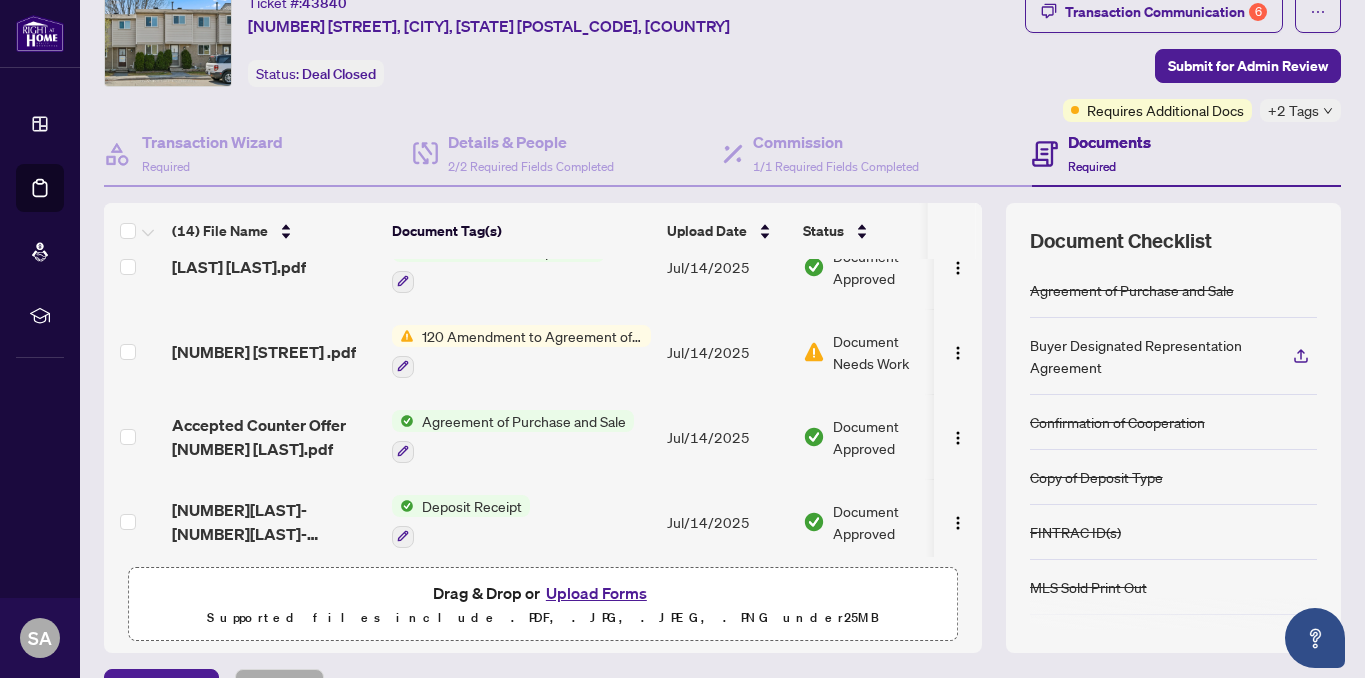 click on "[NUMBER][LAST]-[NUMBER][LAST]-DepositReceipt.pdf" at bounding box center (274, 522) 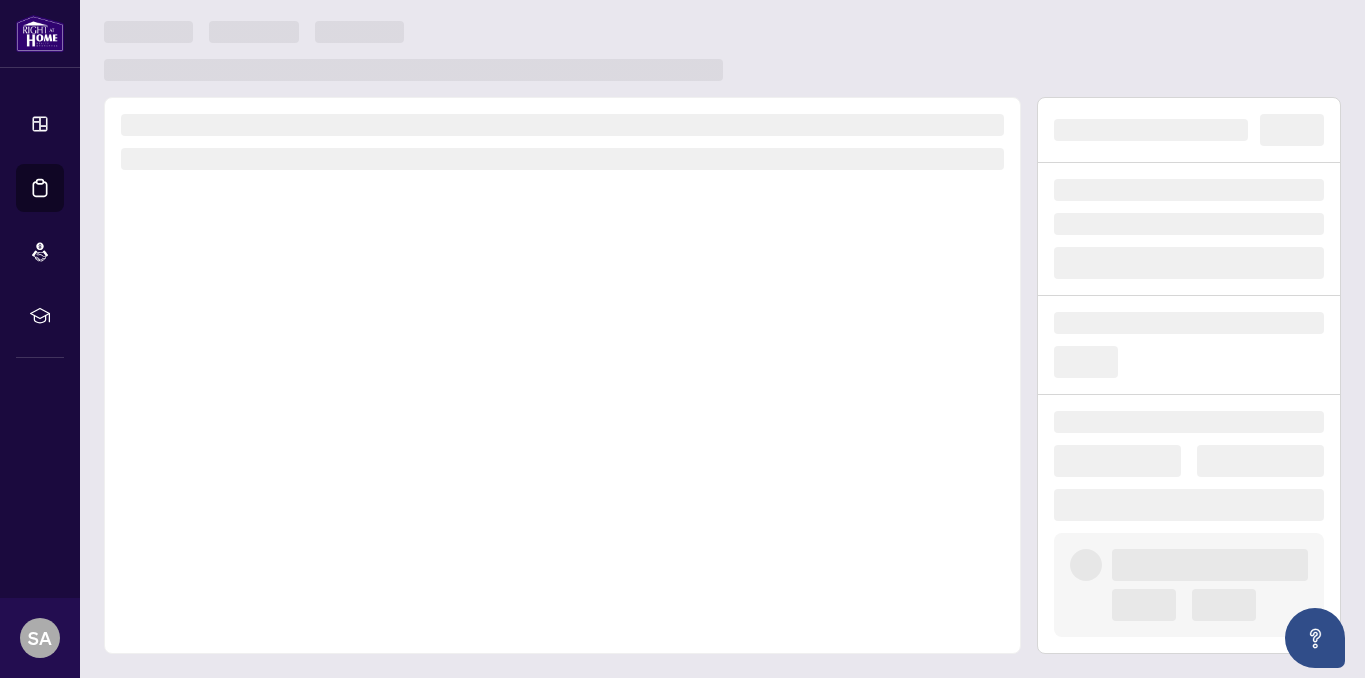 scroll, scrollTop: 0, scrollLeft: 0, axis: both 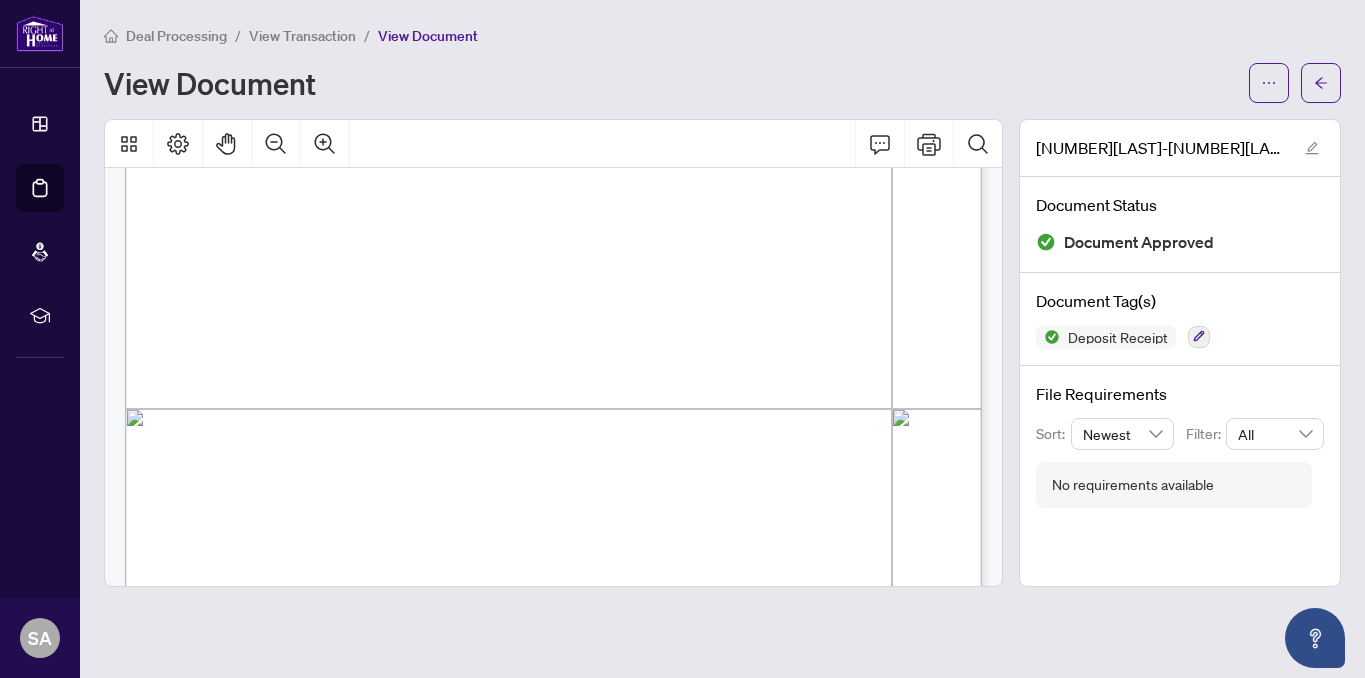 click on "View Document" at bounding box center [722, 83] 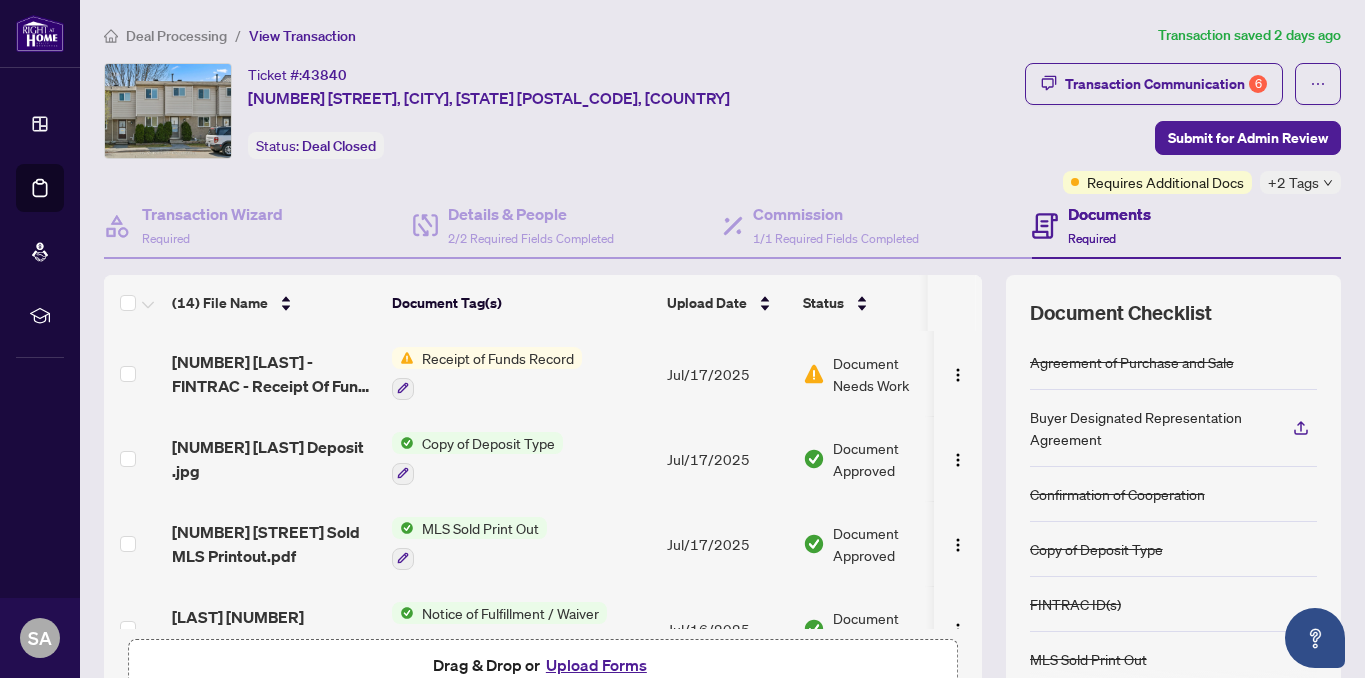 click on "Receipt of Funds Record" at bounding box center [498, 358] 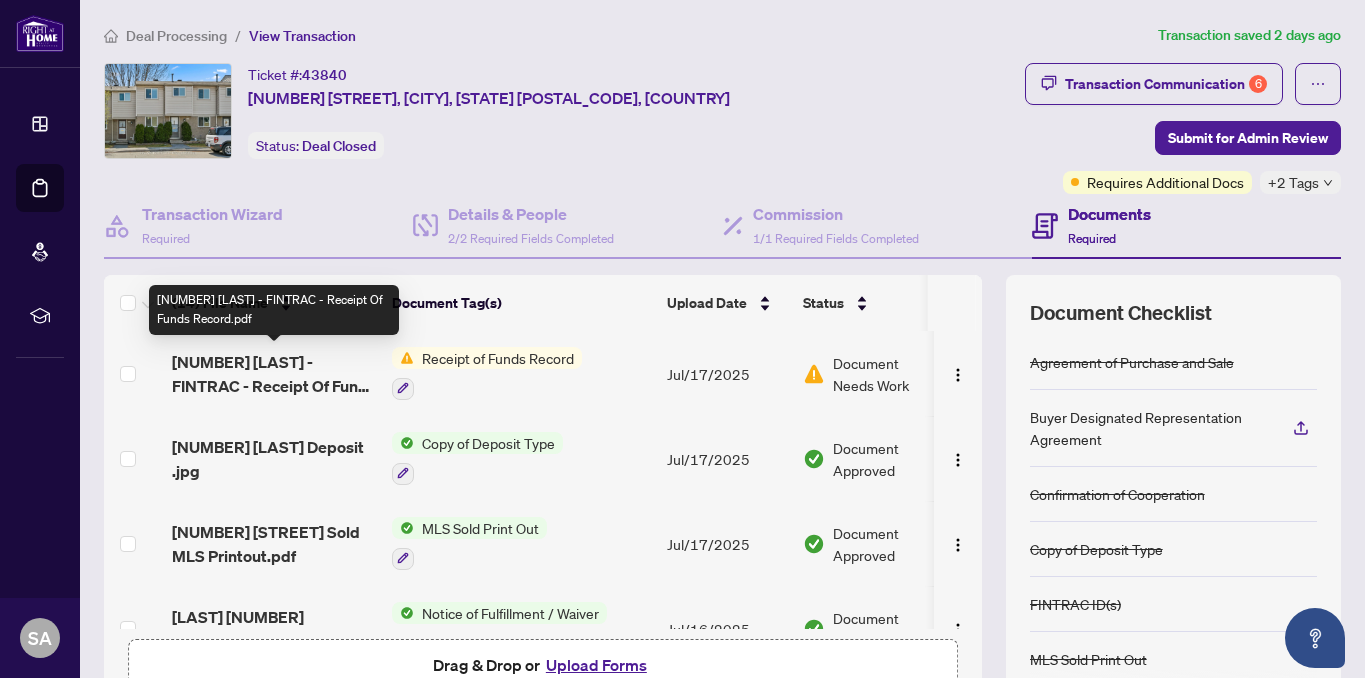 click on "[NUMBER] [LAST] - FINTRAC - Receipt Of Funds Record.pdf" at bounding box center [274, 374] 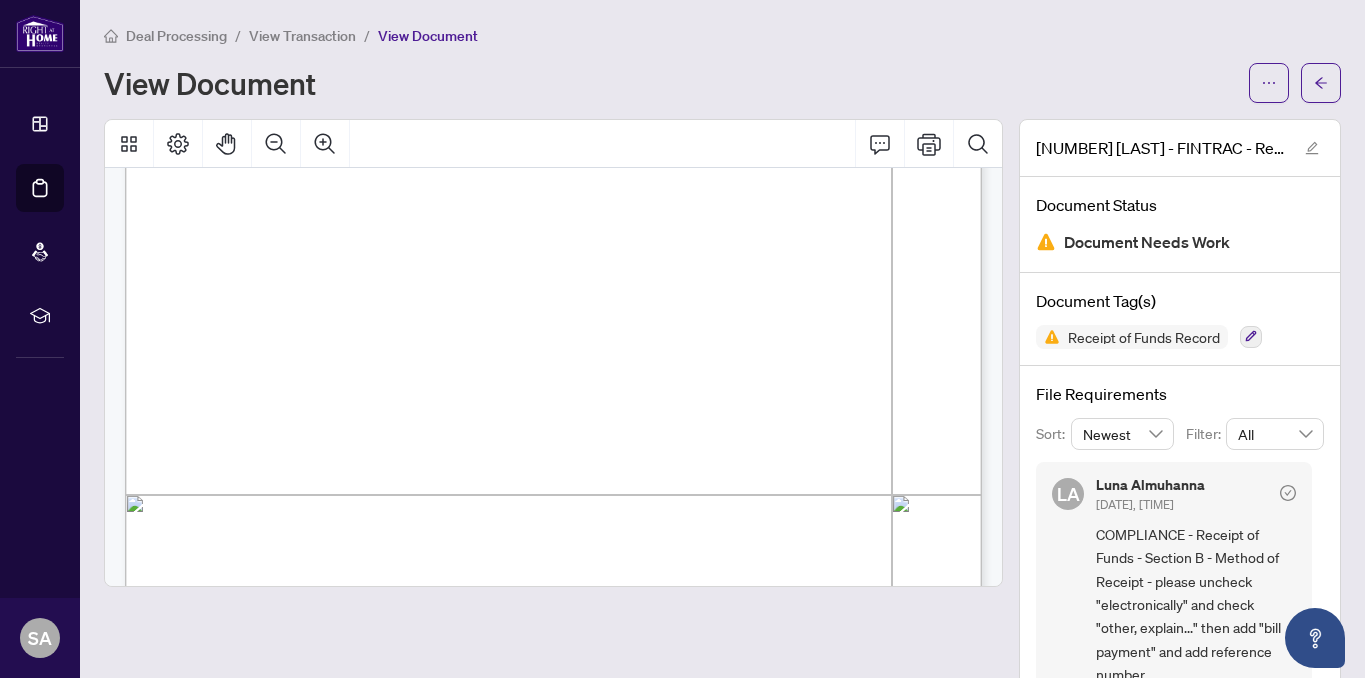 scroll, scrollTop: 529, scrollLeft: 0, axis: vertical 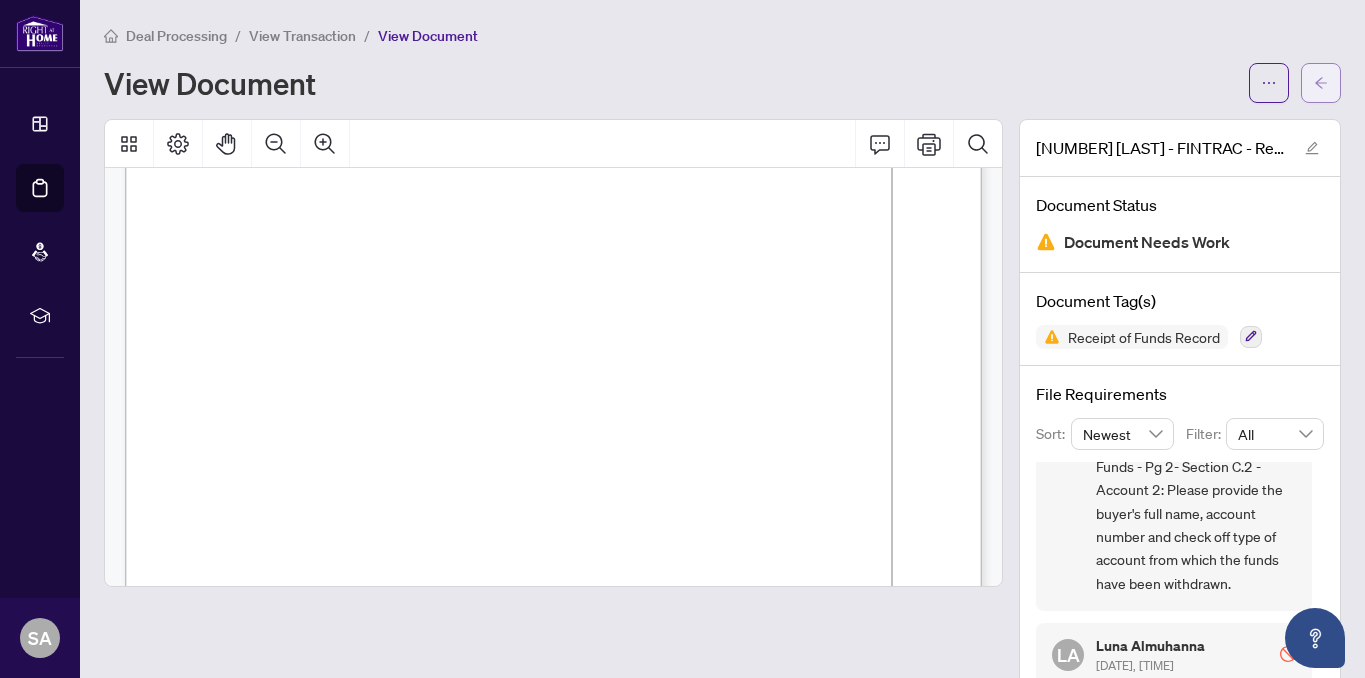click at bounding box center [1321, 83] 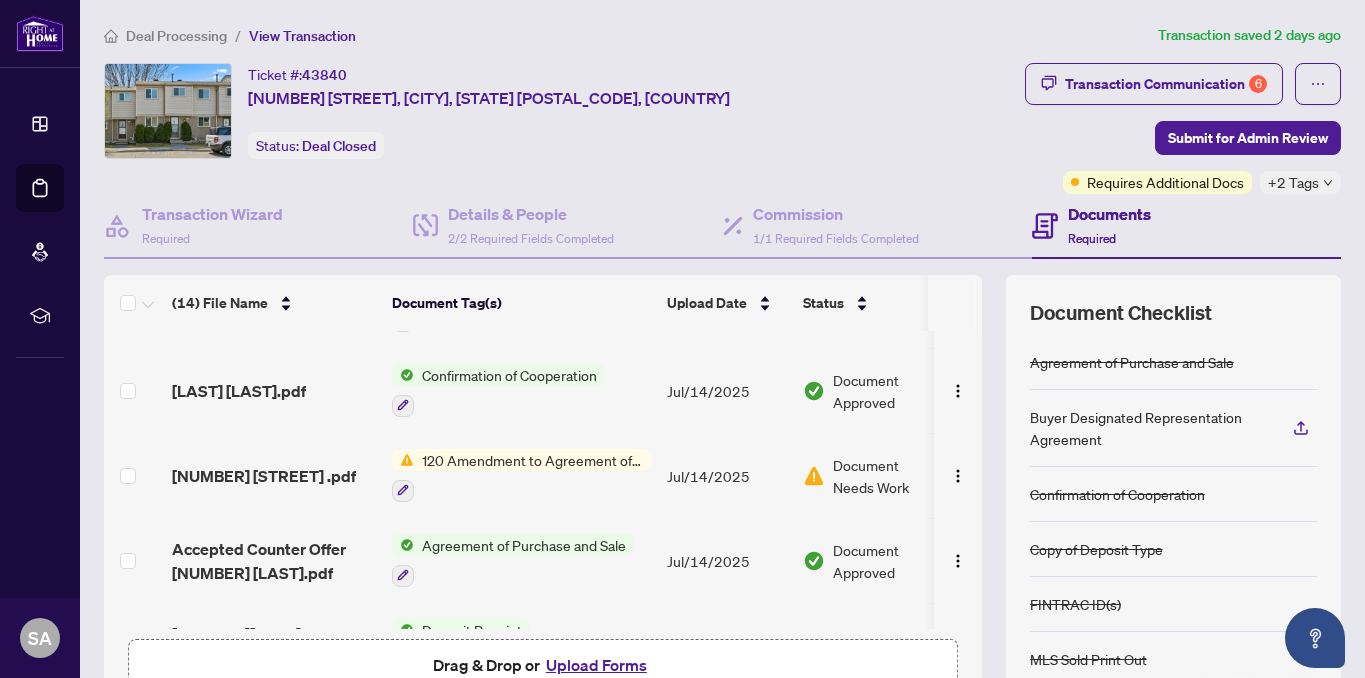 scroll, scrollTop: 885, scrollLeft: 0, axis: vertical 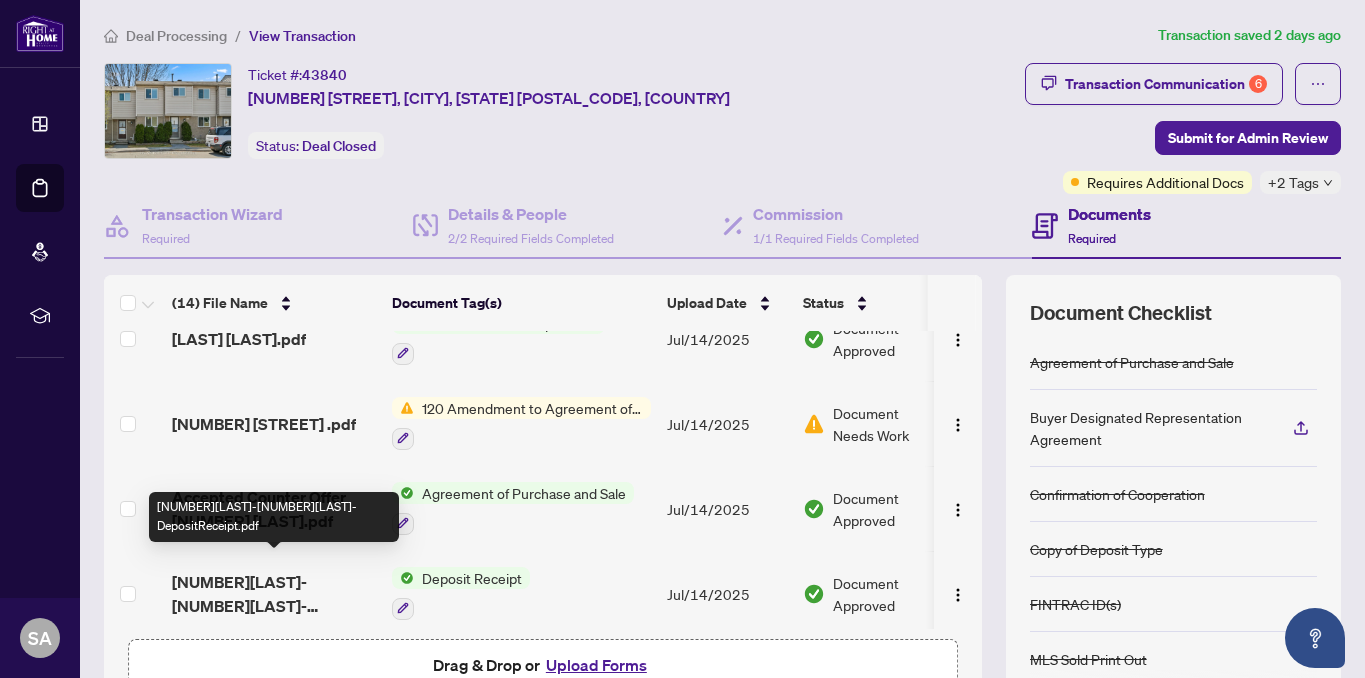 click on "[NUMBER][LAST]-[NUMBER][LAST]-DepositReceipt.pdf" at bounding box center (274, 594) 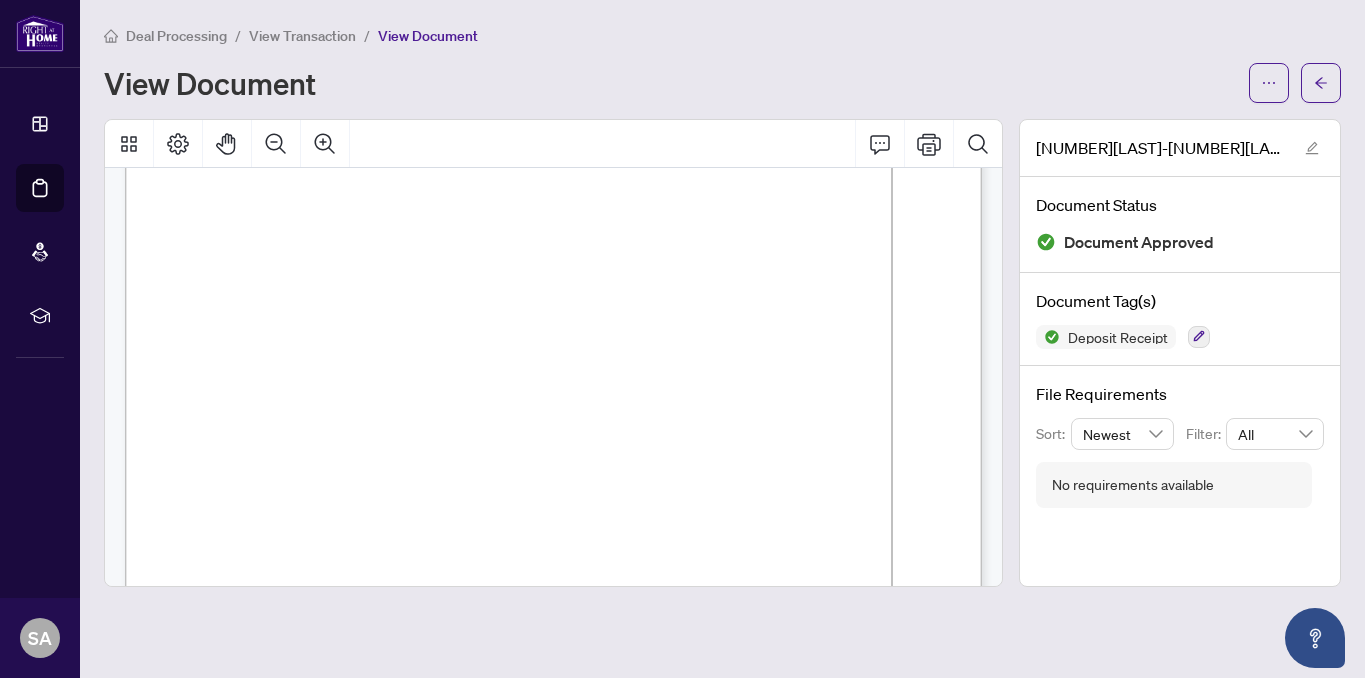 scroll, scrollTop: 0, scrollLeft: 0, axis: both 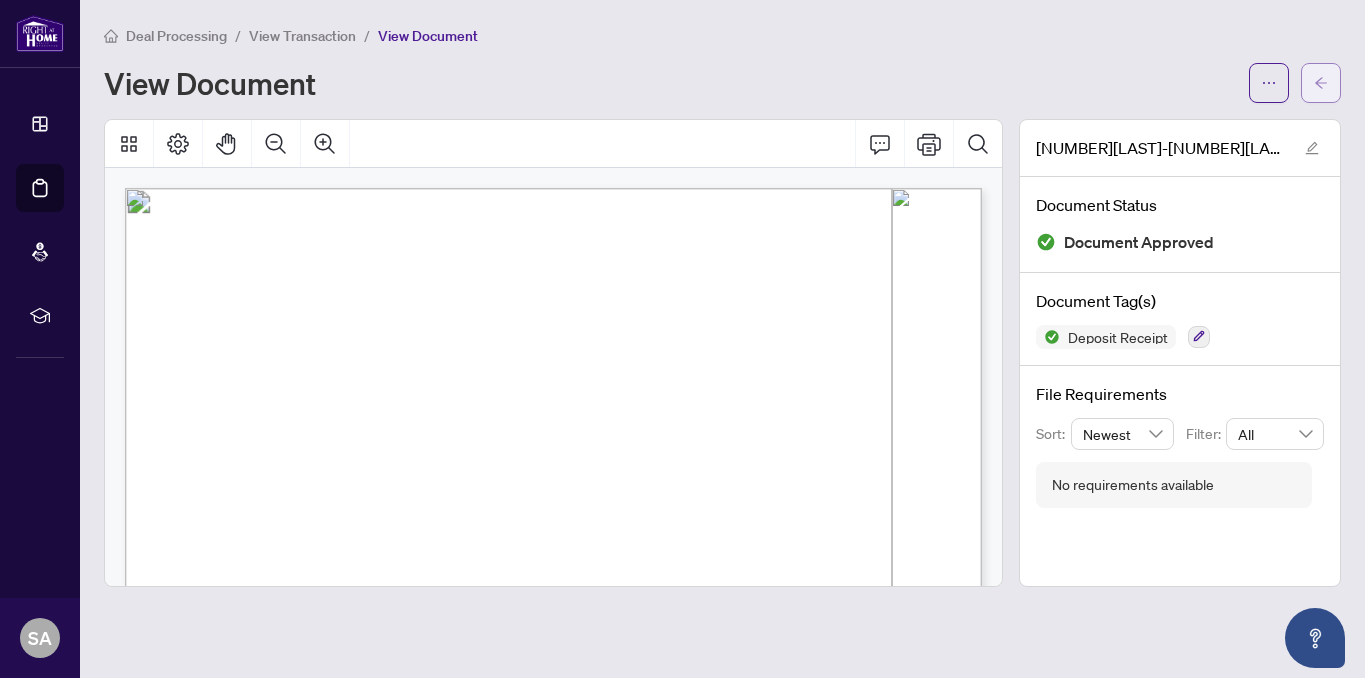 click at bounding box center [1321, 83] 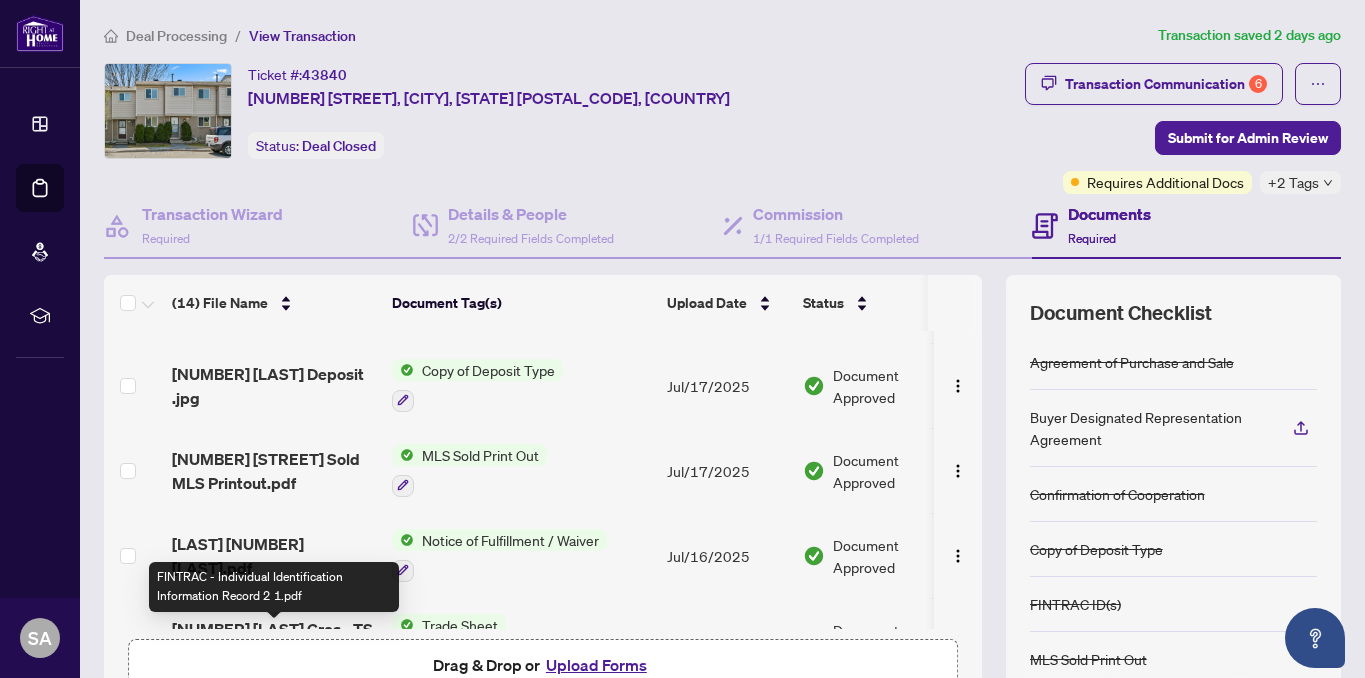 scroll, scrollTop: 0, scrollLeft: 0, axis: both 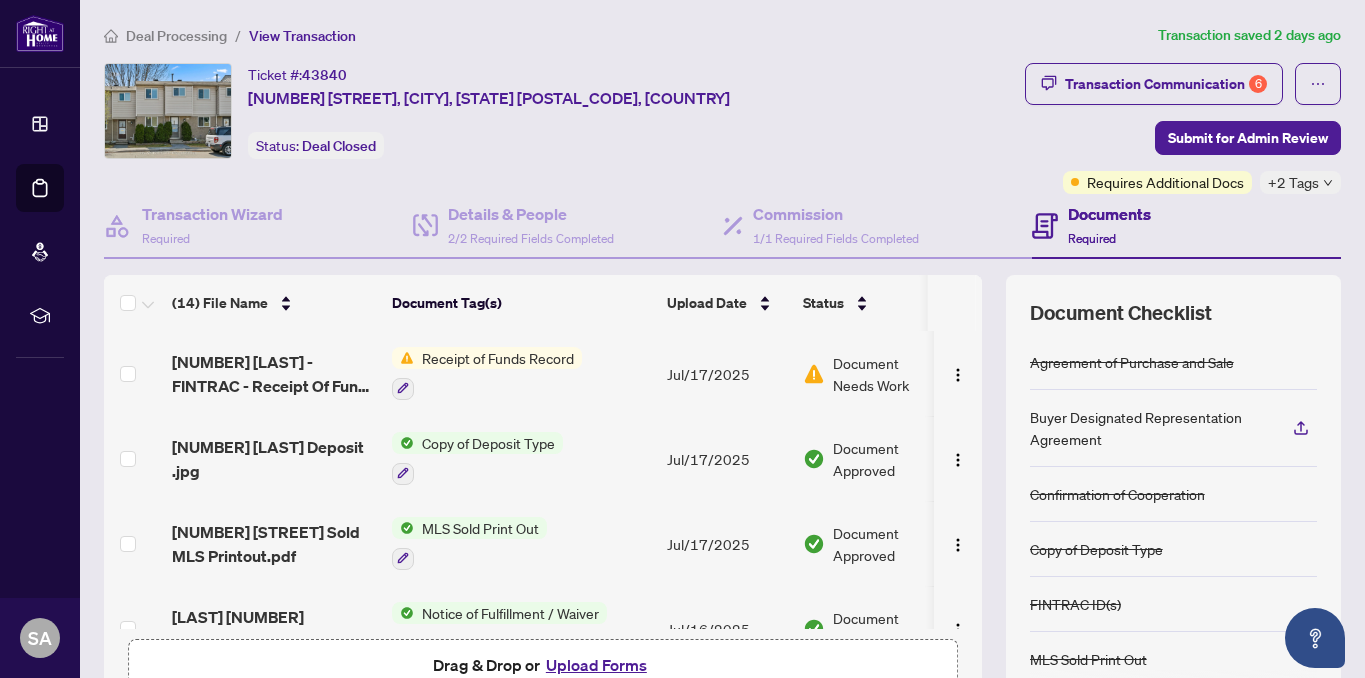 click on "[NUMBER] [LAST] Deposit .jpg" at bounding box center [274, 458] 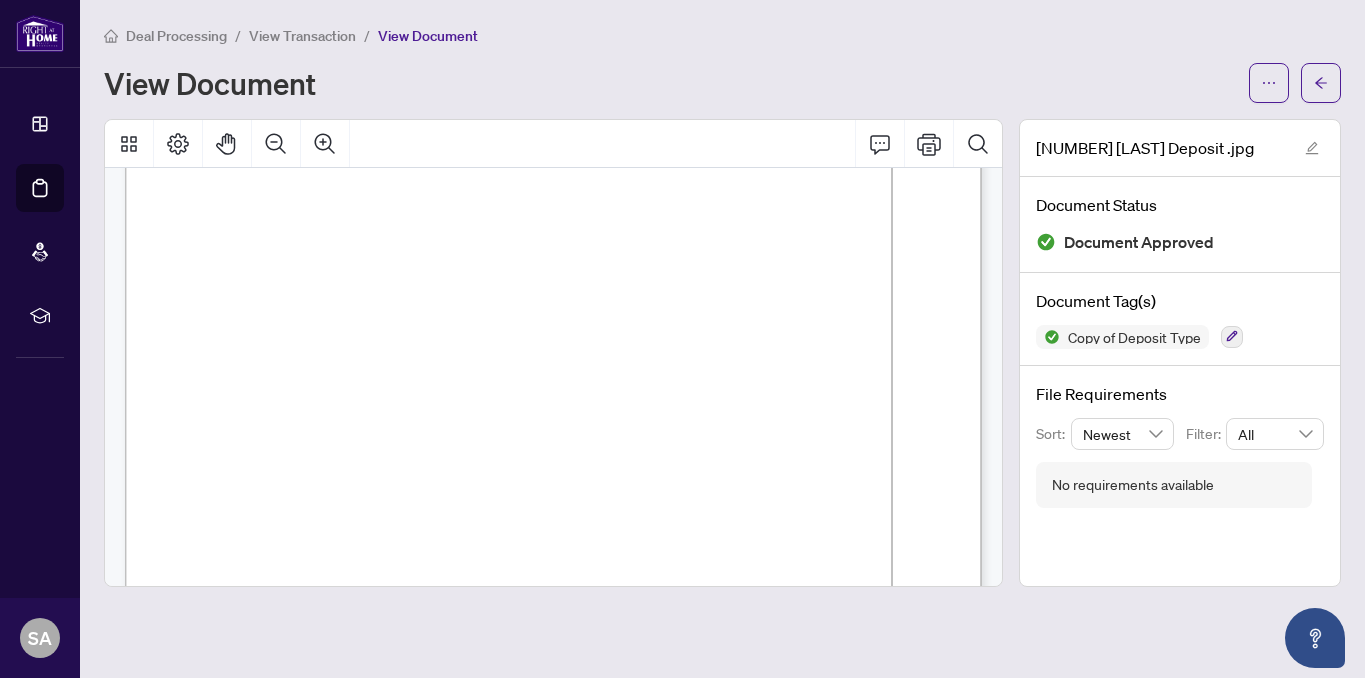 scroll, scrollTop: 243, scrollLeft: 0, axis: vertical 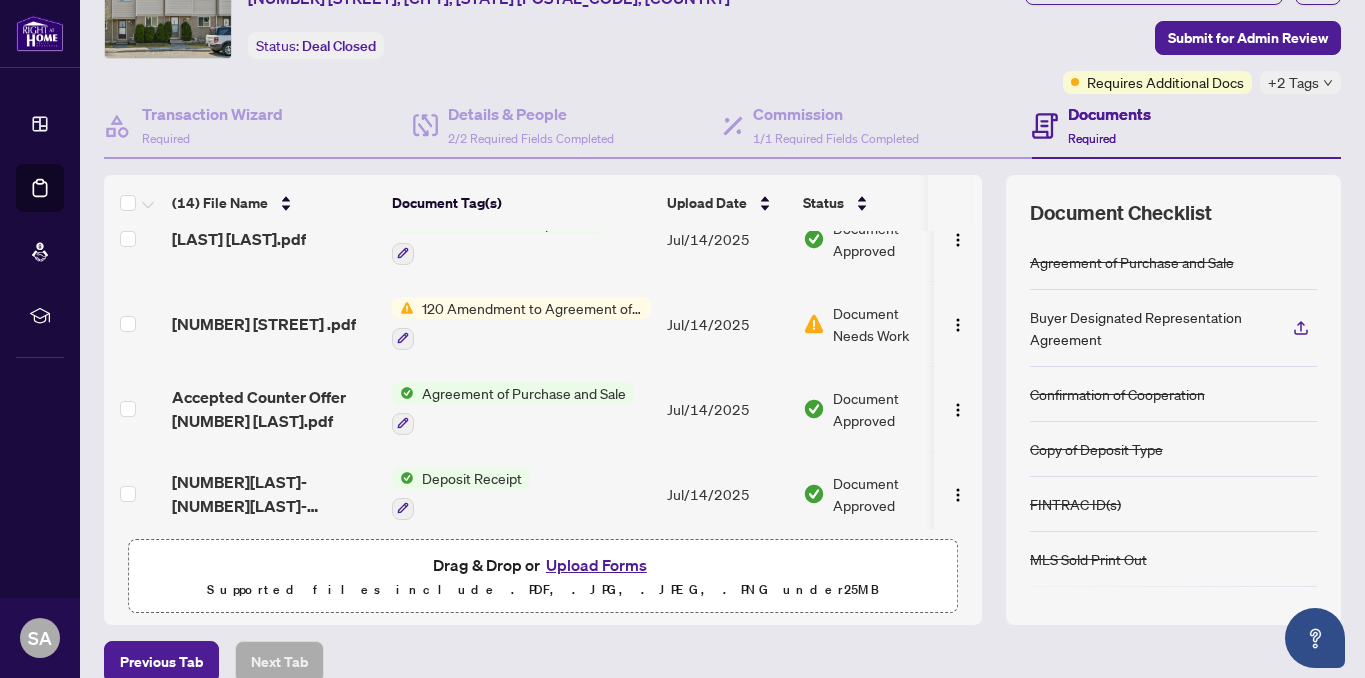 click on "120 Amendment to Agreement of Purchase and Sale" at bounding box center [532, 308] 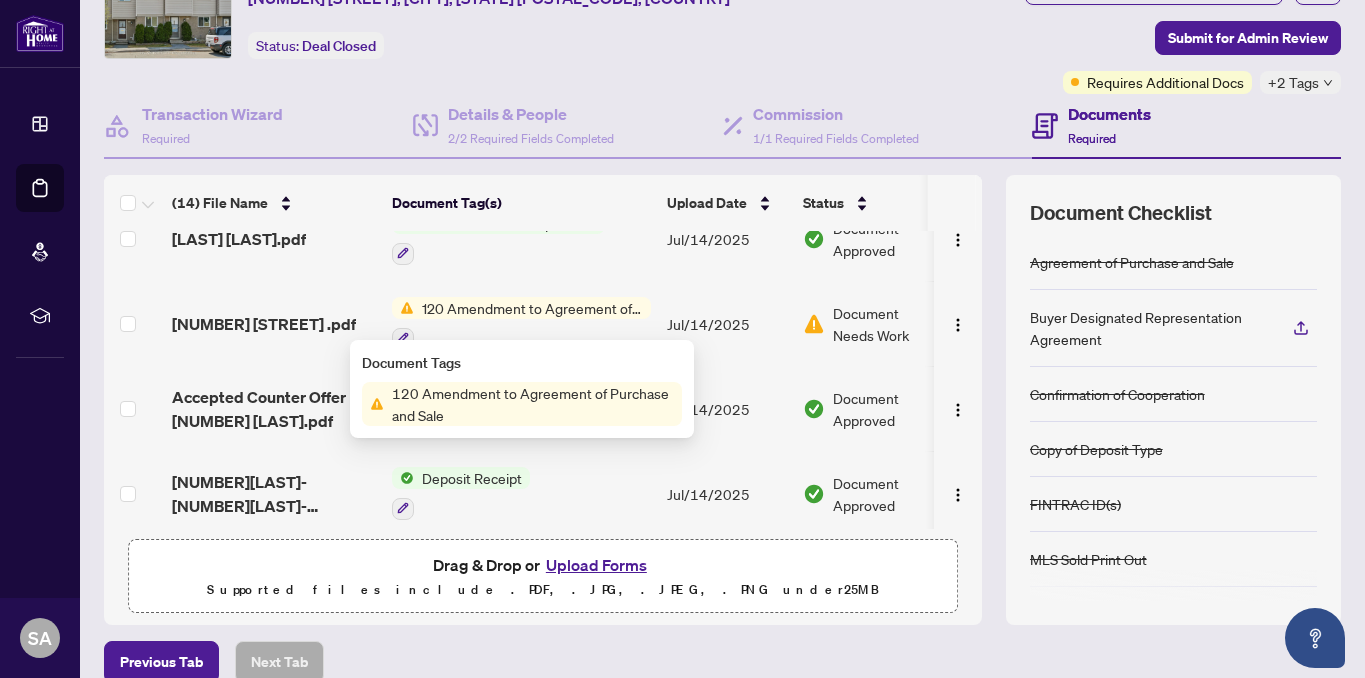 click on "[NUMBER] [STREET] .pdf" at bounding box center (264, 324) 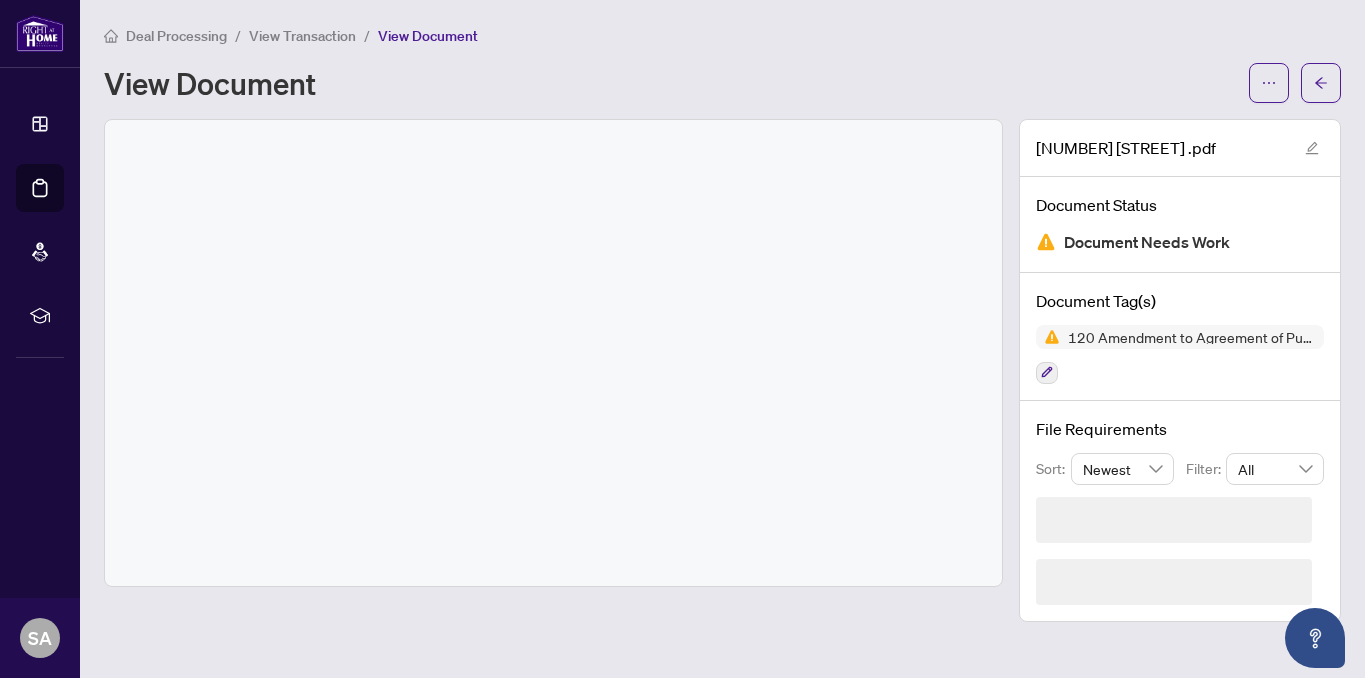 scroll, scrollTop: 0, scrollLeft: 0, axis: both 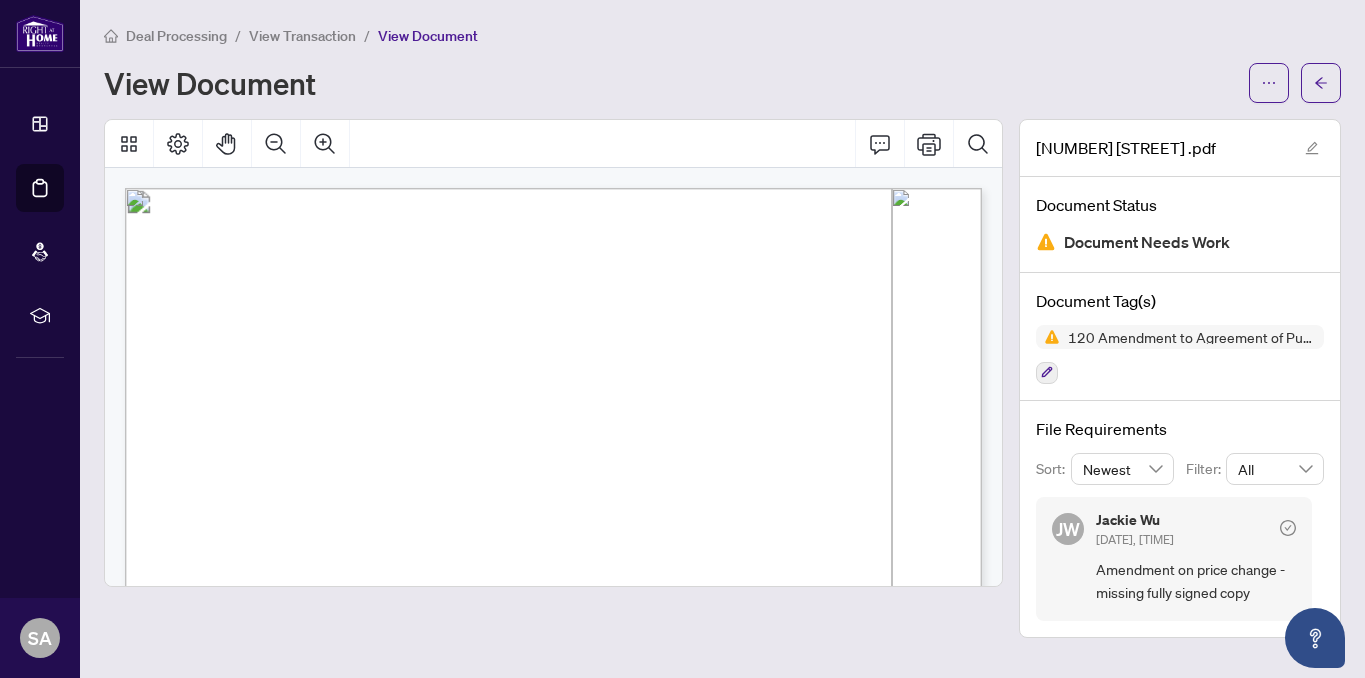 click on "View Document" at bounding box center (670, 83) 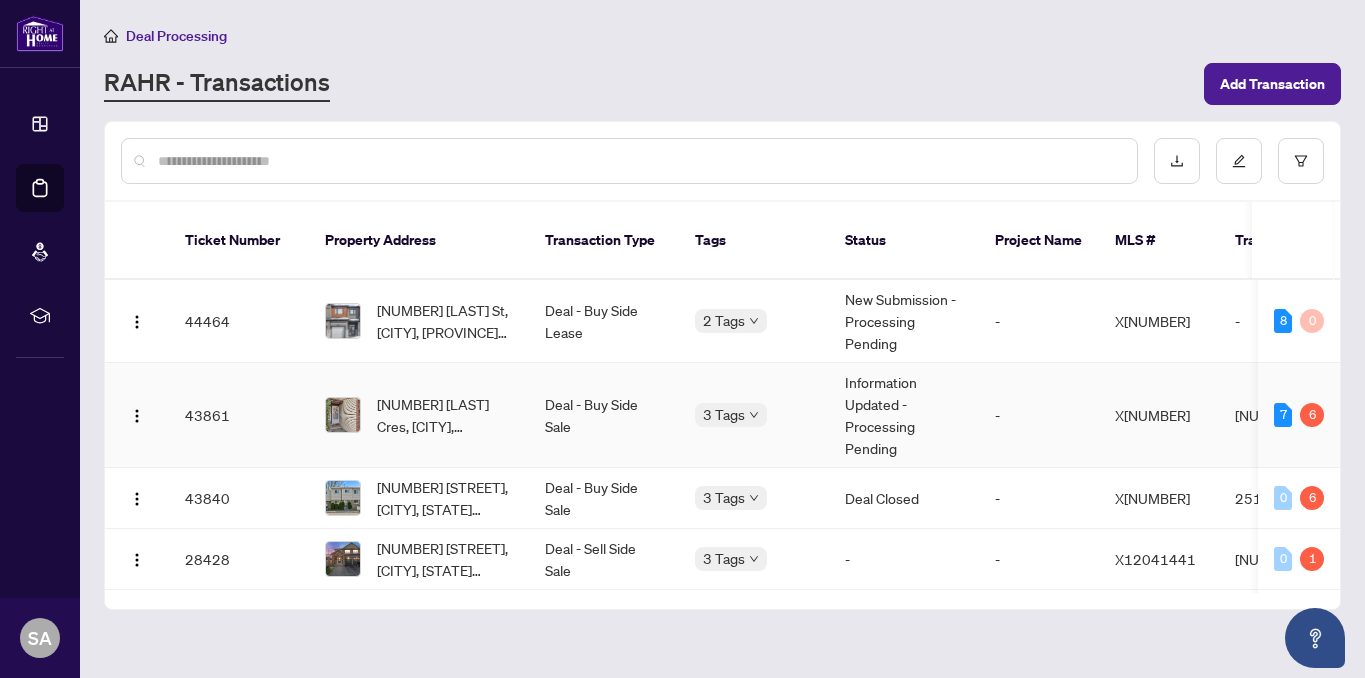 click on "Information Updated - Processing Pending" at bounding box center (904, 415) 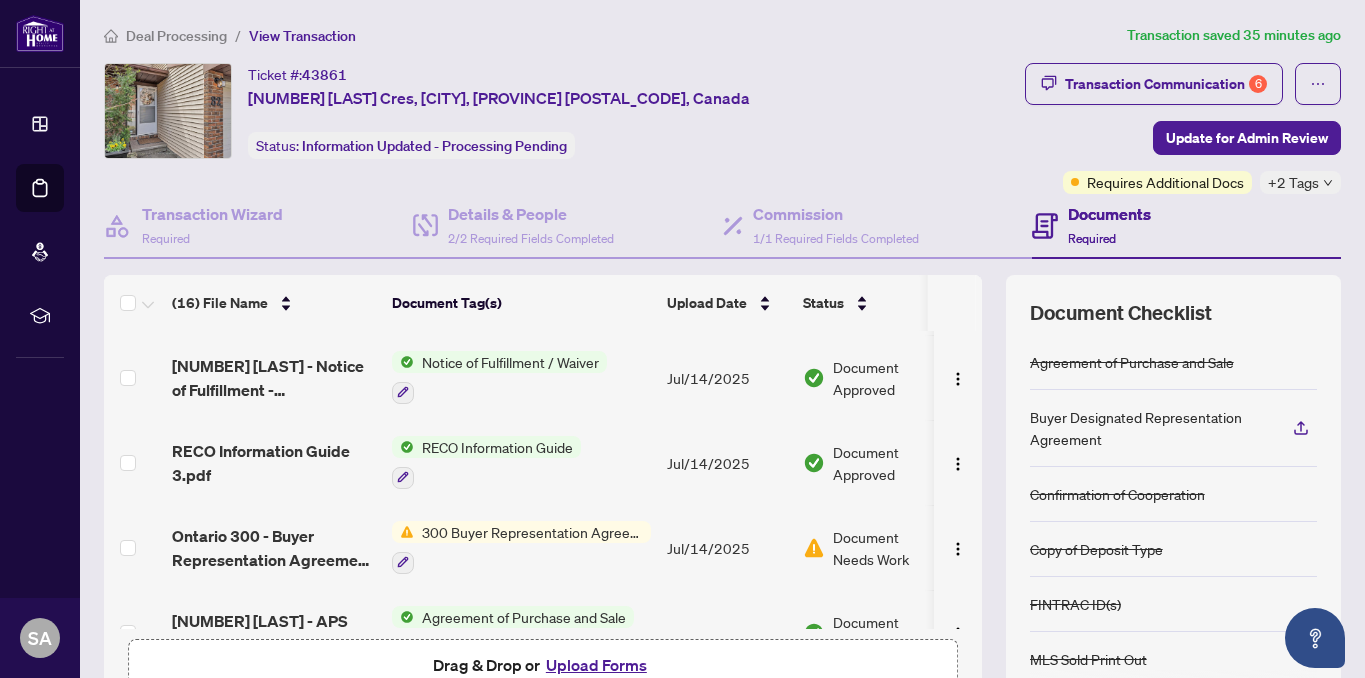 scroll, scrollTop: 1049, scrollLeft: 0, axis: vertical 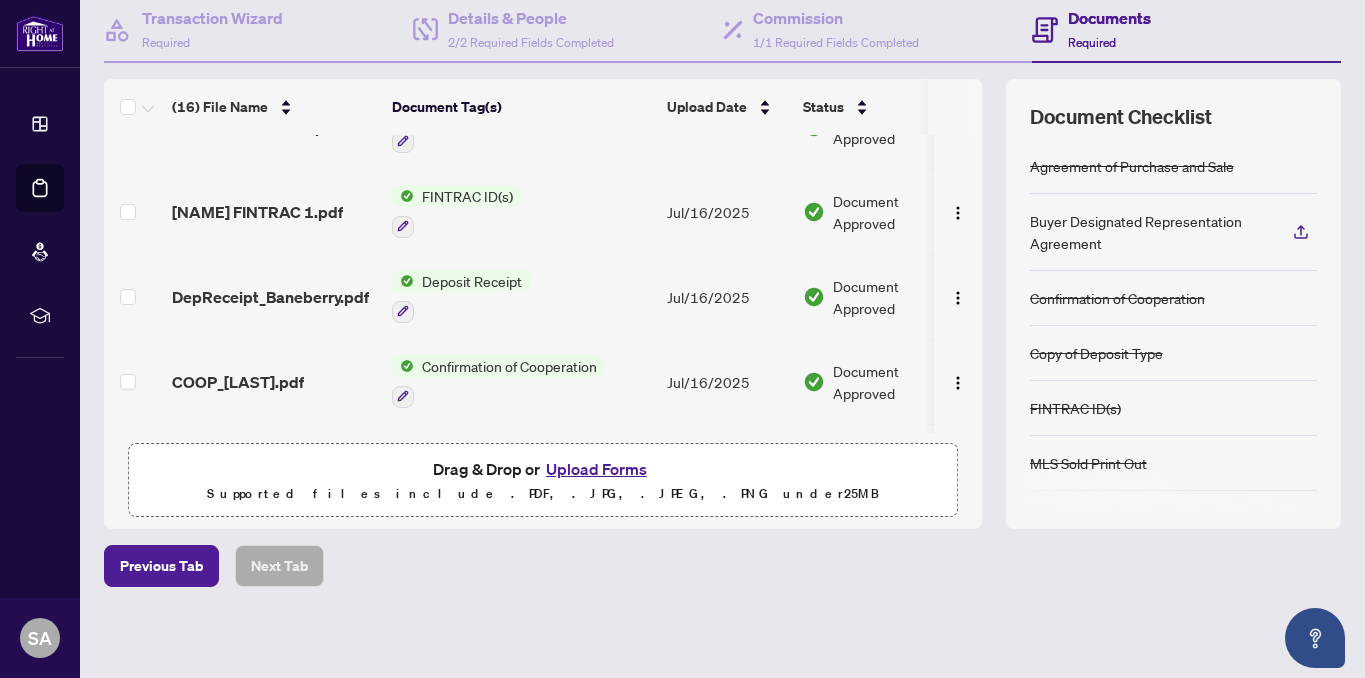 click on "Document Approved" at bounding box center (895, 297) 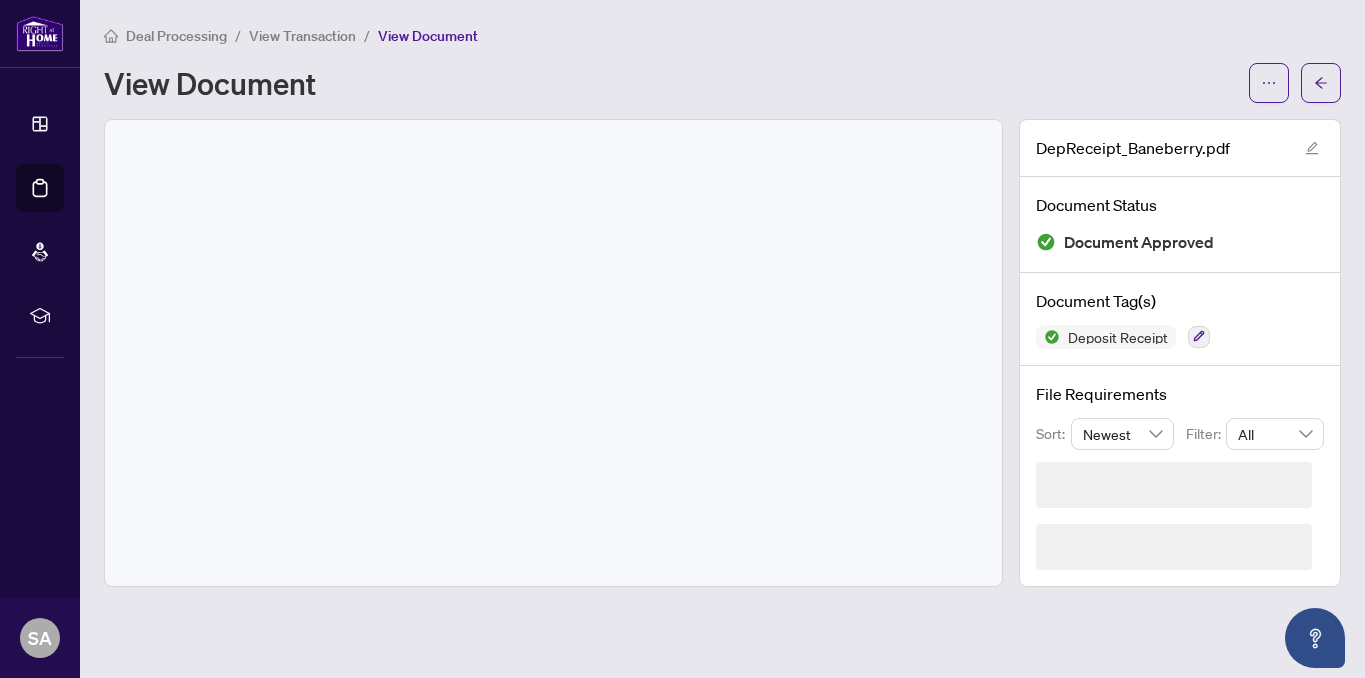 scroll, scrollTop: 0, scrollLeft: 0, axis: both 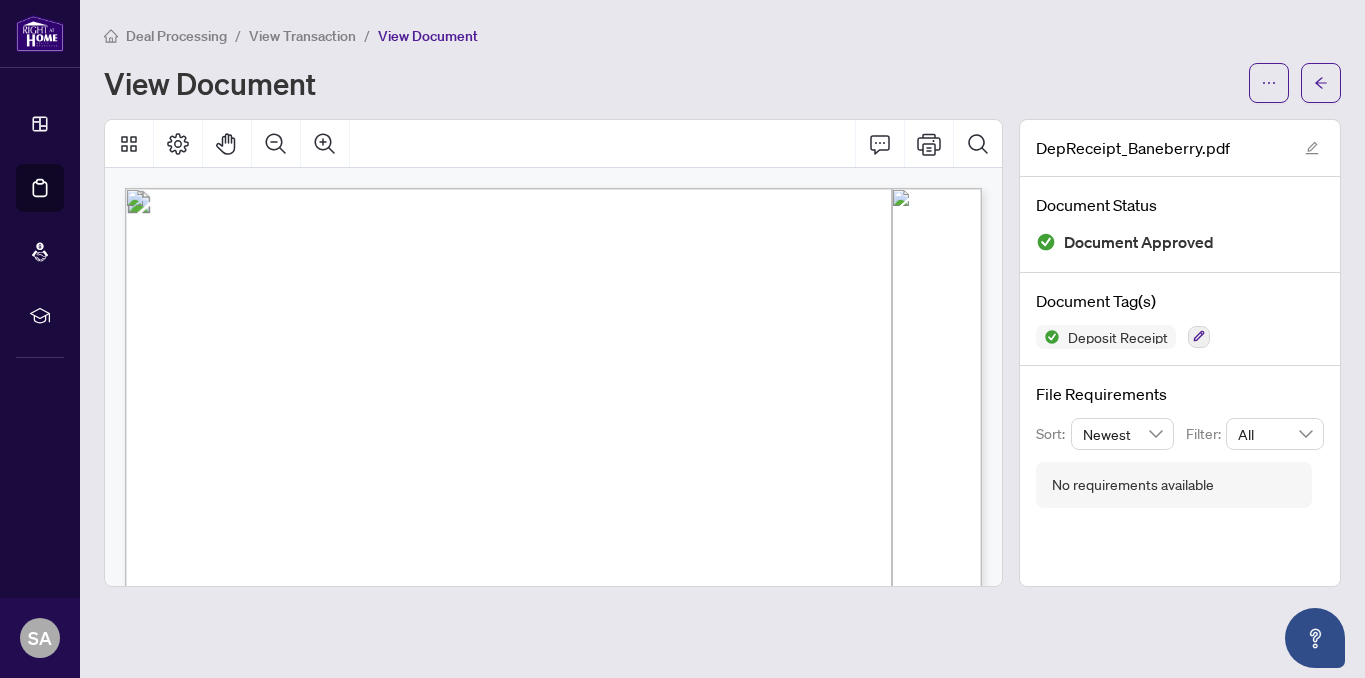 click on "Deal Processing / View Transaction / View Document View Document" at bounding box center (722, 63) 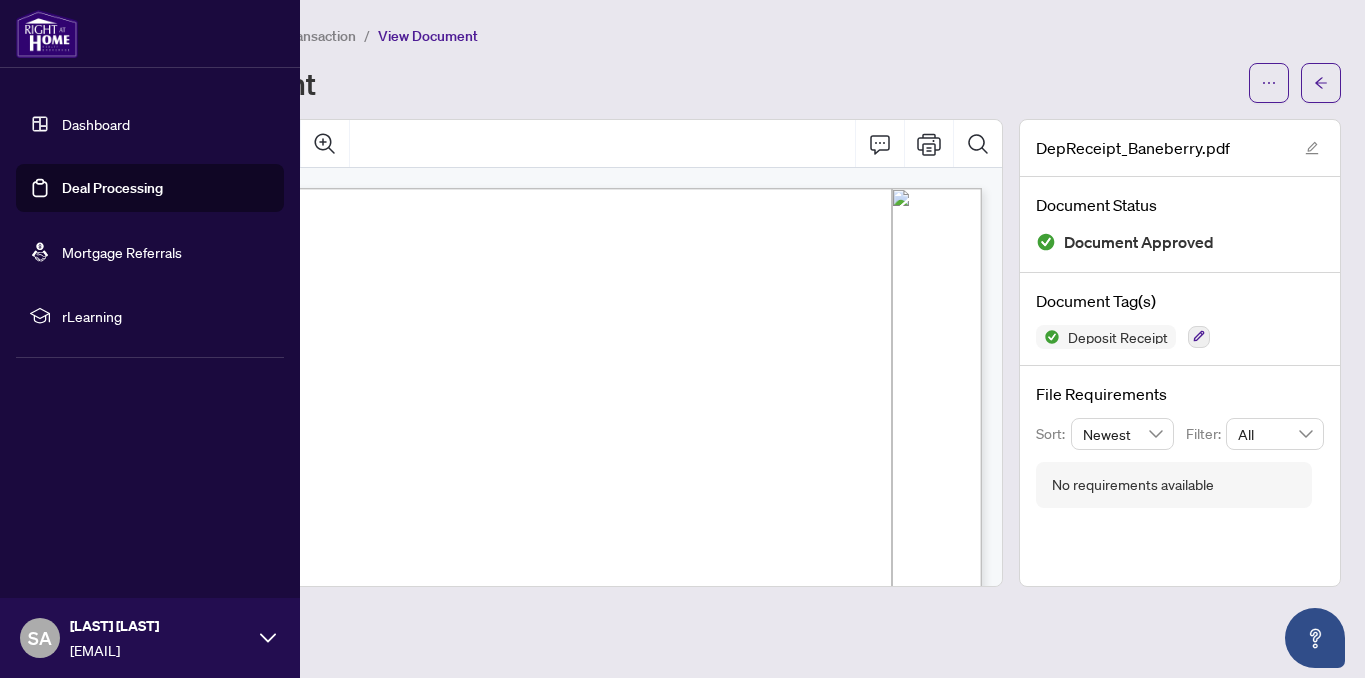 click on "Dashboard" at bounding box center [96, 124] 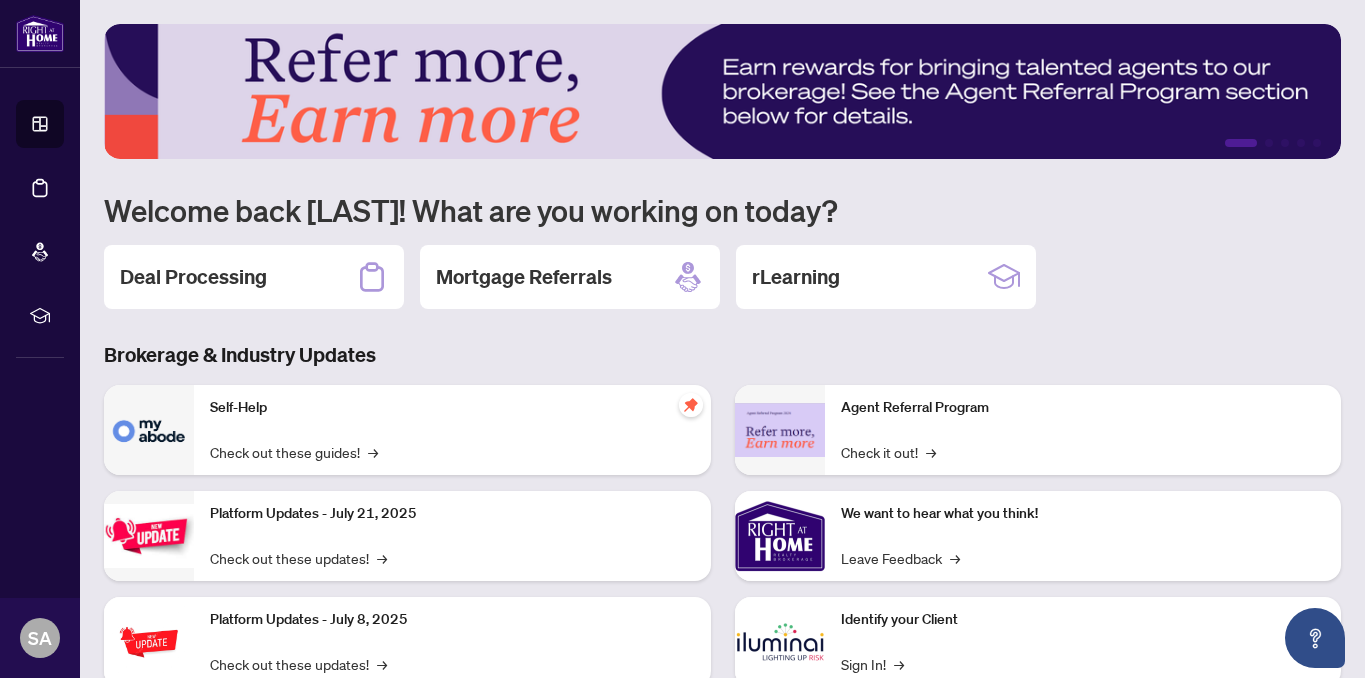 click on "1 2 3 4 5 Welcome back [NAME]! What are you working on today? Deal Processing Mortgage Referrals rLearning Brokerage & Industry Updates Self-Help Check out these guides! → Platform Updates - [DATE] Check out these updates! → Platform Updates - [DATE] Check out these updates! → Platform Updates - [DATE] Check out these updates! → Agent Referral Program Check it out! → We want to hear what you think! Leave Feedback → Identify your Client Sign In! → Sail Away With 8Twelve Check it Out! →" at bounding box center [722, 423] 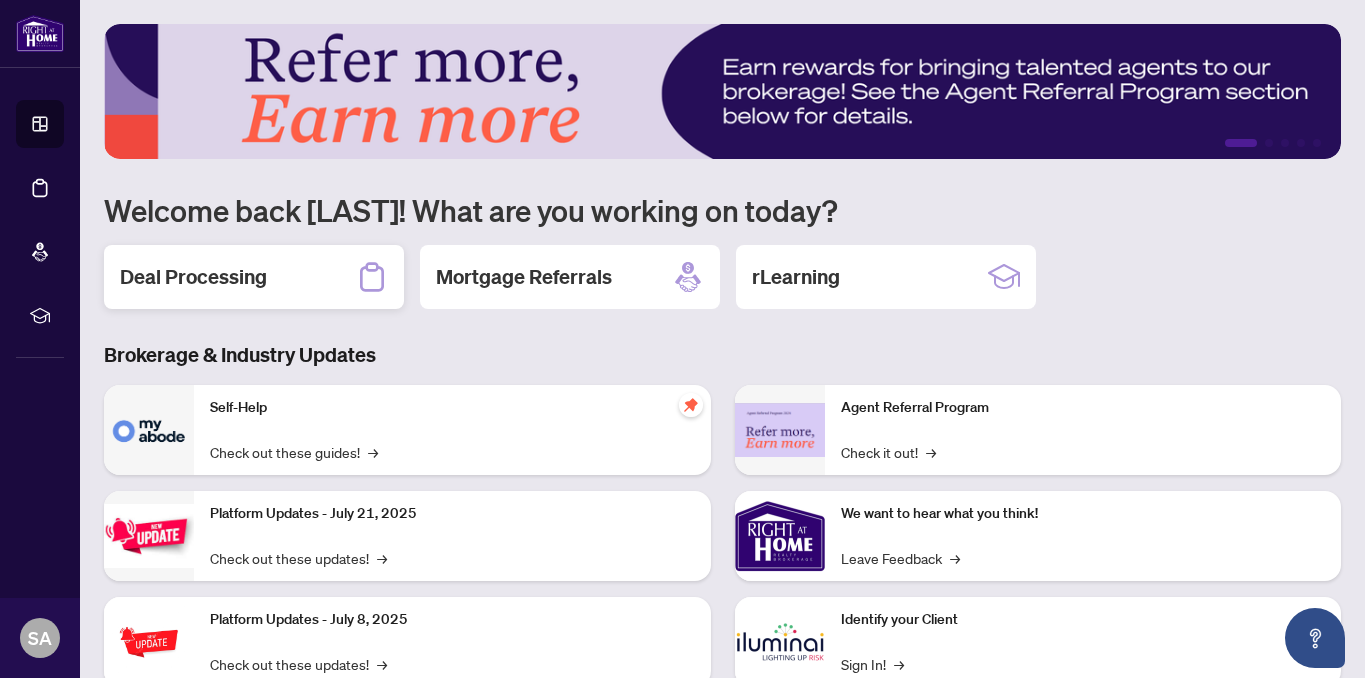 click on "Deal Processing" at bounding box center (254, 277) 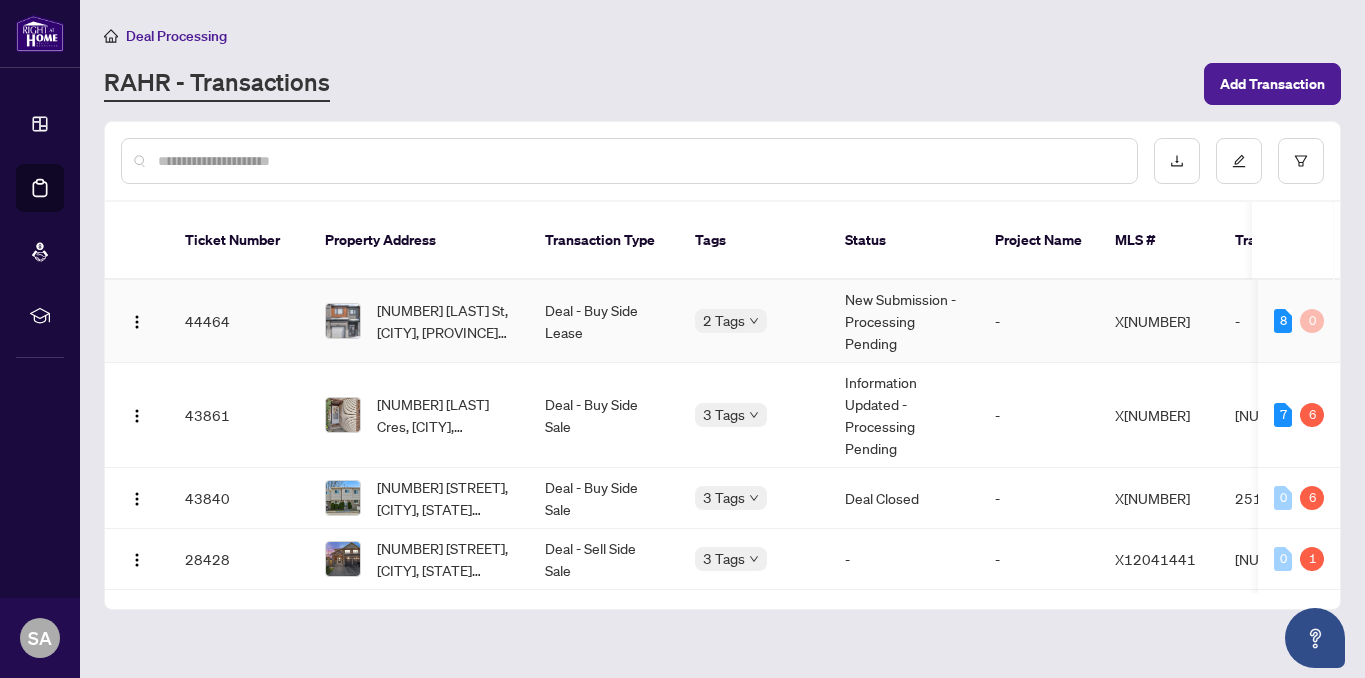 scroll, scrollTop: 64, scrollLeft: 0, axis: vertical 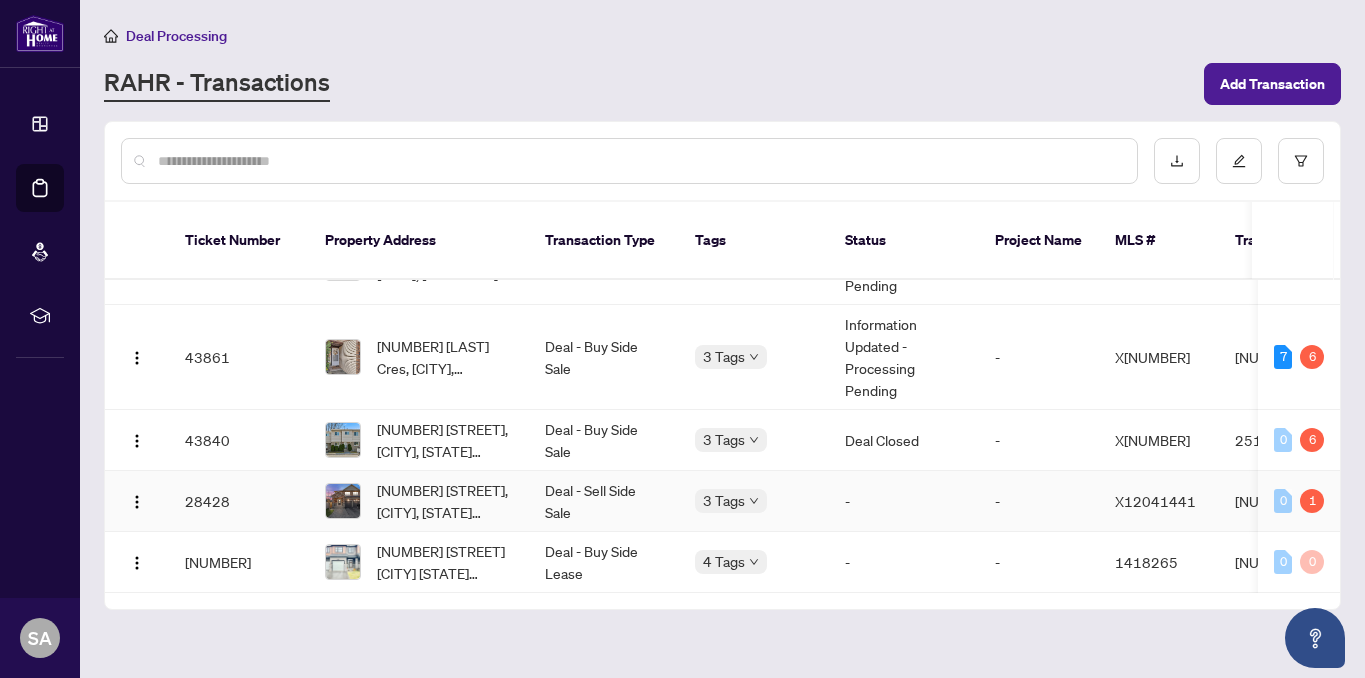 click on "3 Tags" at bounding box center (754, 501) 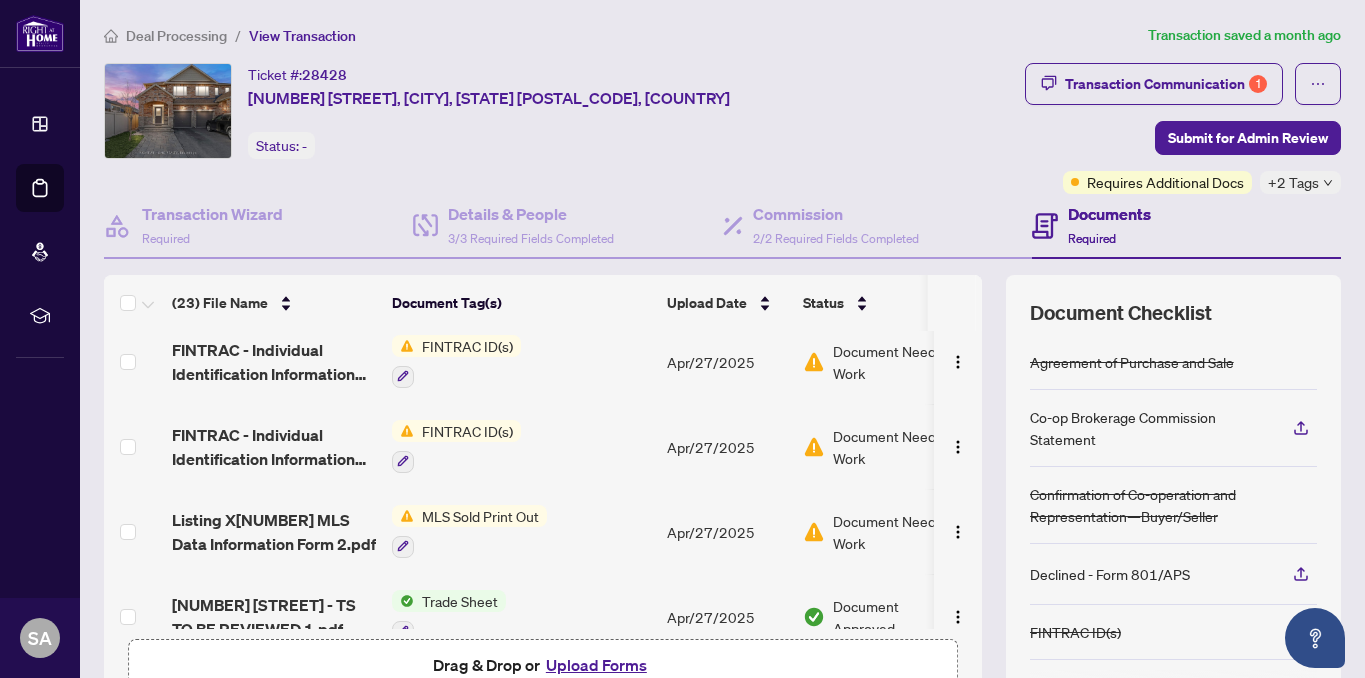 scroll, scrollTop: 355, scrollLeft: 0, axis: vertical 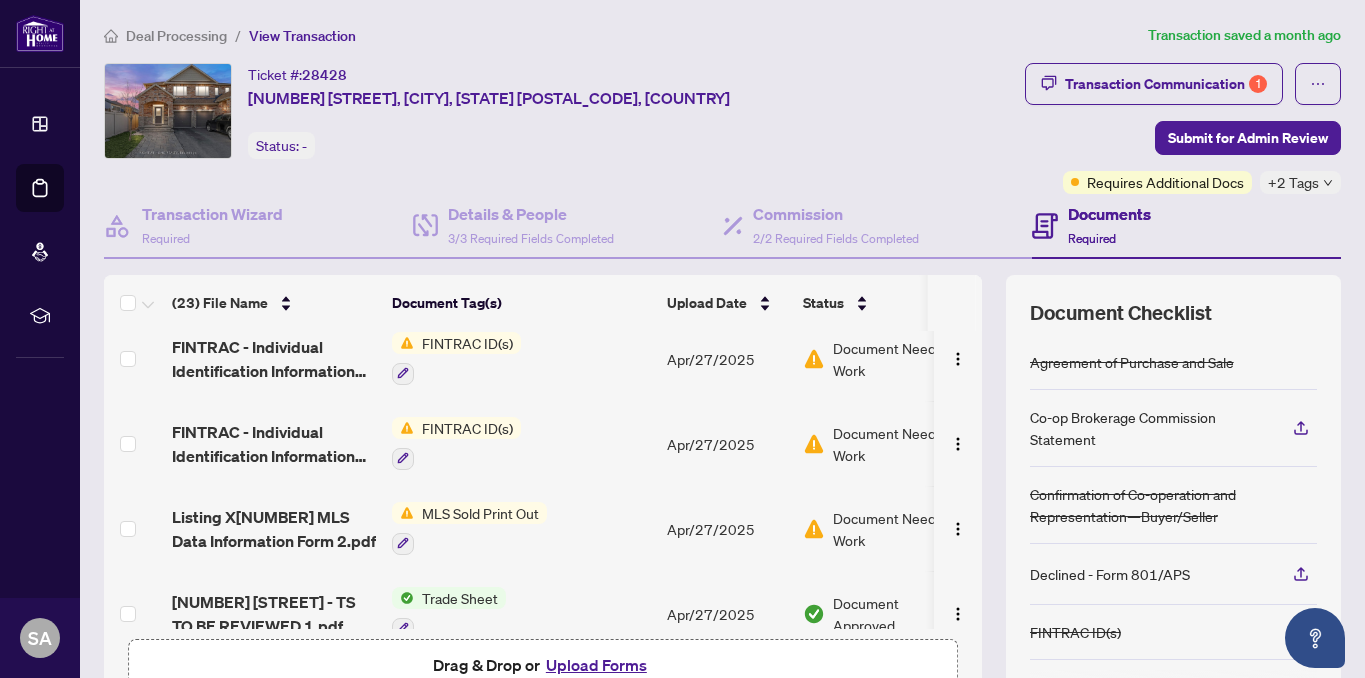 click on "Document Needs Work" at bounding box center (895, 529) 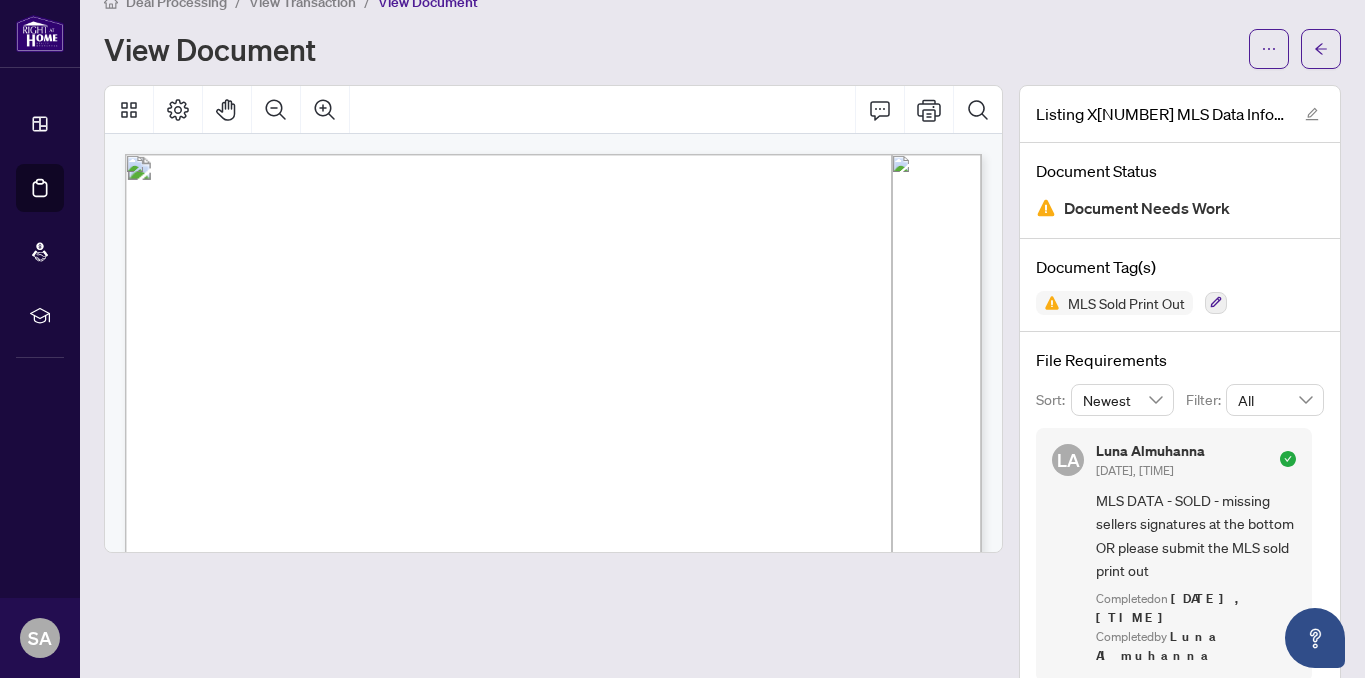 scroll, scrollTop: 58, scrollLeft: 0, axis: vertical 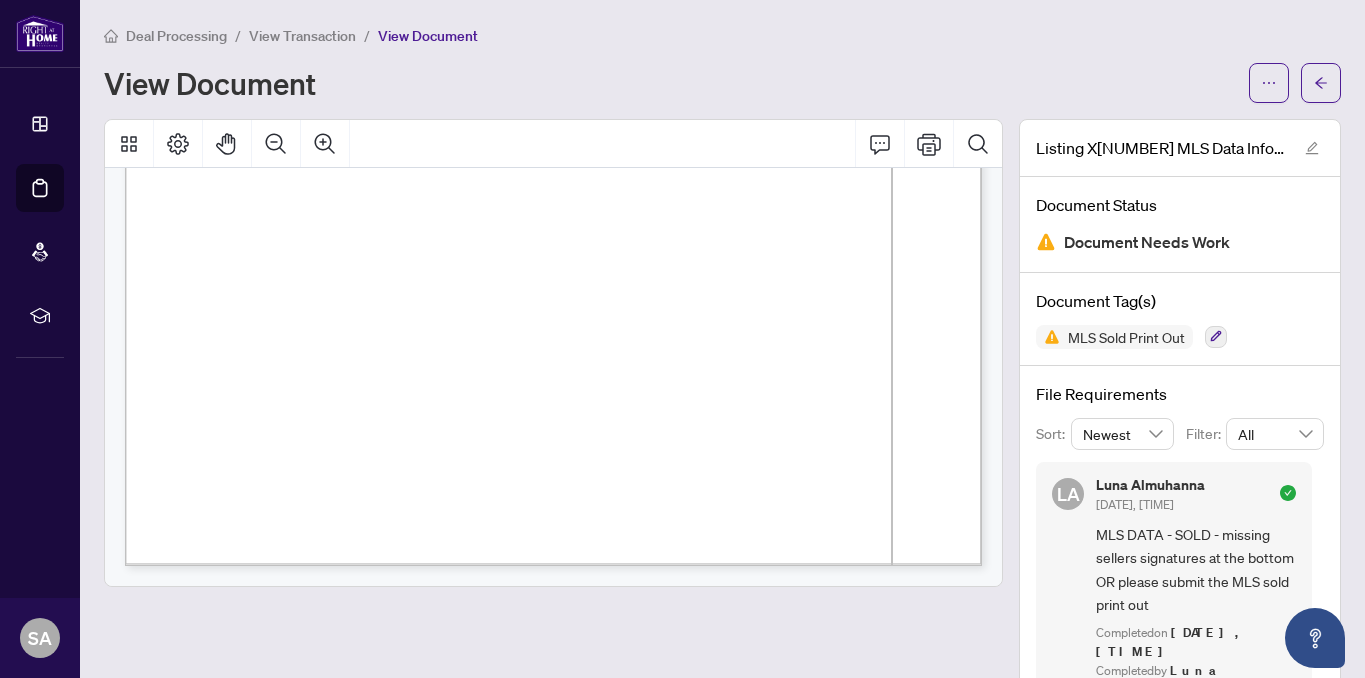 click on "Deal Processing / View Transaction / View Document View Document Listing X[NUMBER] MLS Data Information Form 2.pdf Document Status Document Needs Work Document Tag(s) MLS Sold Print Out File Requirements Sort: Newest Filter: All [NAME] [LAST] [DATE], [TIME] MLS DATA - SOLD - missing sellers signatures at the bottom OR please submit the MLS sold print out Completed on [DATE], [TIME] Completed by [NAME] [LAST]" at bounding box center [722, 339] 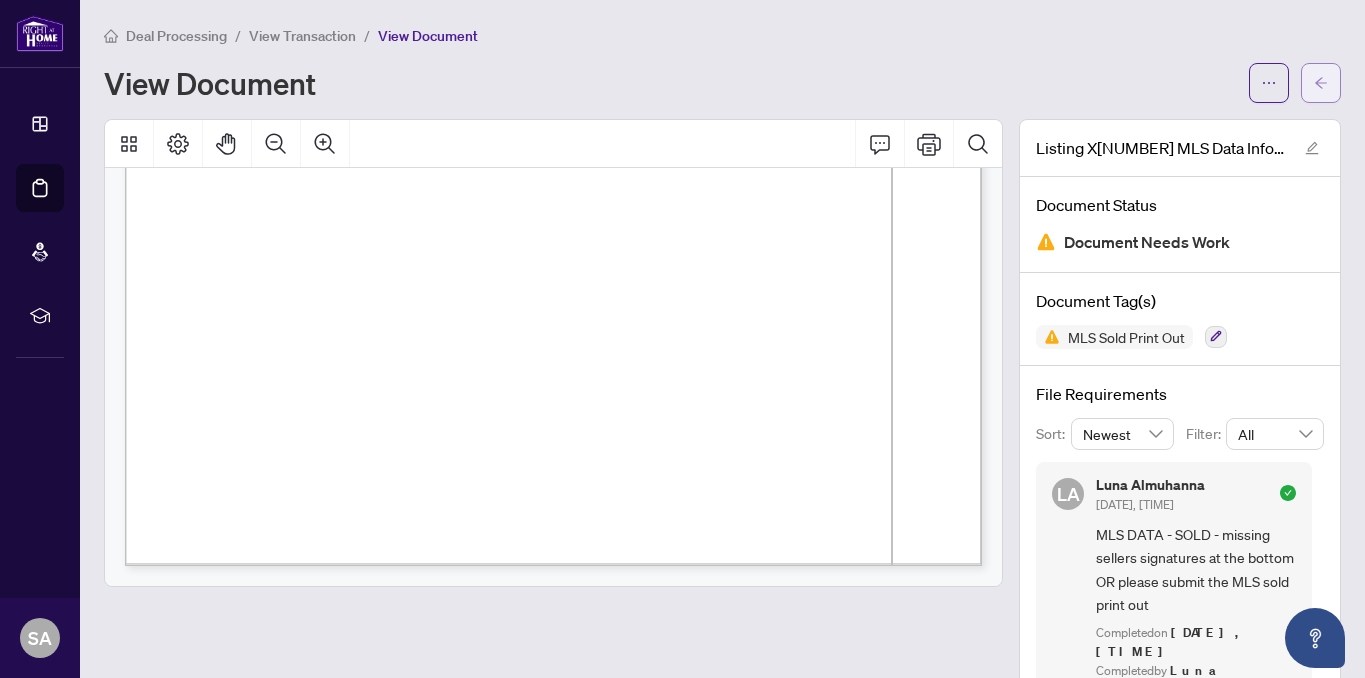 click 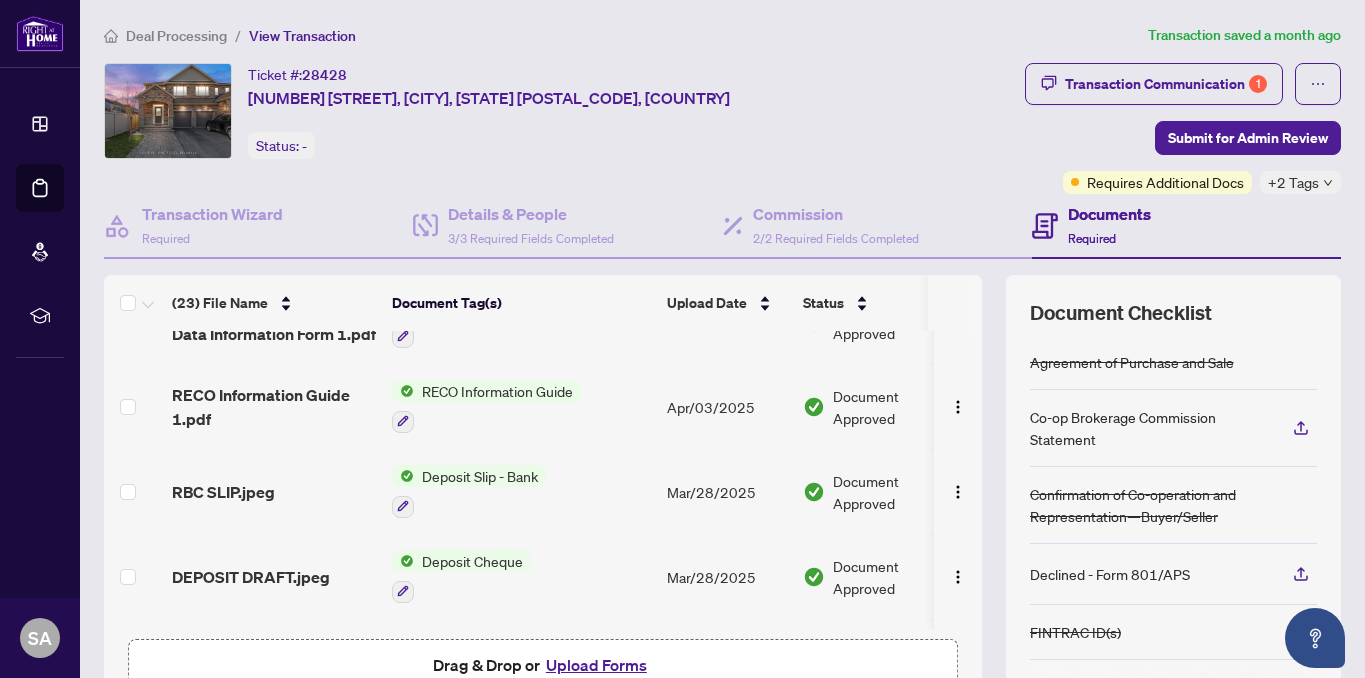 scroll, scrollTop: 1633, scrollLeft: 0, axis: vertical 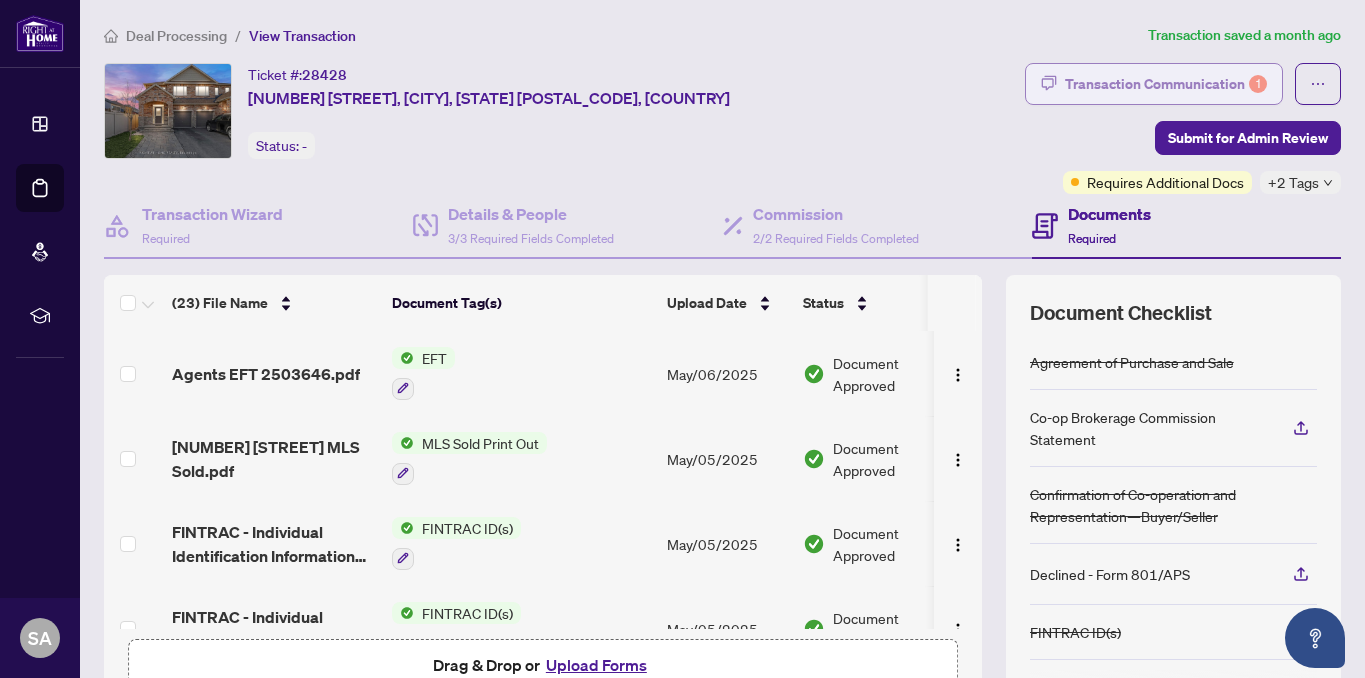click on "Transaction Communication 1" at bounding box center [1166, 84] 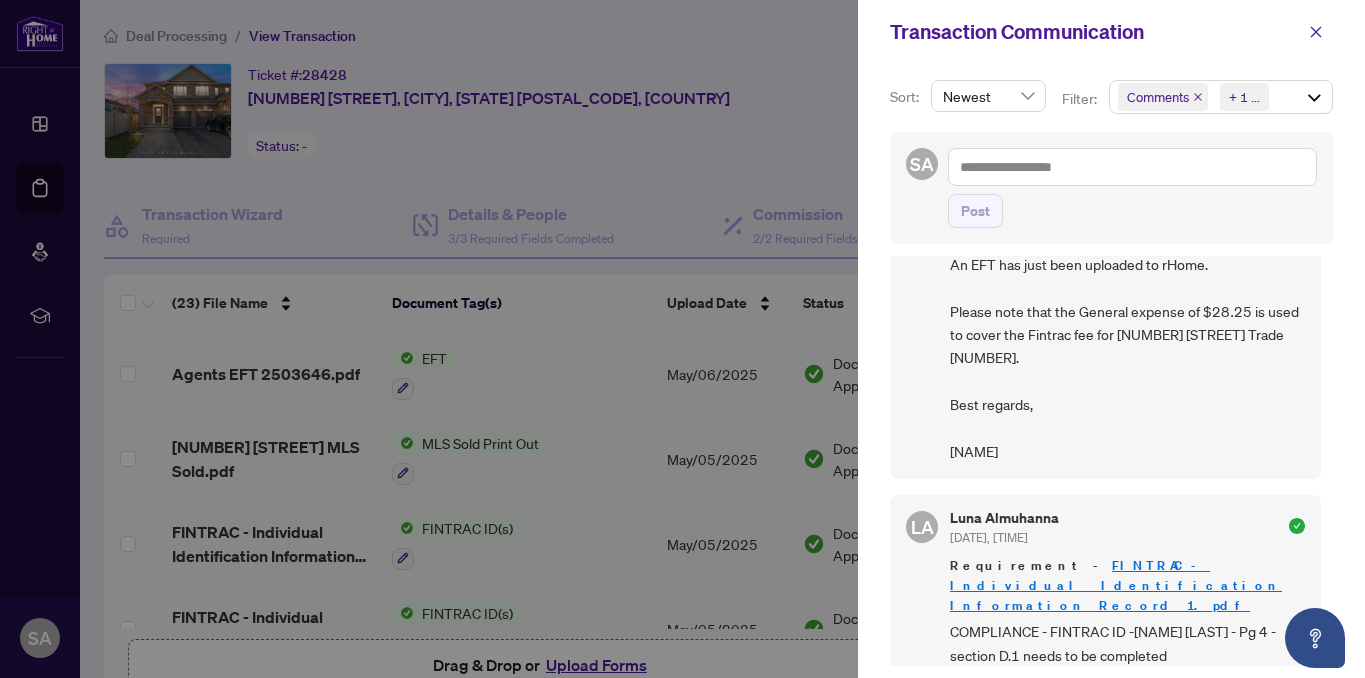 scroll, scrollTop: 0, scrollLeft: 0, axis: both 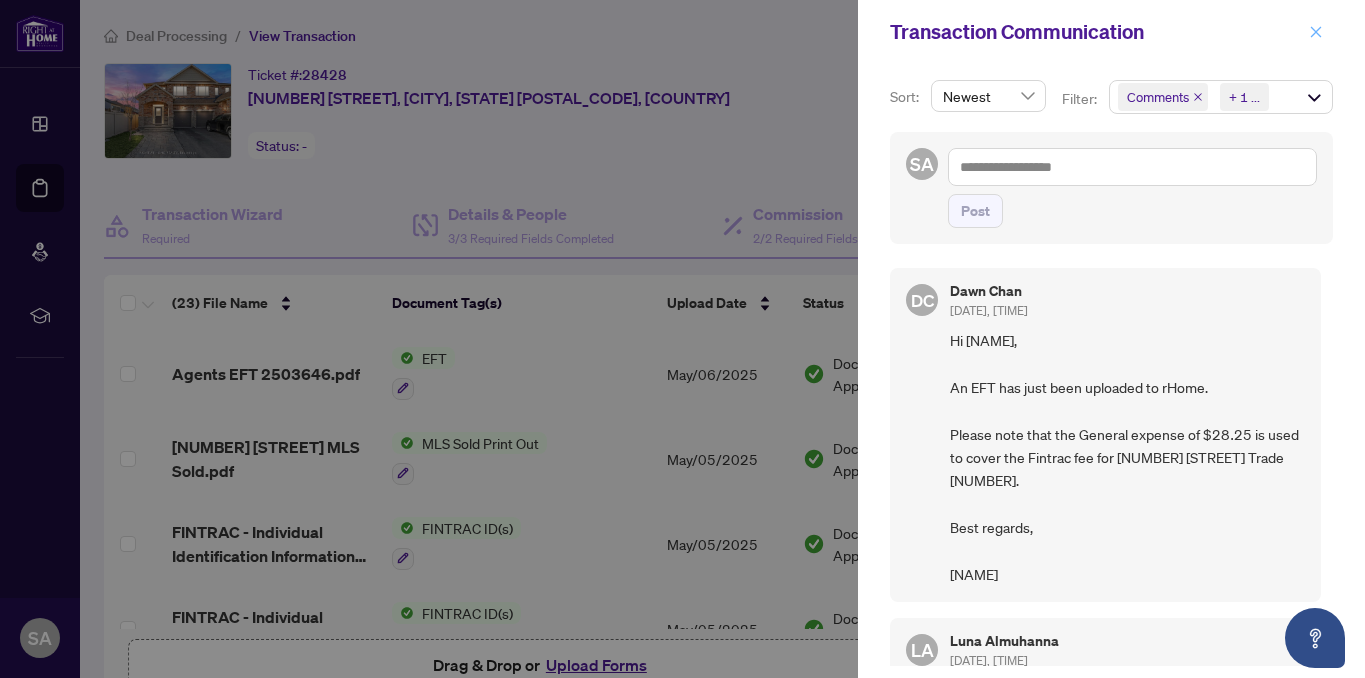 click at bounding box center (1316, 32) 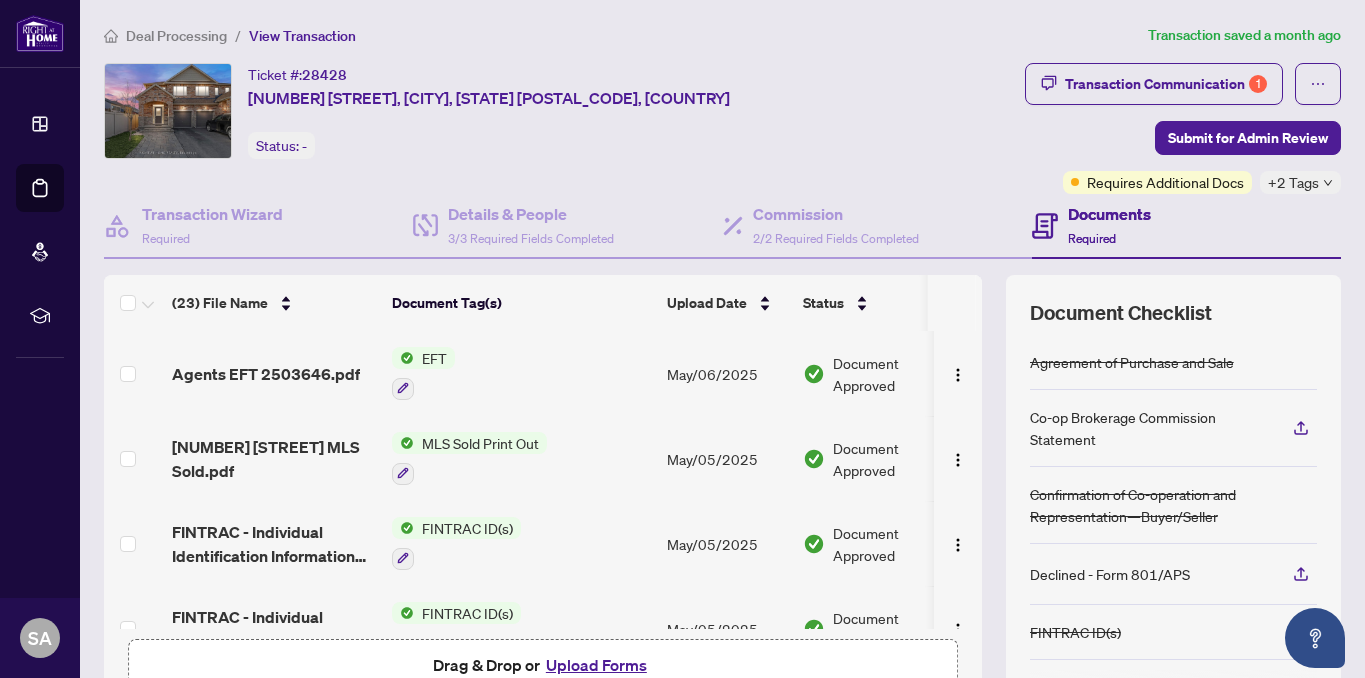 click on "EFT" at bounding box center (521, 373) 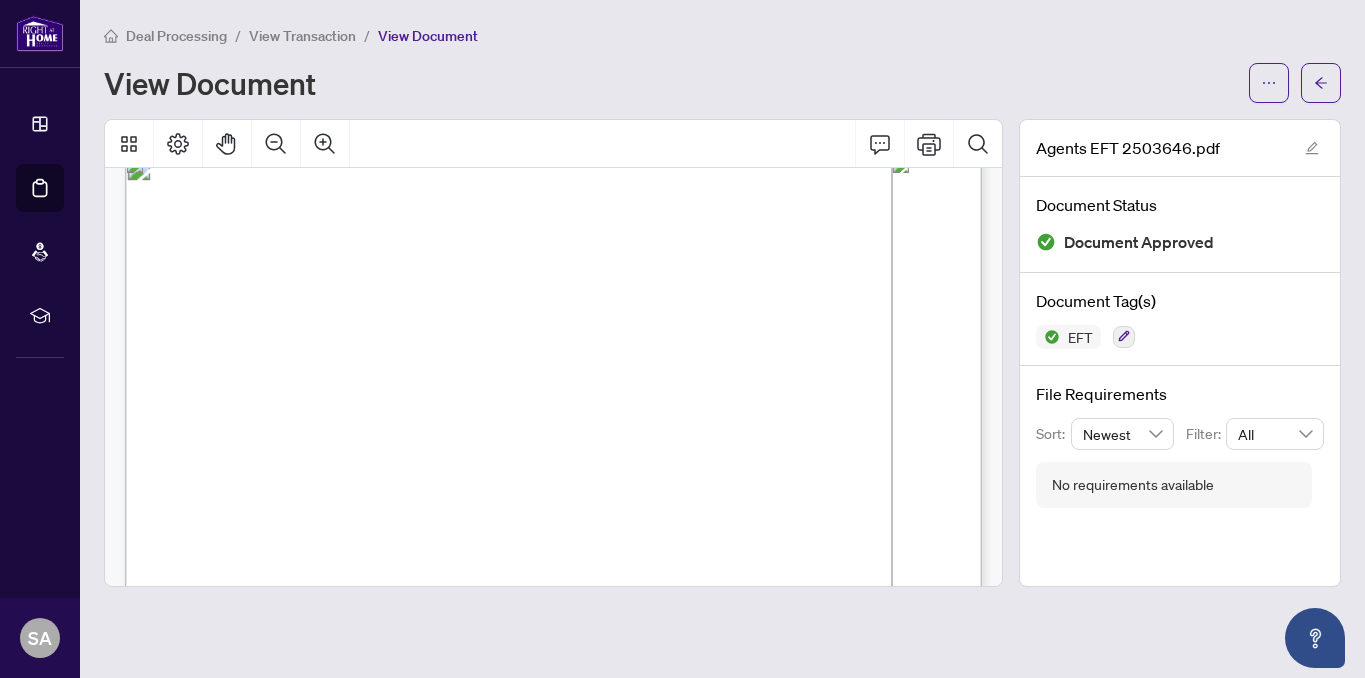 scroll, scrollTop: 0, scrollLeft: 0, axis: both 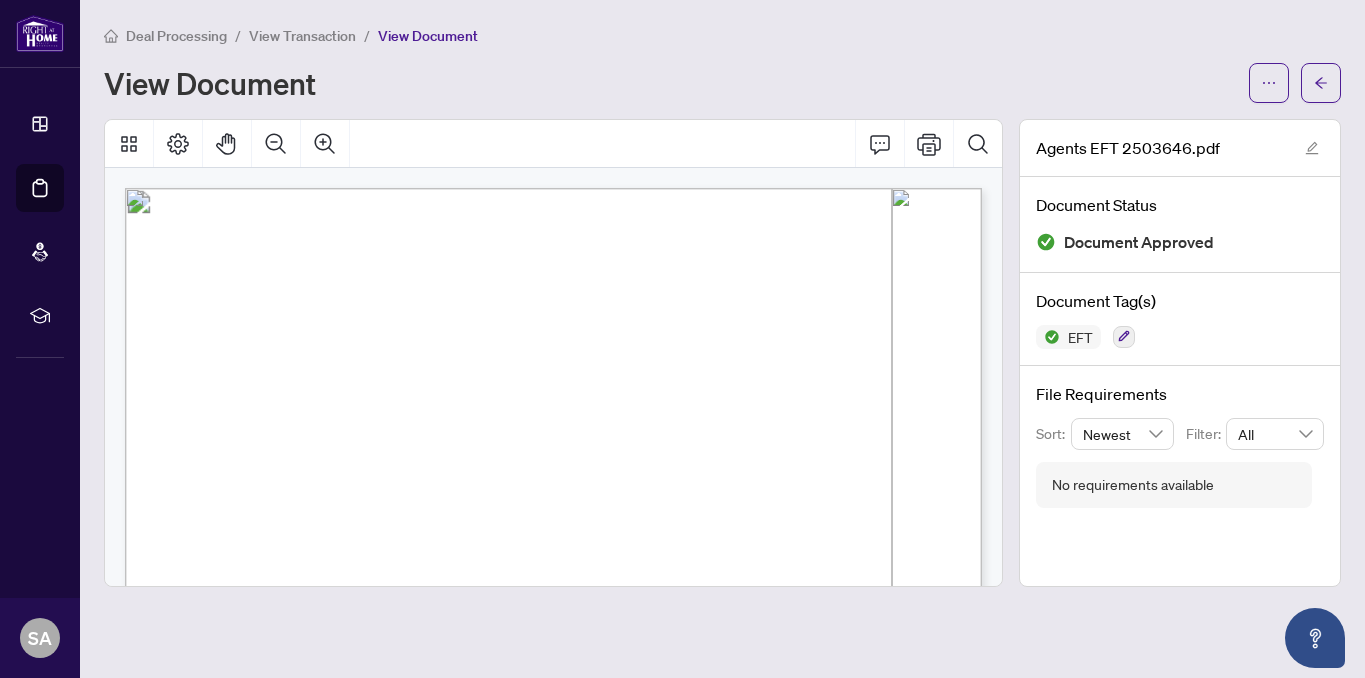 click on "View Transaction" at bounding box center (302, 36) 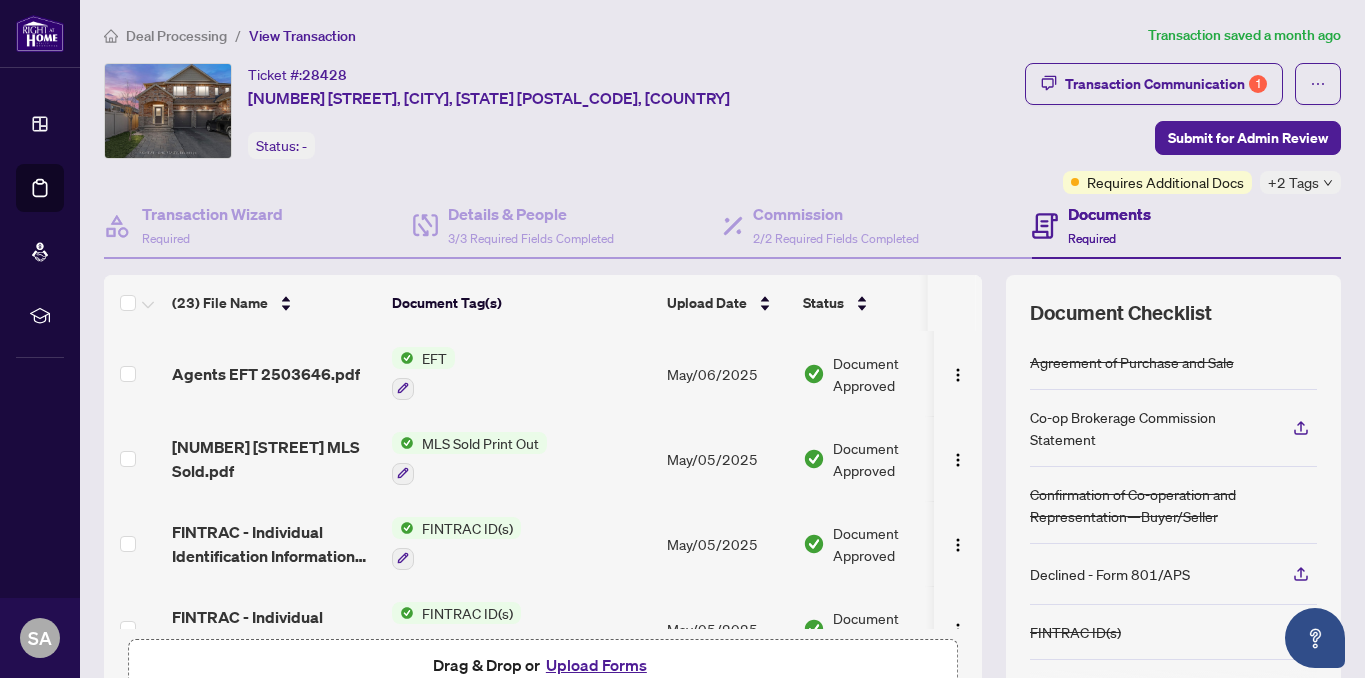 click on "Deal Processing / View Transaction Transaction saved   a month ago Ticket #:  [NUMBER] [NUMBER] [STREET], [CITY], [STATE] [POSTAL_CODE], [COUNTRY] Status:   - Transaction Communication 1 Submit for Admin Review Requires Additional Docs +2 Tags Transaction Wizard Required Details & People 3/3 Required Fields Completed Commission 2/2 Required Fields Completed Documents Required (23) File Name Document Tag(s) Upload Date Status             Agents EFT [NUMBER].pdf EFT [DATE] Document Approved [NUMBER] MLS Sold.pdf MLS Sold Print Out [DATE] Document Approved FINTRAC - Individual Identification Information Record [LAST] [LAST].pdf FINTRAC ID(s) [DATE] Document Approved FINTRAC - Individual Identification Information Record [LAST] [LAST].pdf FINTRAC ID(s) [DATE] Document Approved FINTRAC - Individual Identification Information Record 1.pdf FINTRAC ID(s) [DATE] Document Needs Work FINTRAC - Individual Identification Information Record.pdf FINTRAC ID(s) [DATE] Document Needs Work [DATE]" at bounding box center [722, 438] 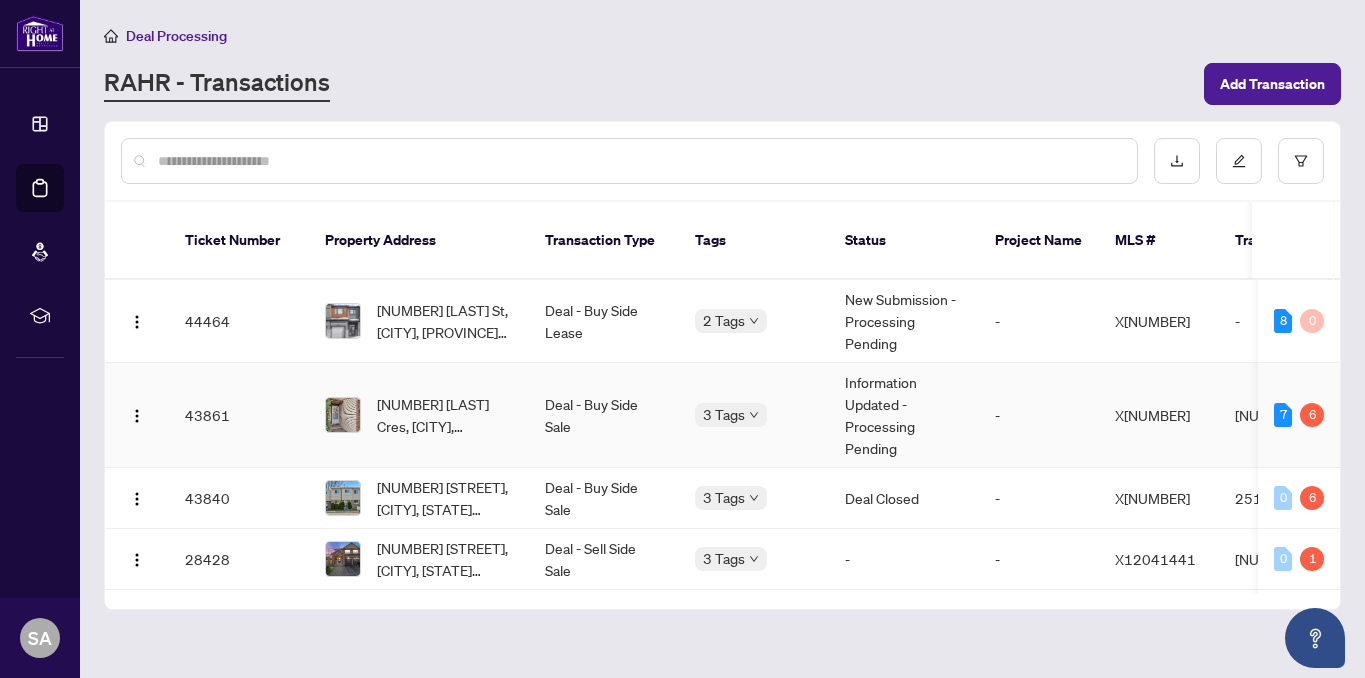 scroll, scrollTop: 64, scrollLeft: 0, axis: vertical 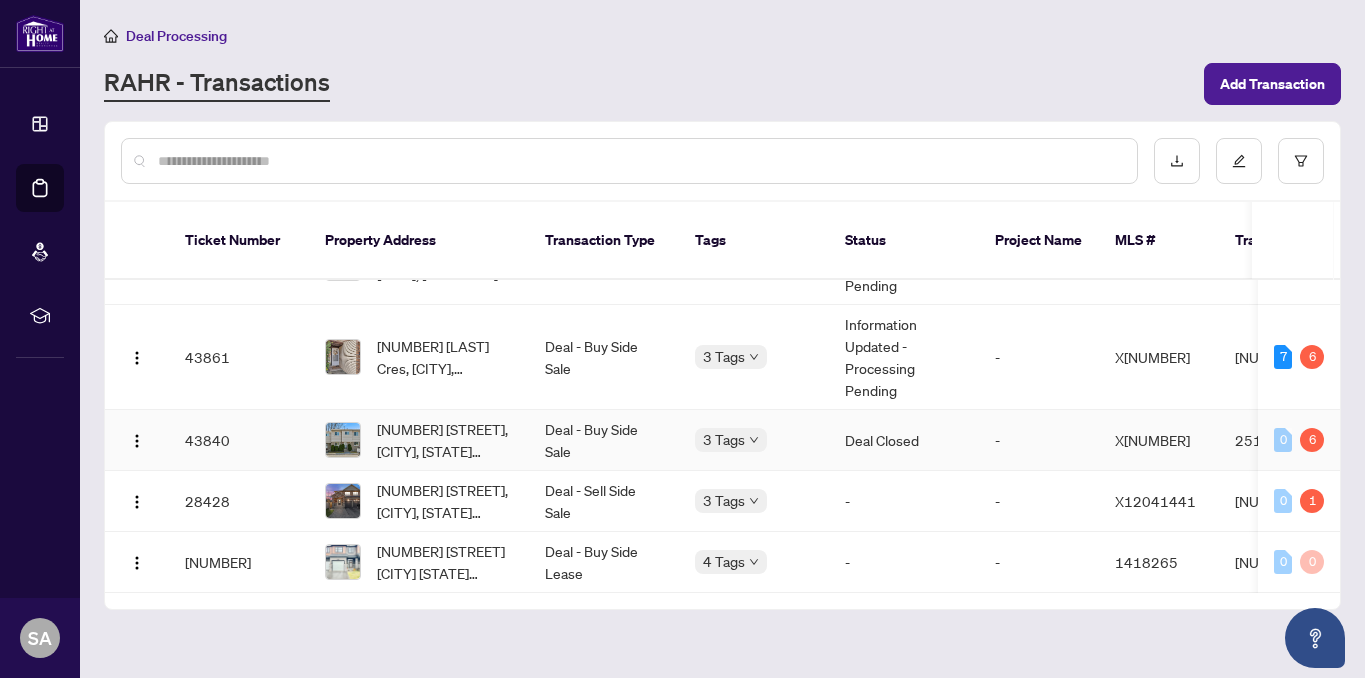 click on "[NUMBER] [STREET], [CITY], [STATE] [POSTAL_CODE], [COUNTRY]" at bounding box center [445, 440] 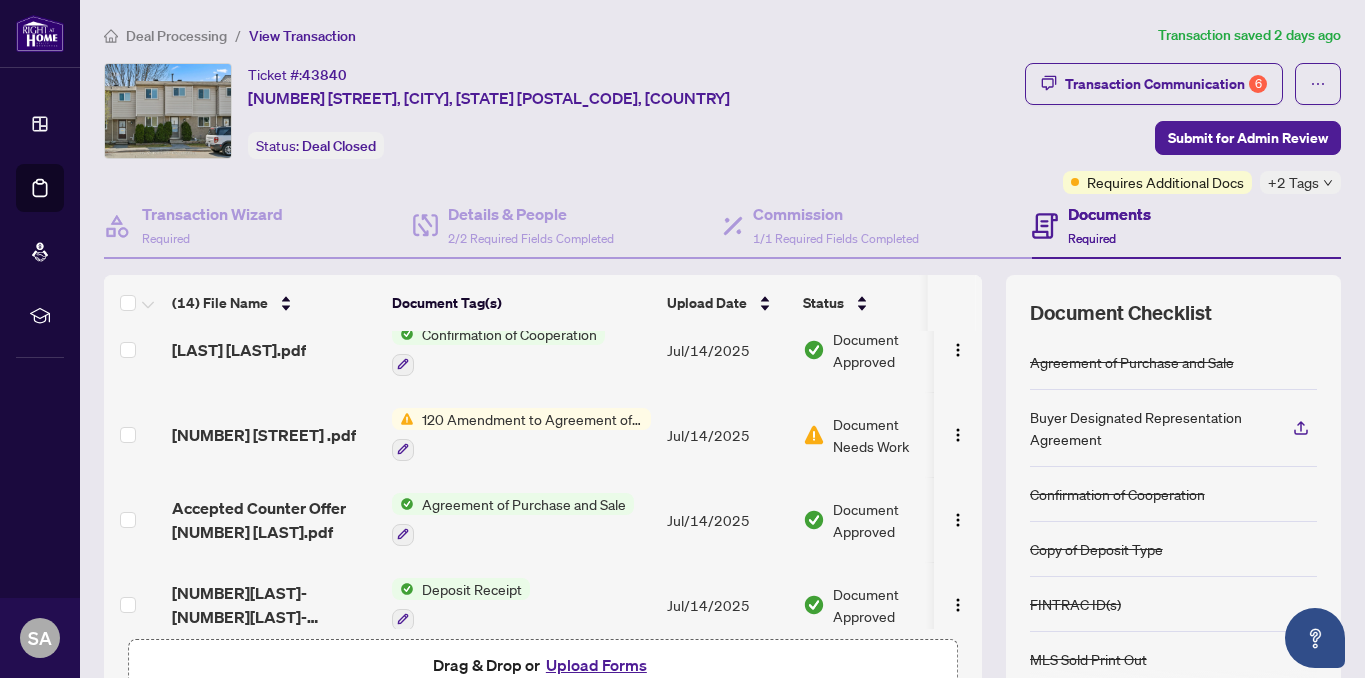 scroll, scrollTop: 885, scrollLeft: 0, axis: vertical 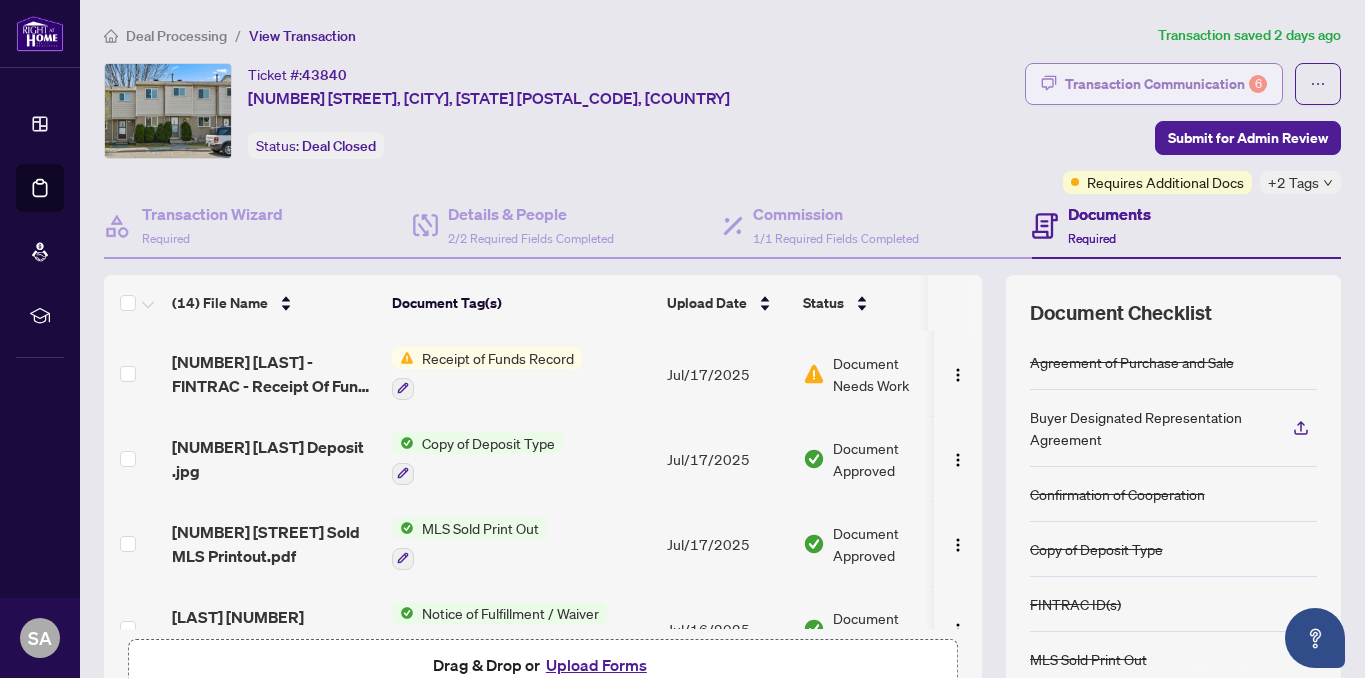 click on "Transaction Communication 6" at bounding box center (1166, 84) 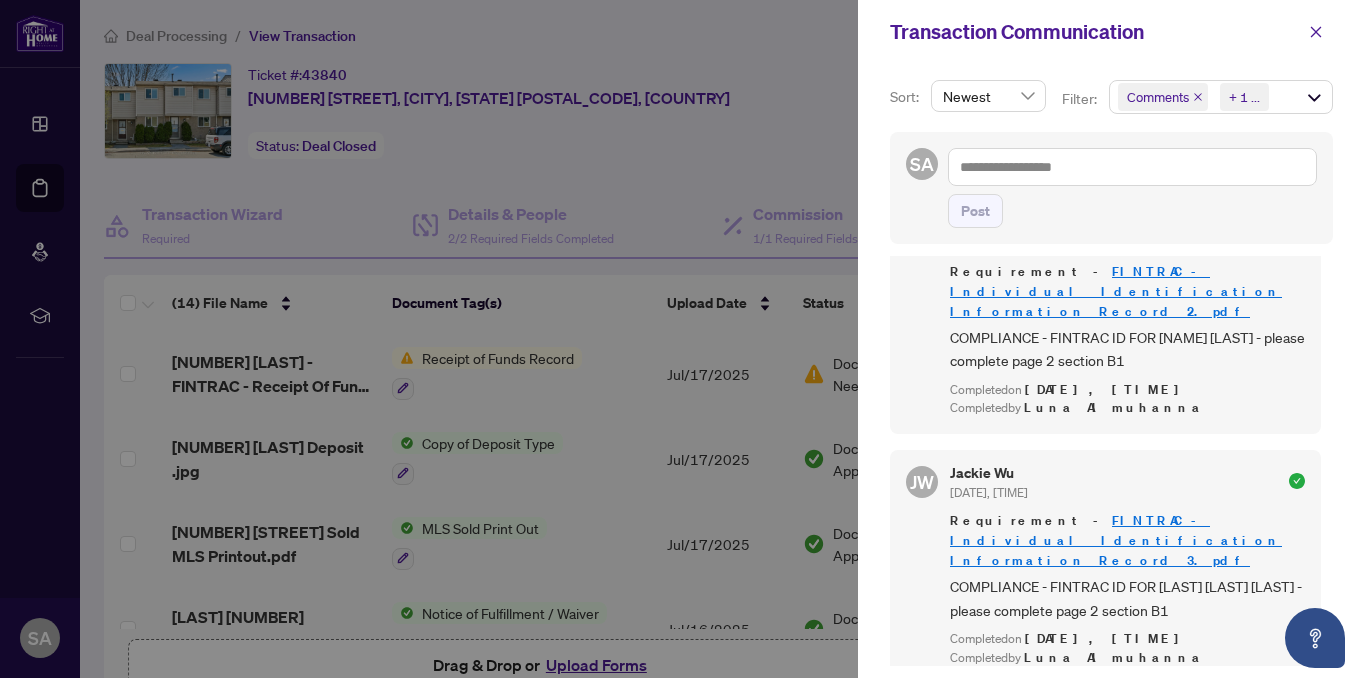 scroll, scrollTop: 2511, scrollLeft: 0, axis: vertical 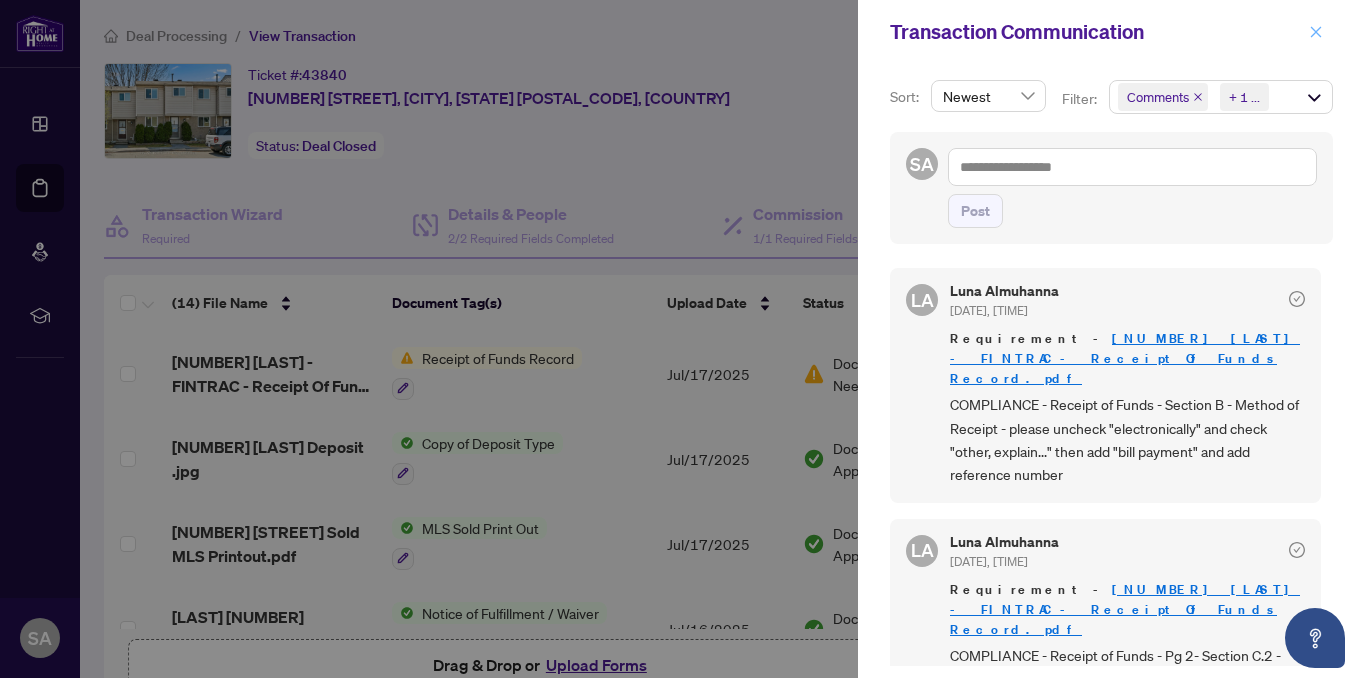 click 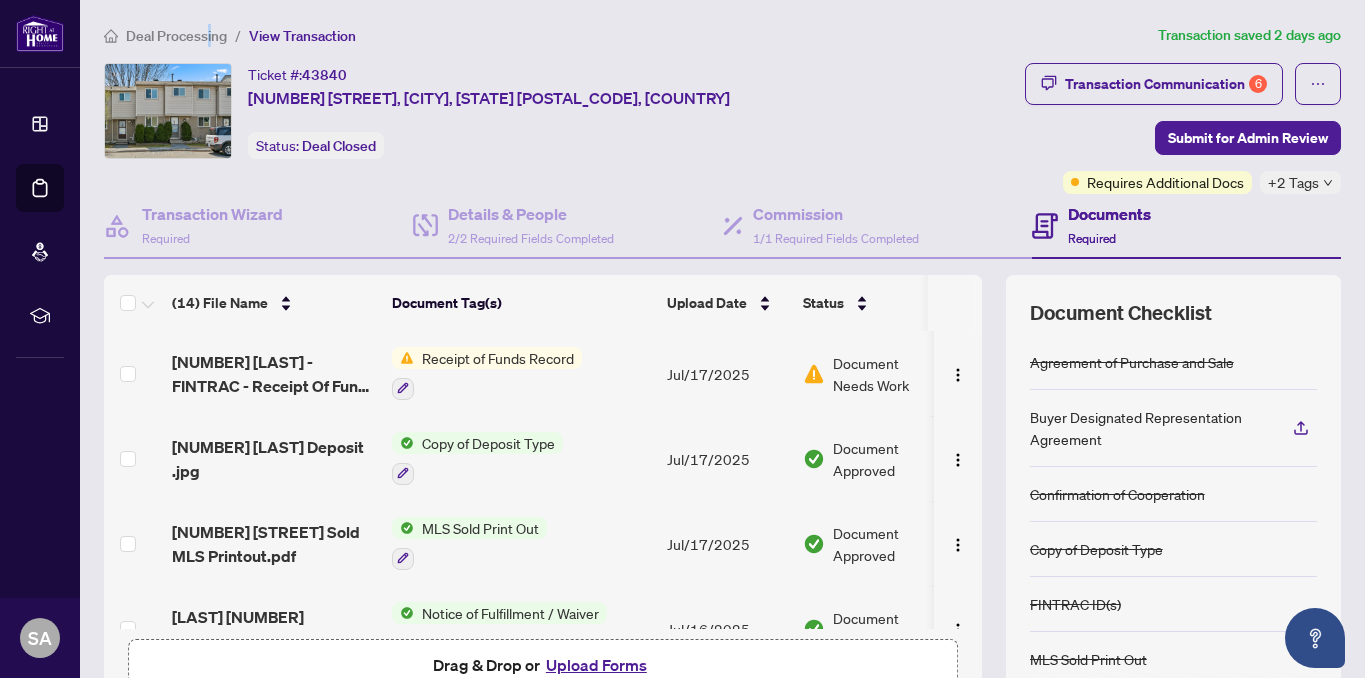 click on "Deal Processing" at bounding box center (176, 36) 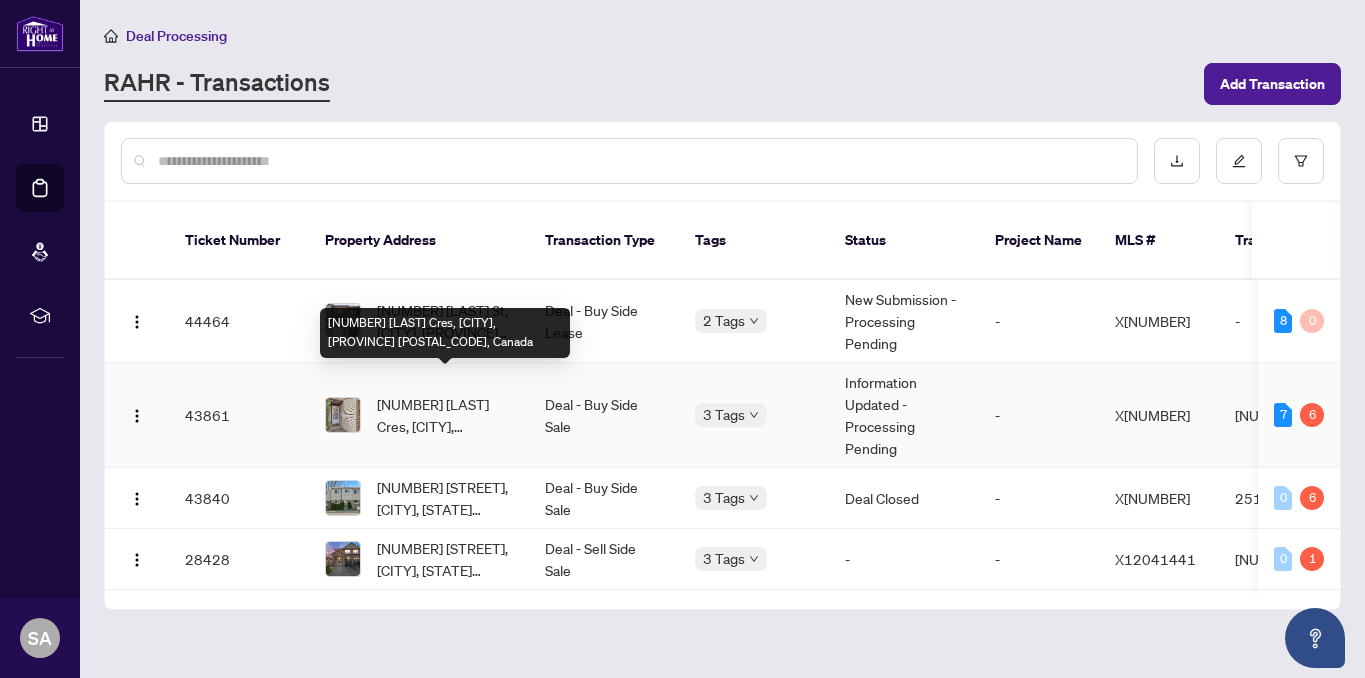 click on "[NUMBER] [LAST] Cres, [CITY], [PROVINCE] [POSTAL_CODE], Canada" at bounding box center (445, 415) 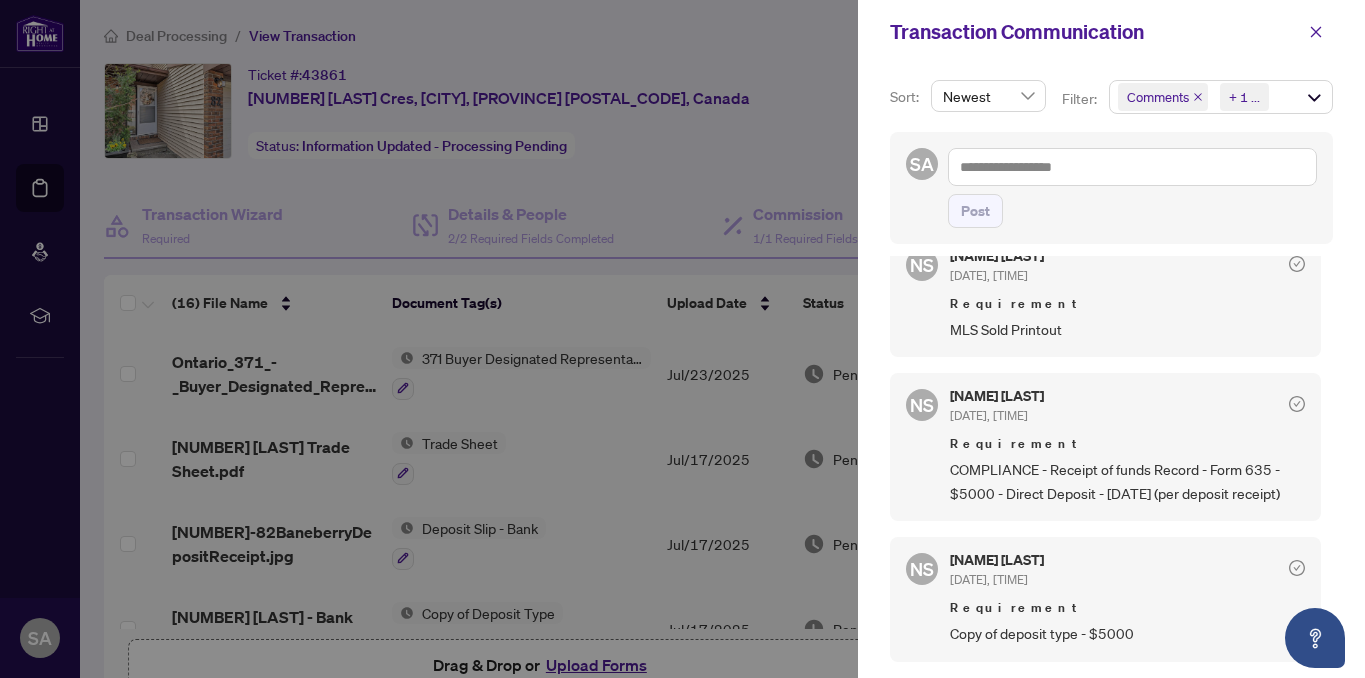 scroll, scrollTop: 595, scrollLeft: 0, axis: vertical 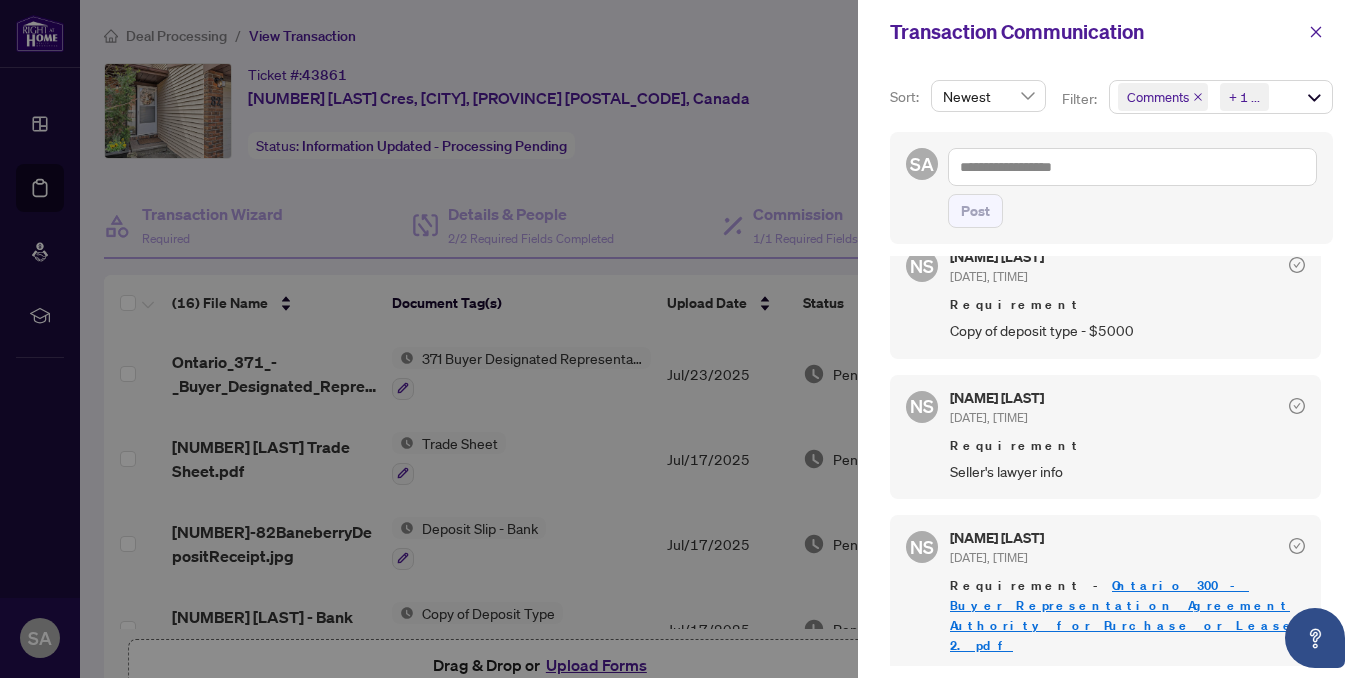 click at bounding box center (682, 339) 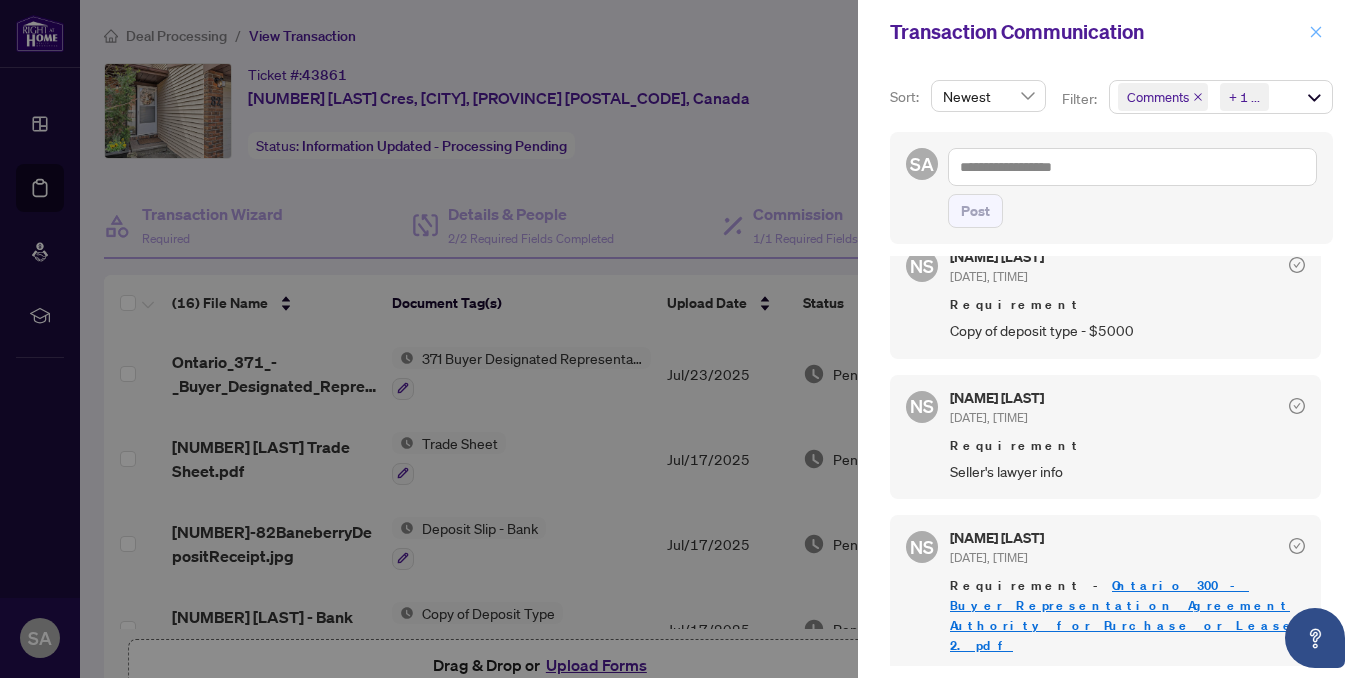 click at bounding box center [1316, 32] 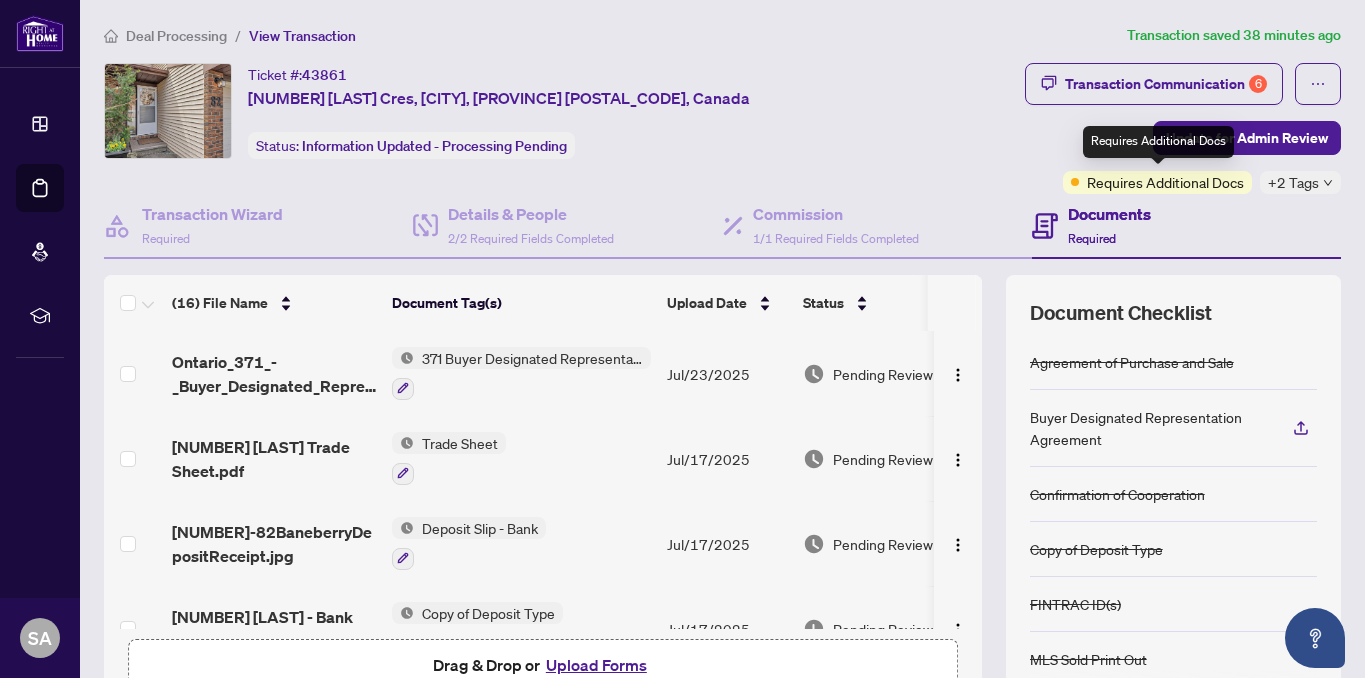 click on "Requires Additional Docs" at bounding box center [1165, 182] 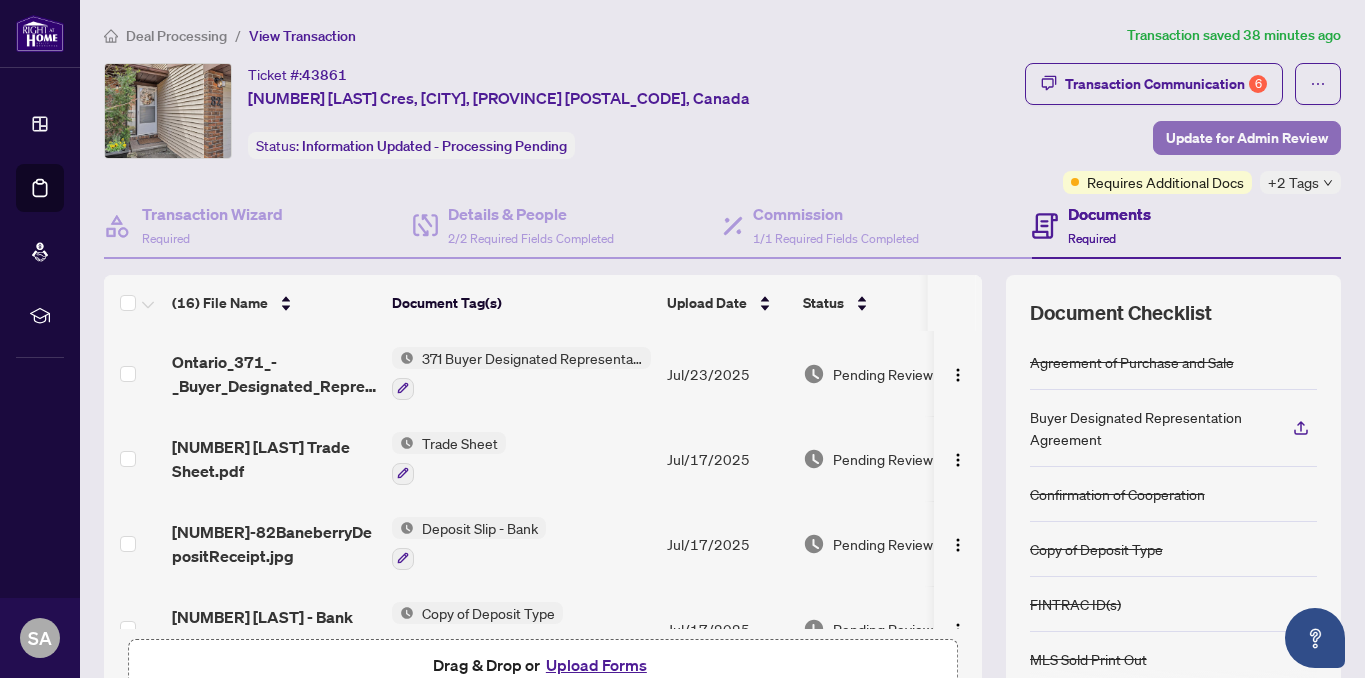 click on "Update for Admin Review" at bounding box center [1247, 138] 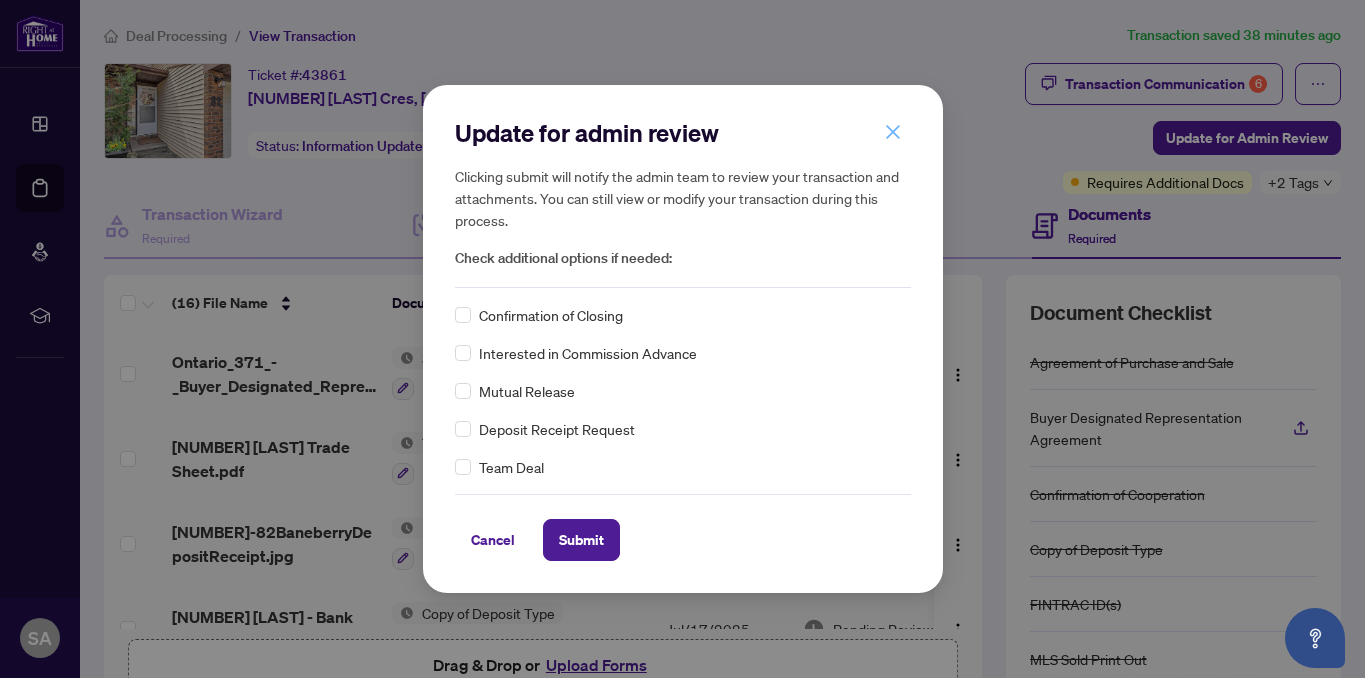 click 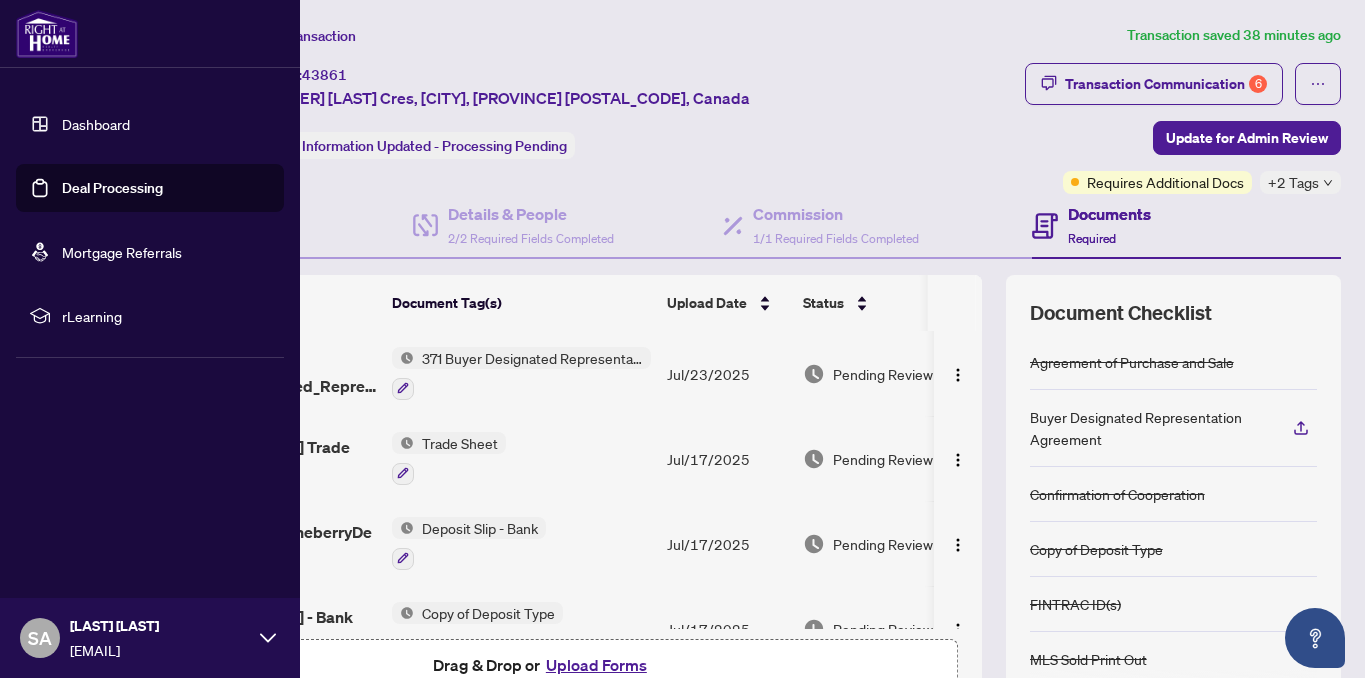 click on "Dashboard" at bounding box center [96, 124] 